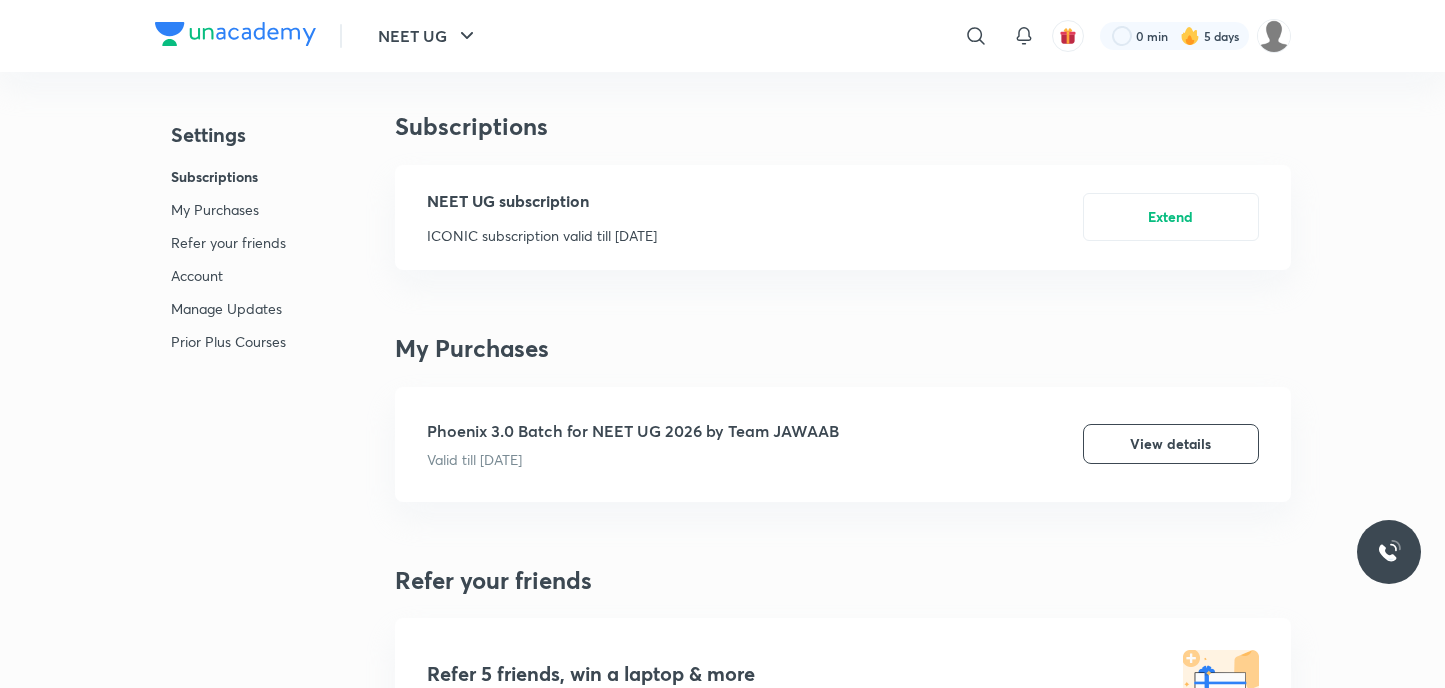 scroll, scrollTop: 0, scrollLeft: 0, axis: both 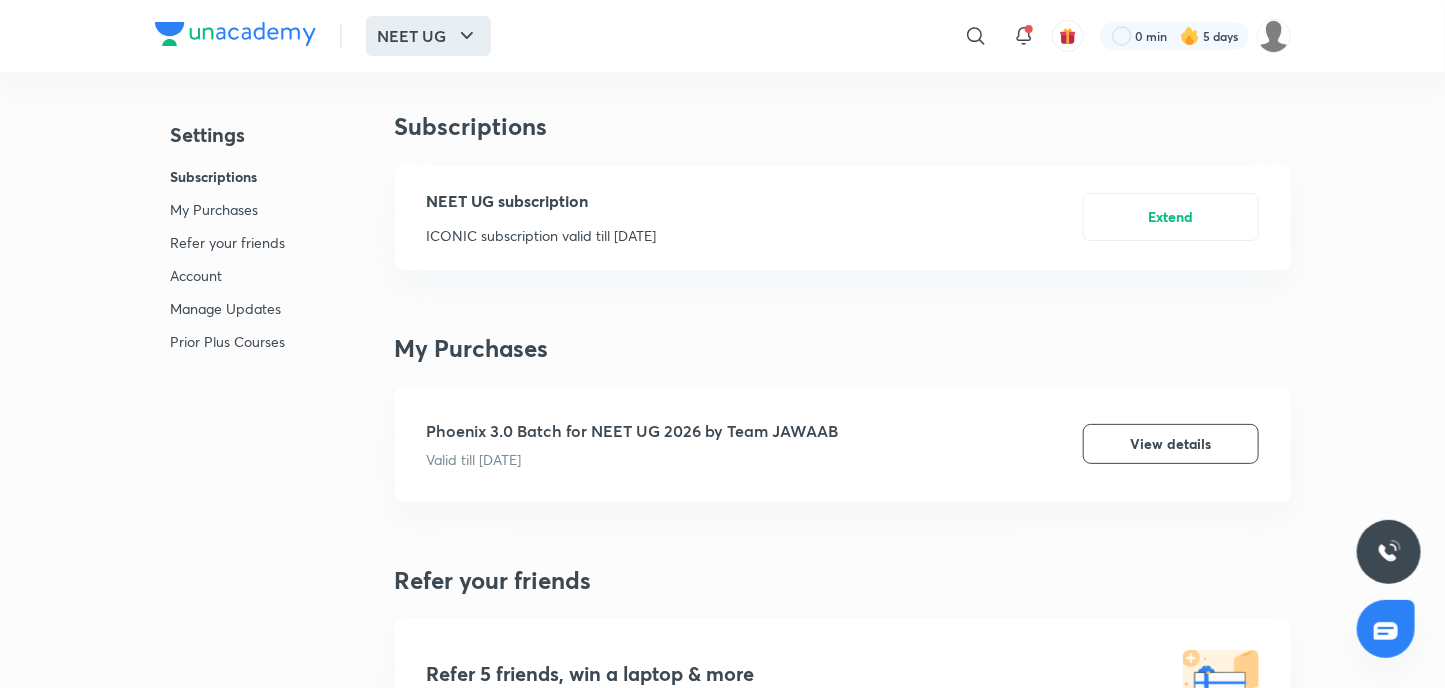 click on "NEET UG" at bounding box center (428, 36) 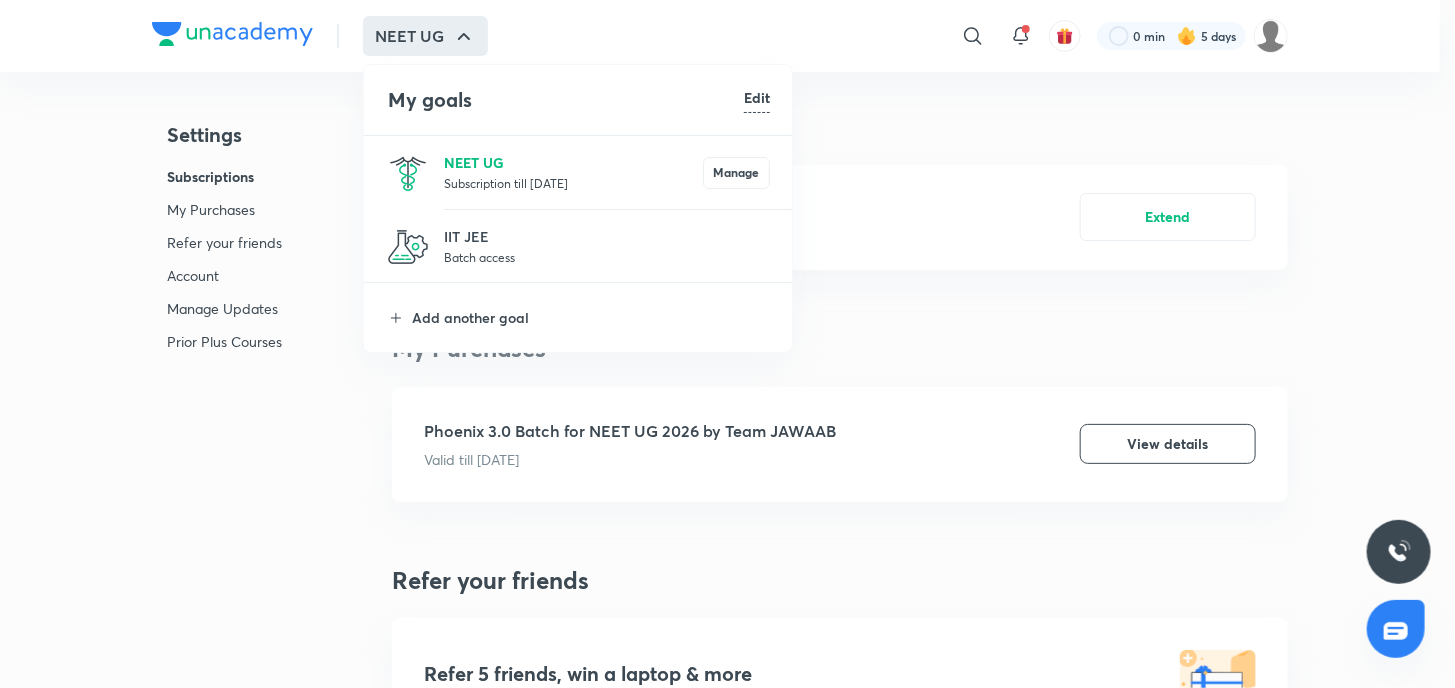 click on "NEET UG" at bounding box center [573, 162] 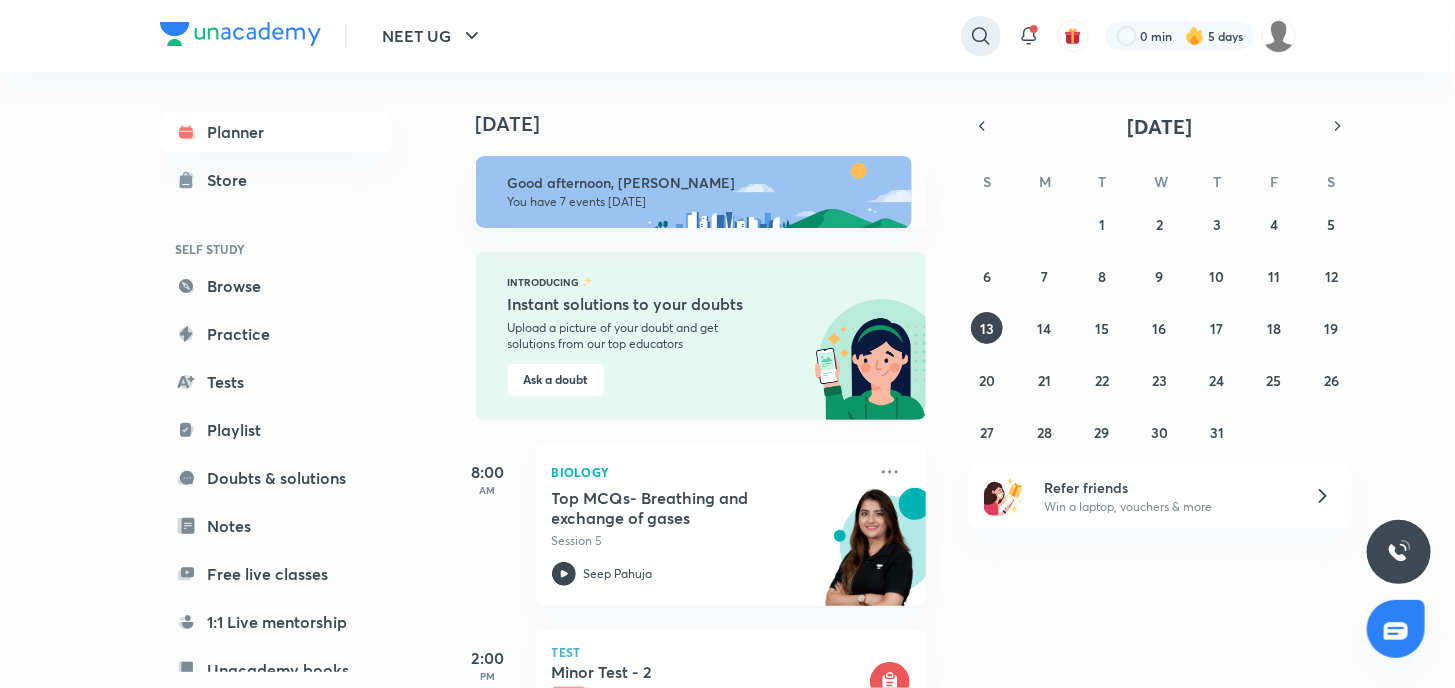 click at bounding box center [981, 36] 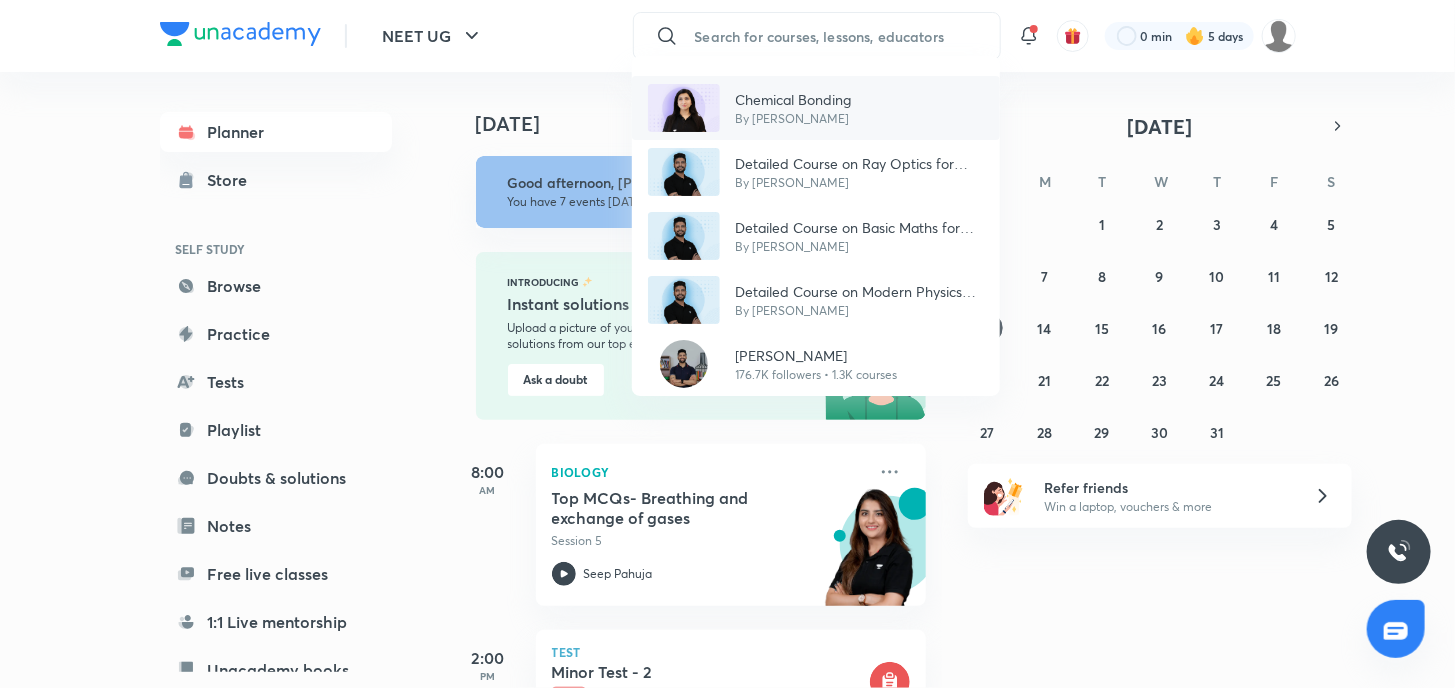 click on "By [PERSON_NAME]" at bounding box center (794, 119) 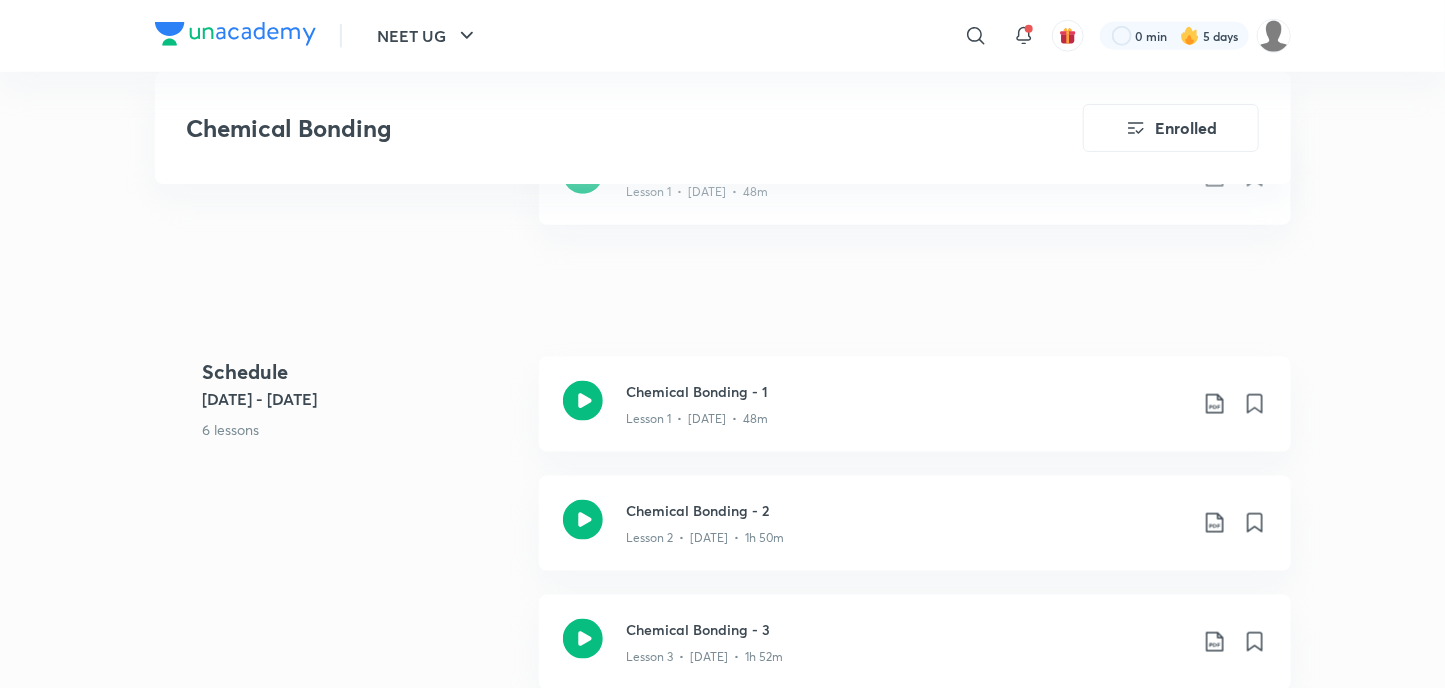 scroll, scrollTop: 700, scrollLeft: 0, axis: vertical 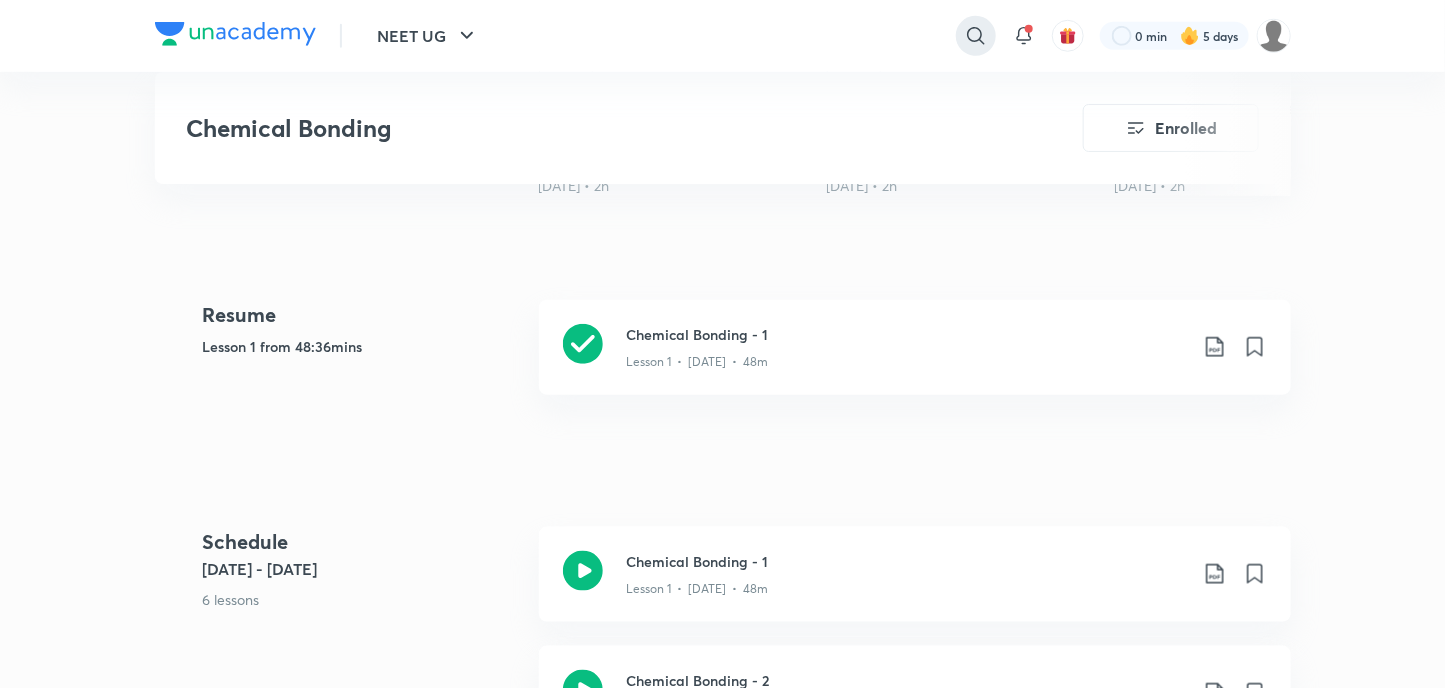 click 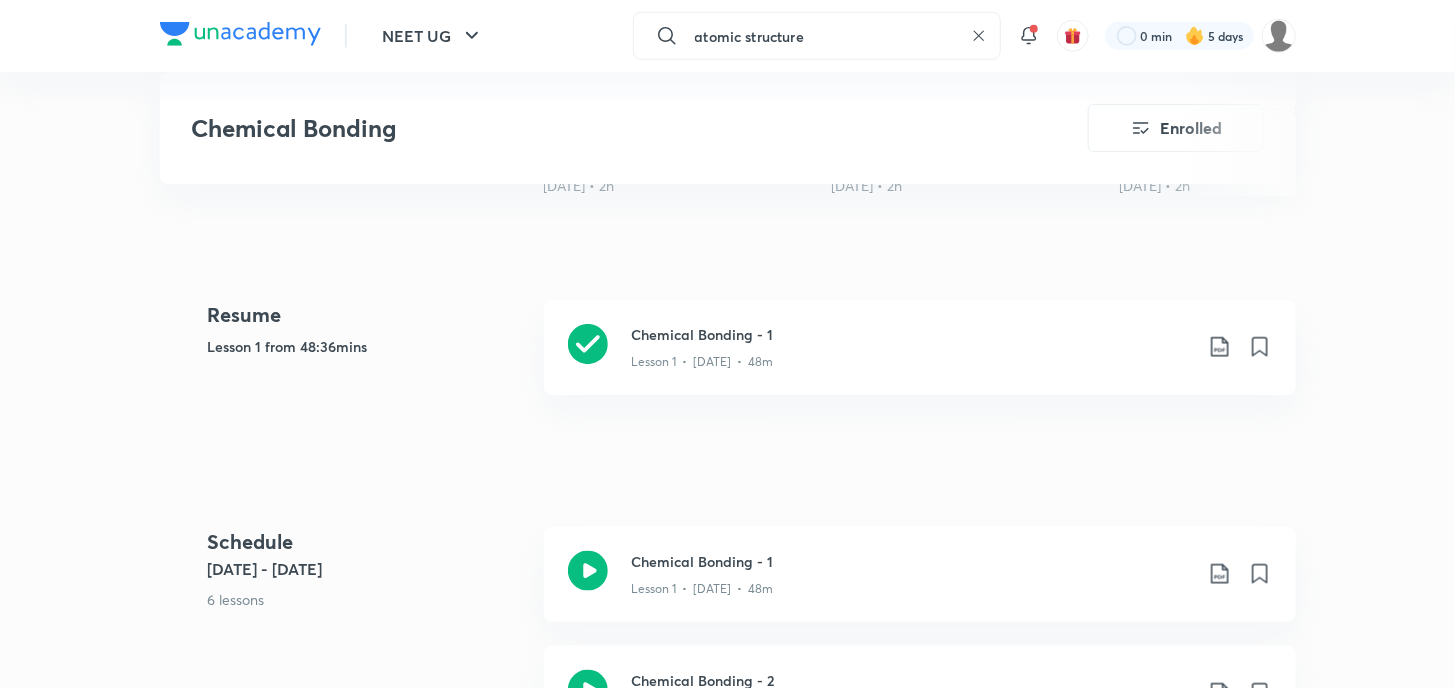 type on "atomic structure" 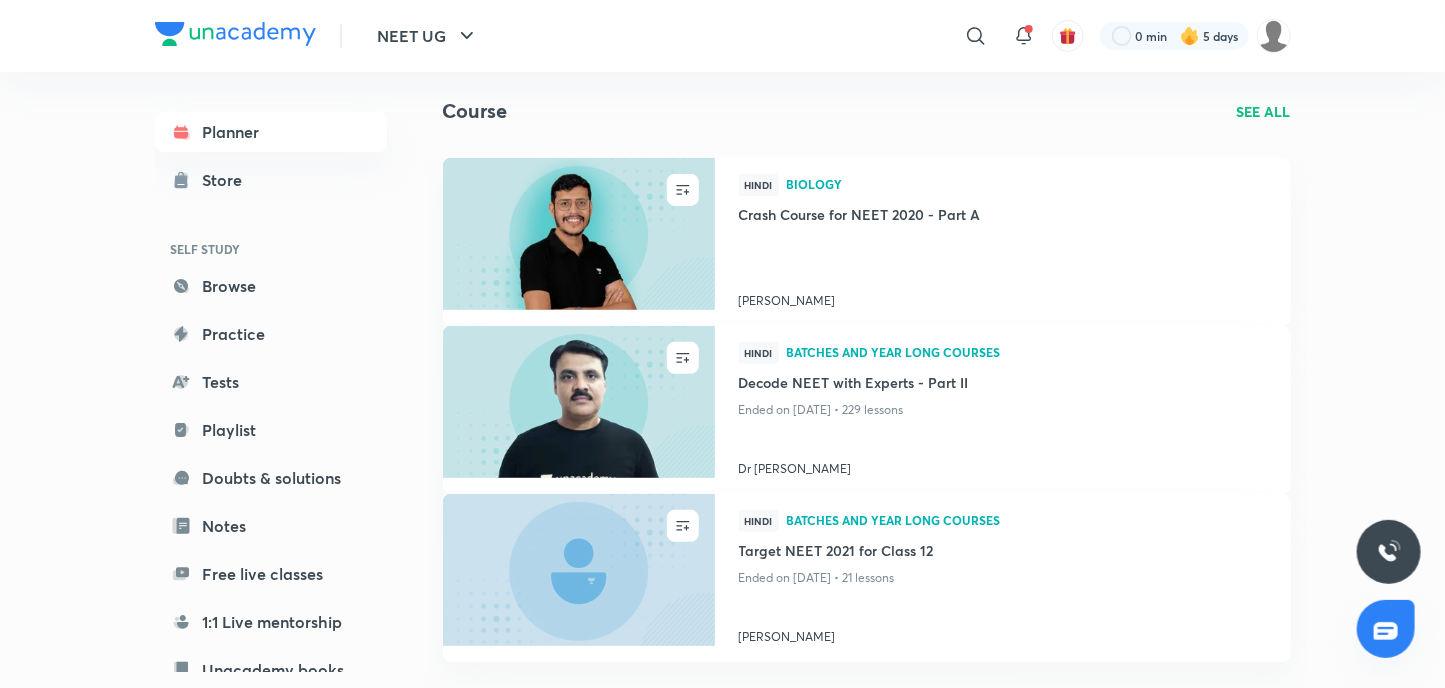scroll, scrollTop: 0, scrollLeft: 0, axis: both 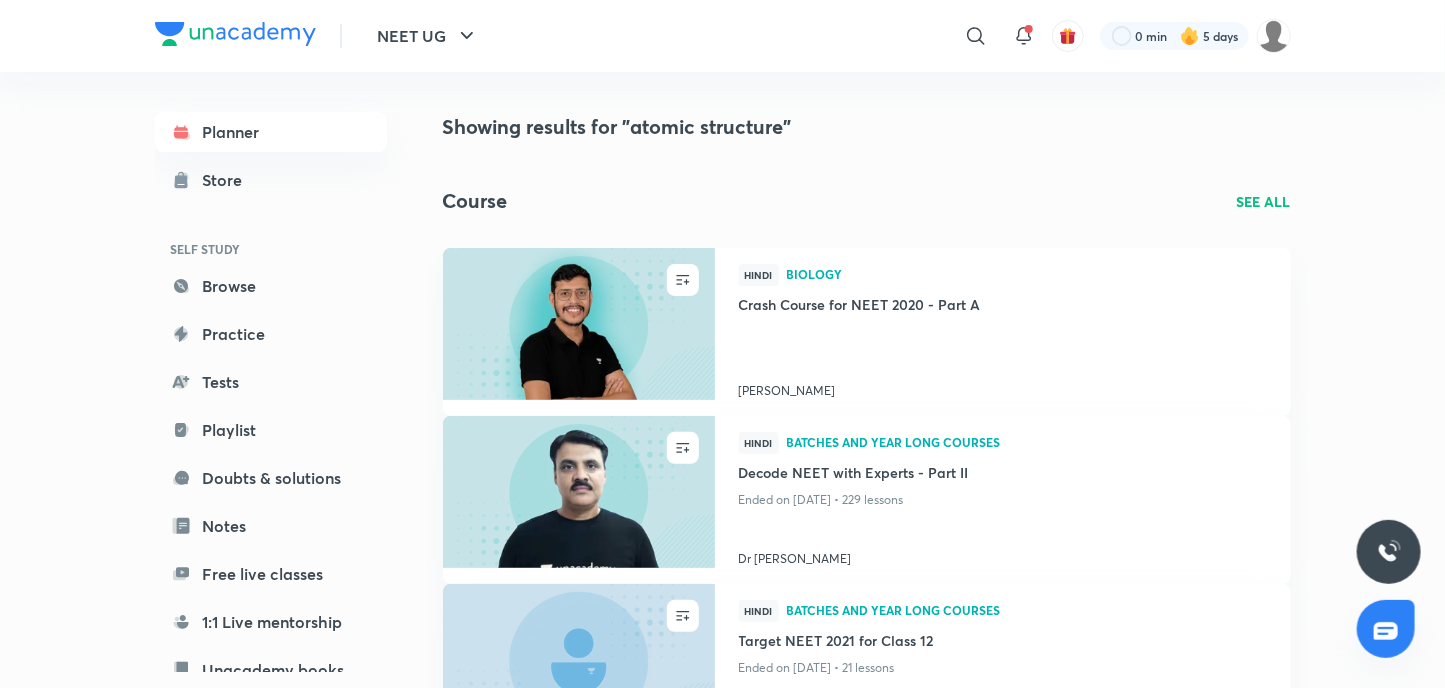 click on "Showing results for "atomic structure"" at bounding box center [867, 127] 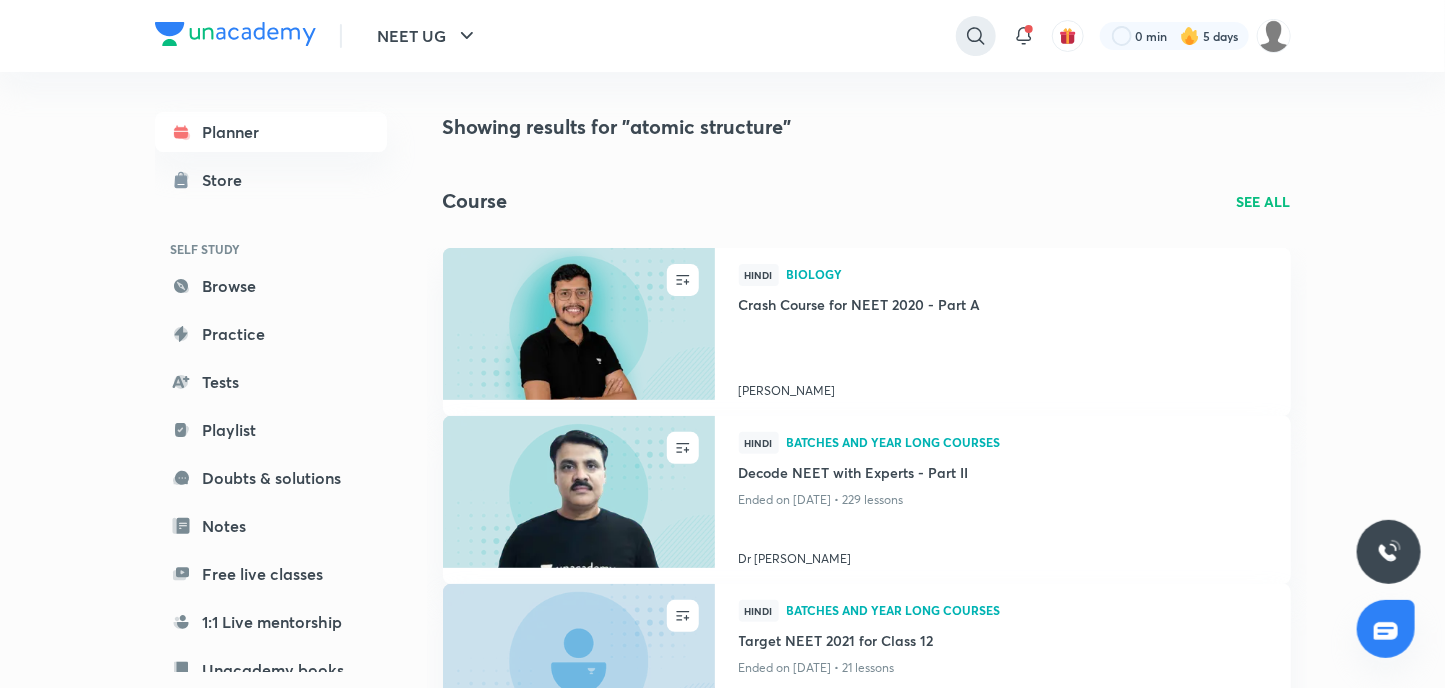 click 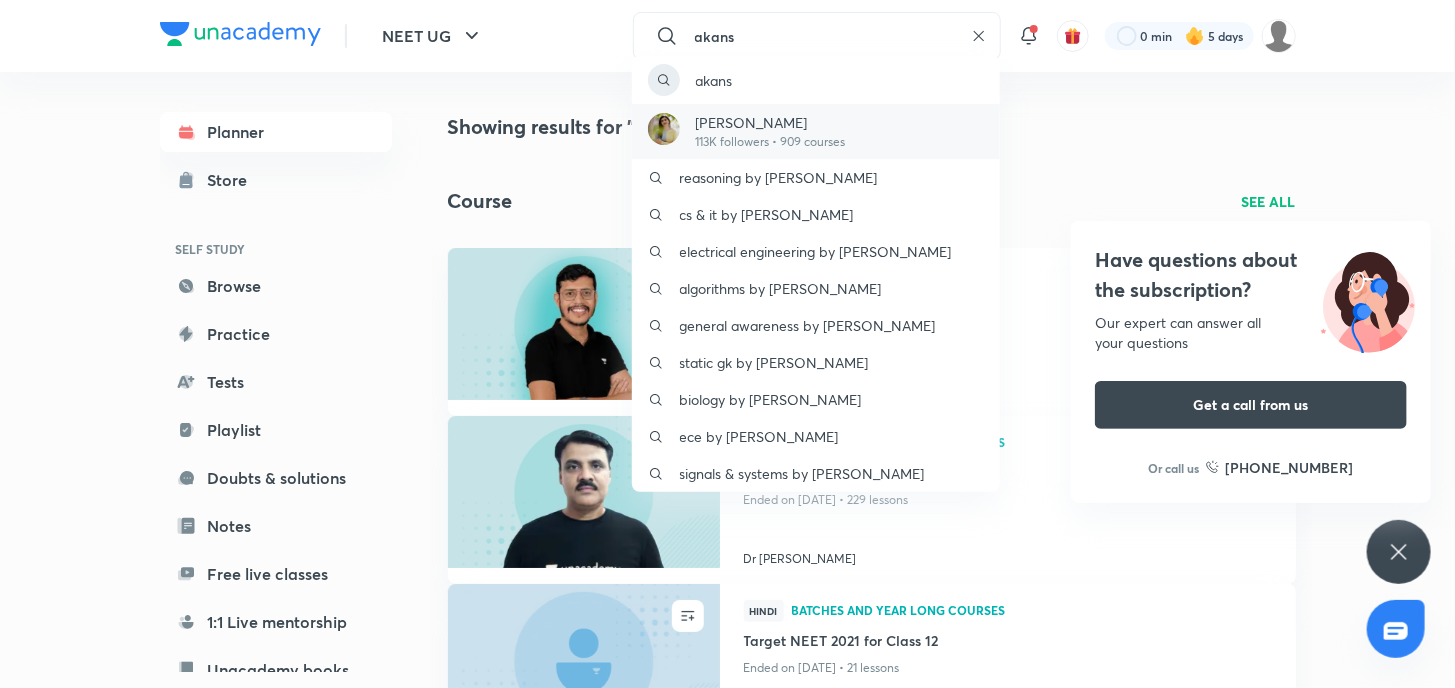 type on "akans" 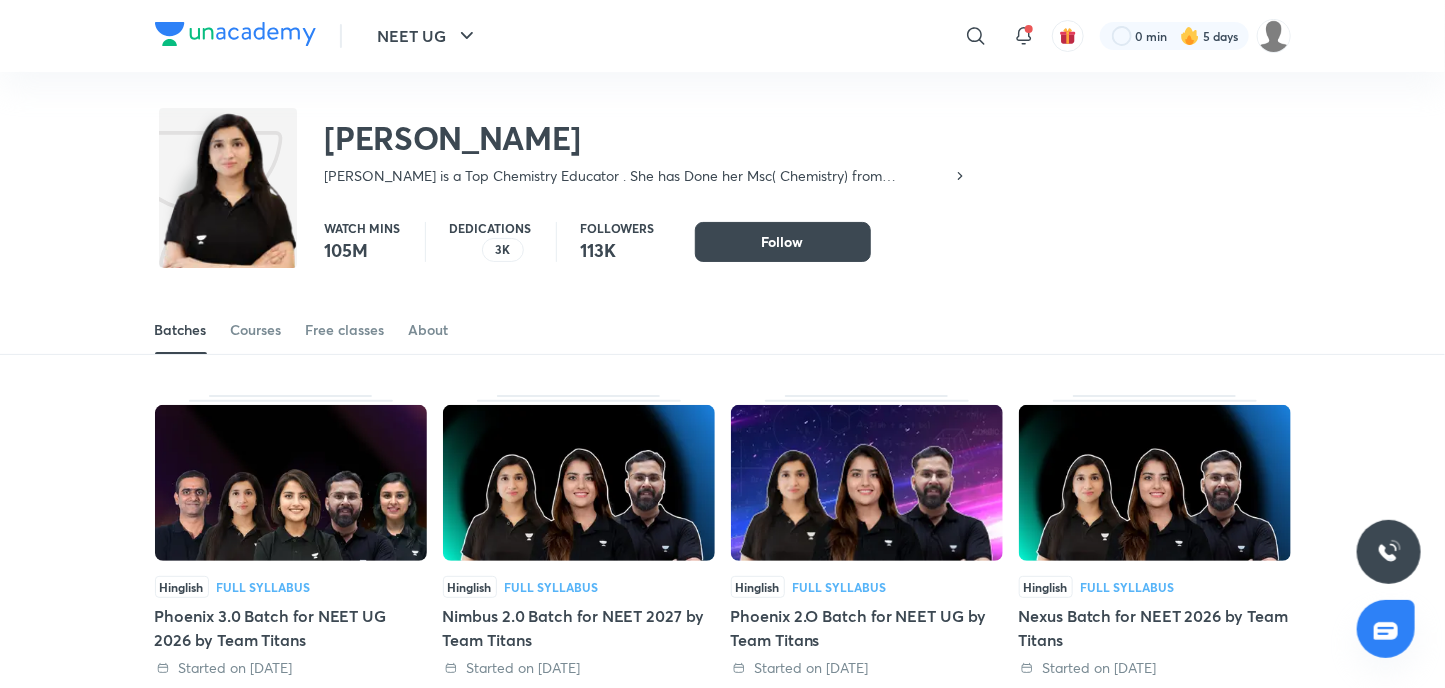 scroll, scrollTop: 87, scrollLeft: 0, axis: vertical 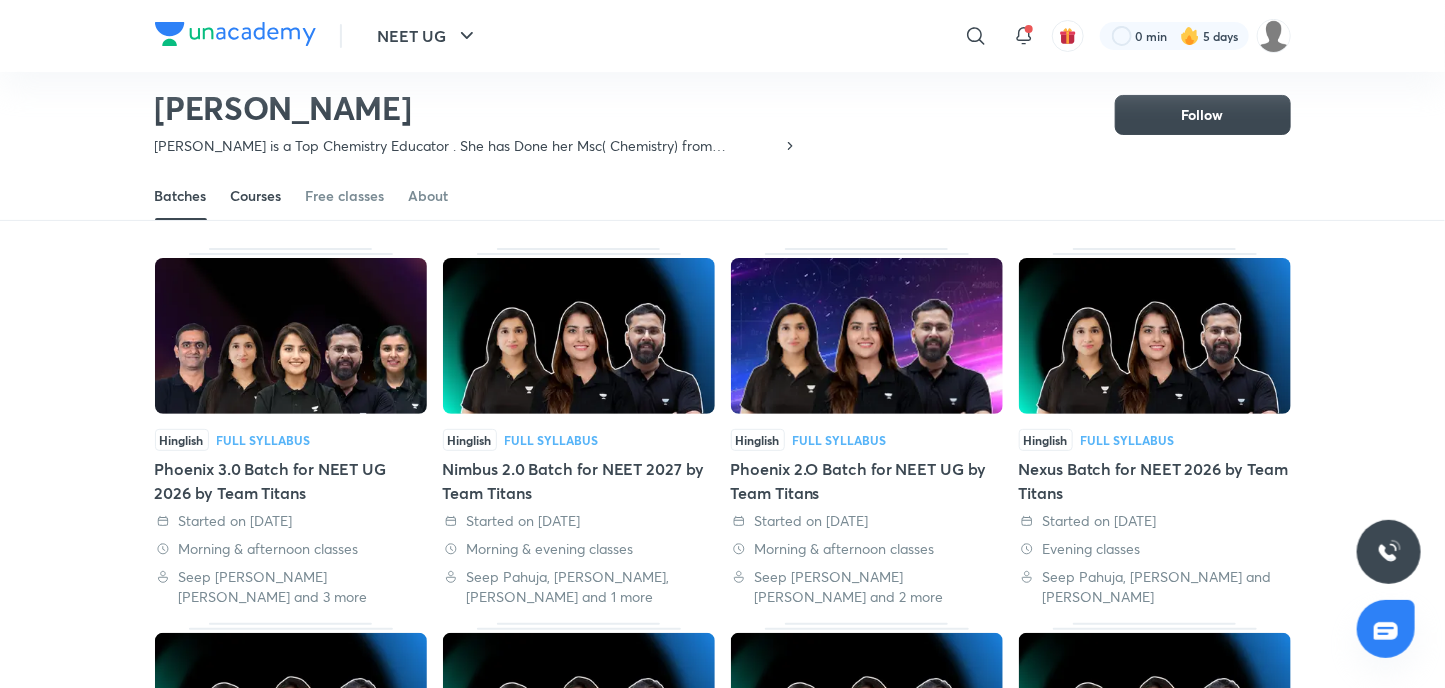 click on "Courses" at bounding box center (256, 196) 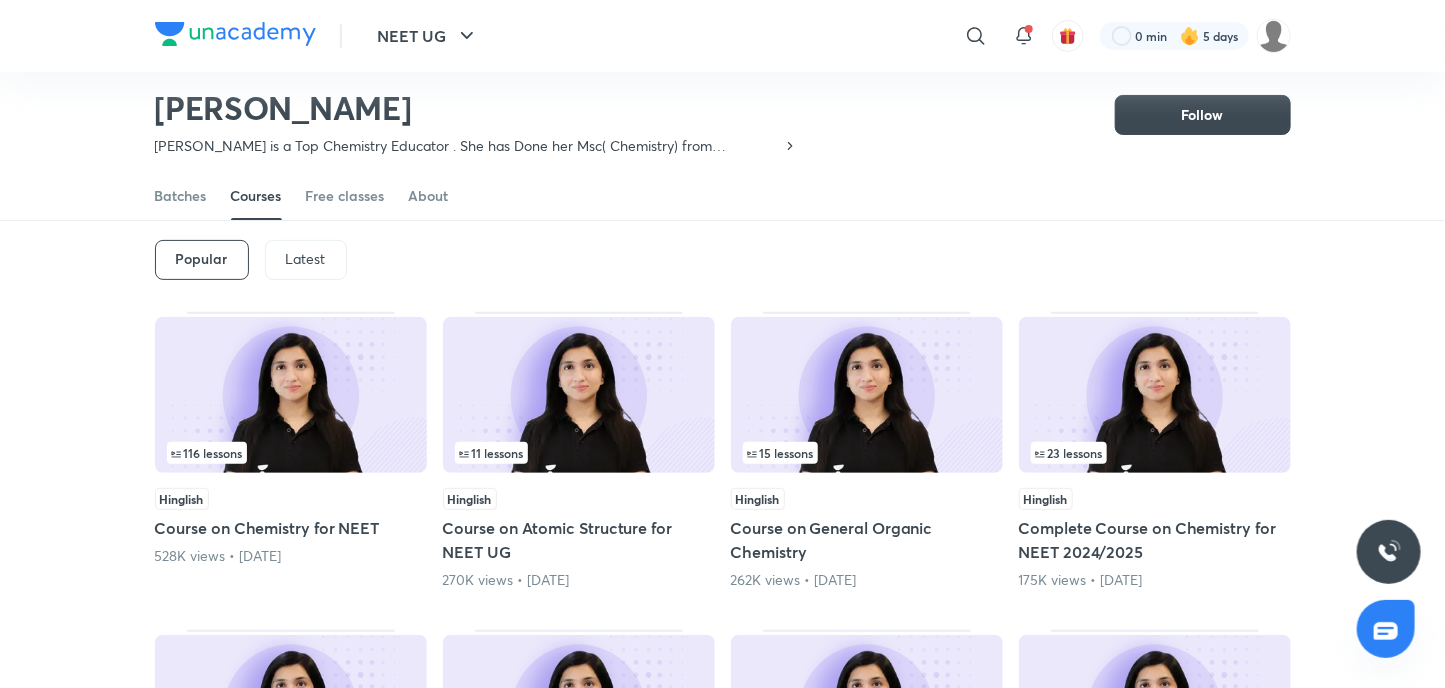 click on "Latest" at bounding box center [306, 260] 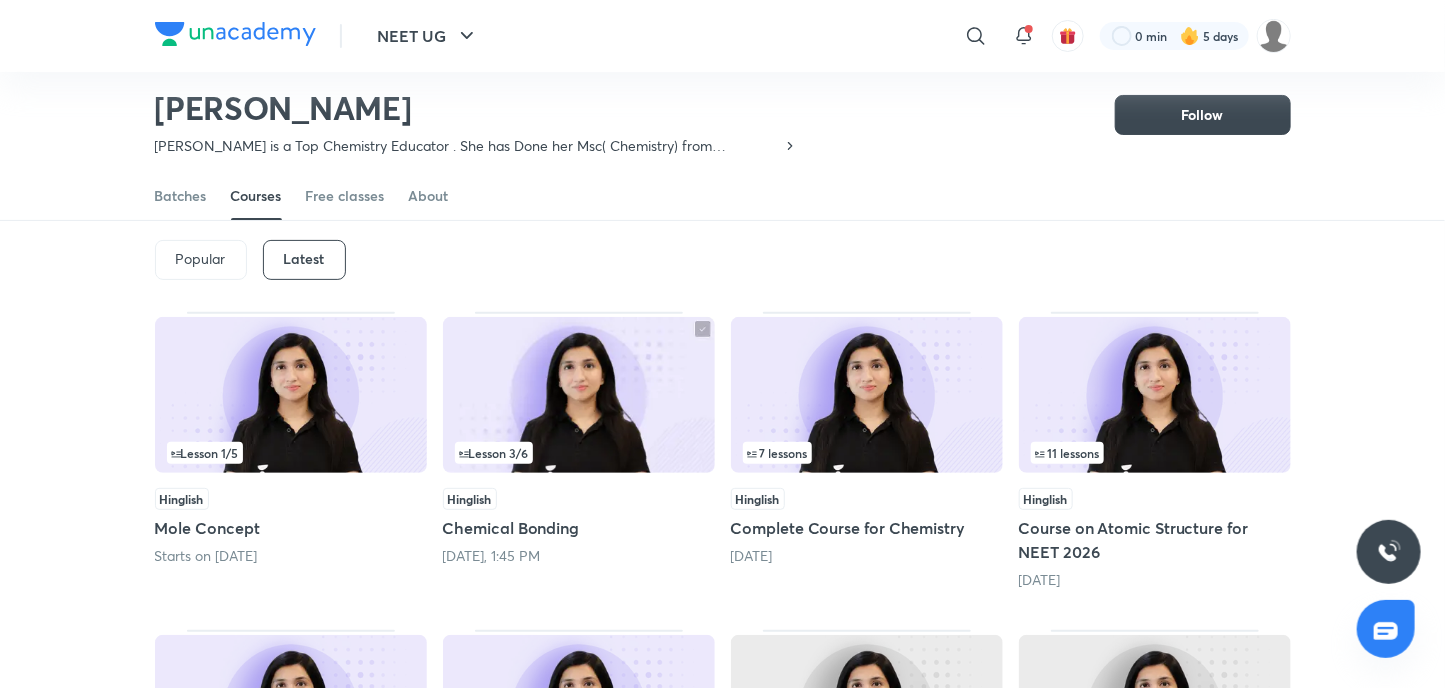 click at bounding box center (1155, 395) 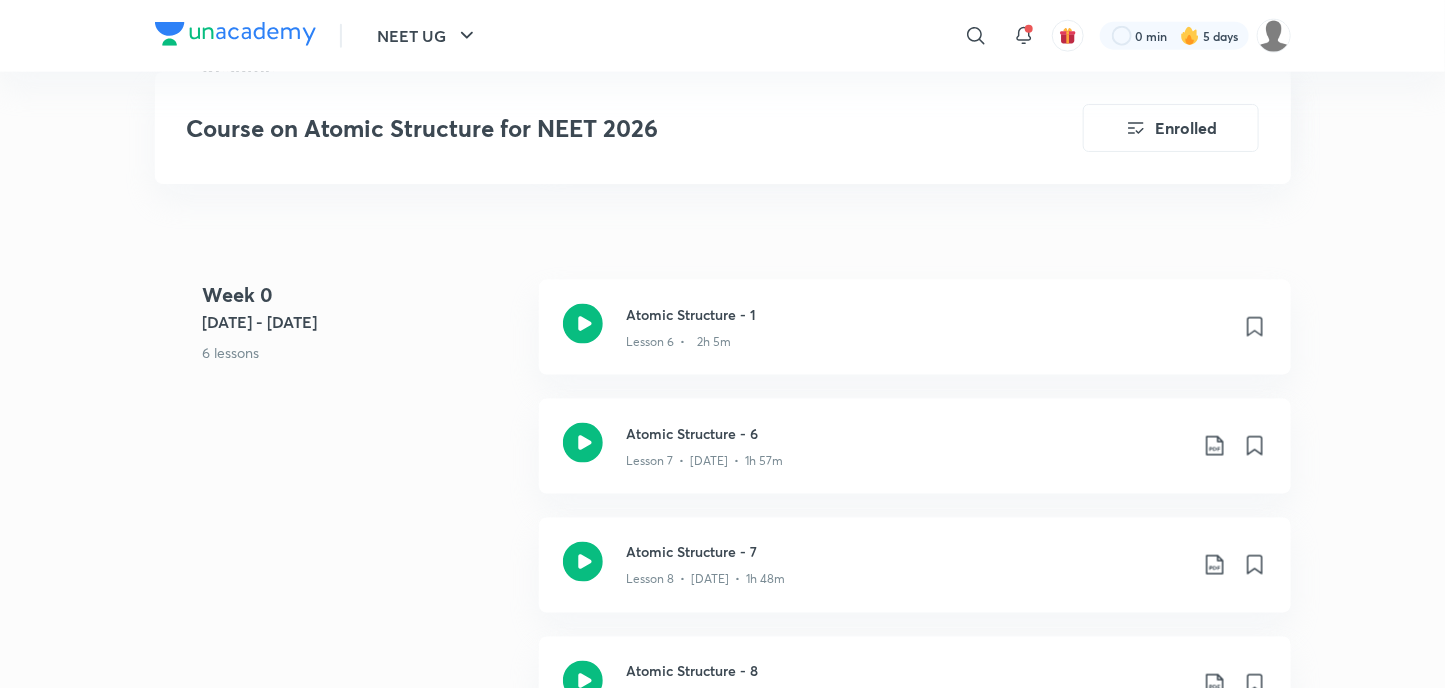scroll, scrollTop: 900, scrollLeft: 0, axis: vertical 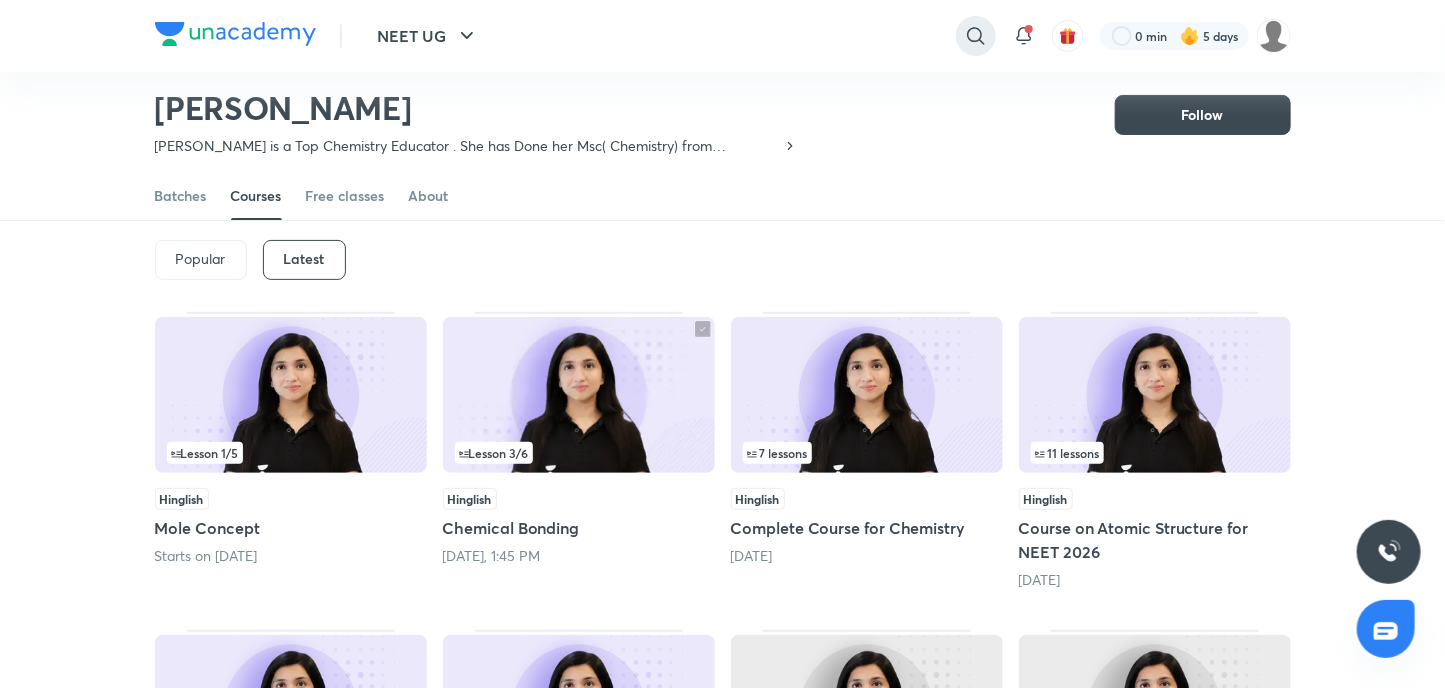 click 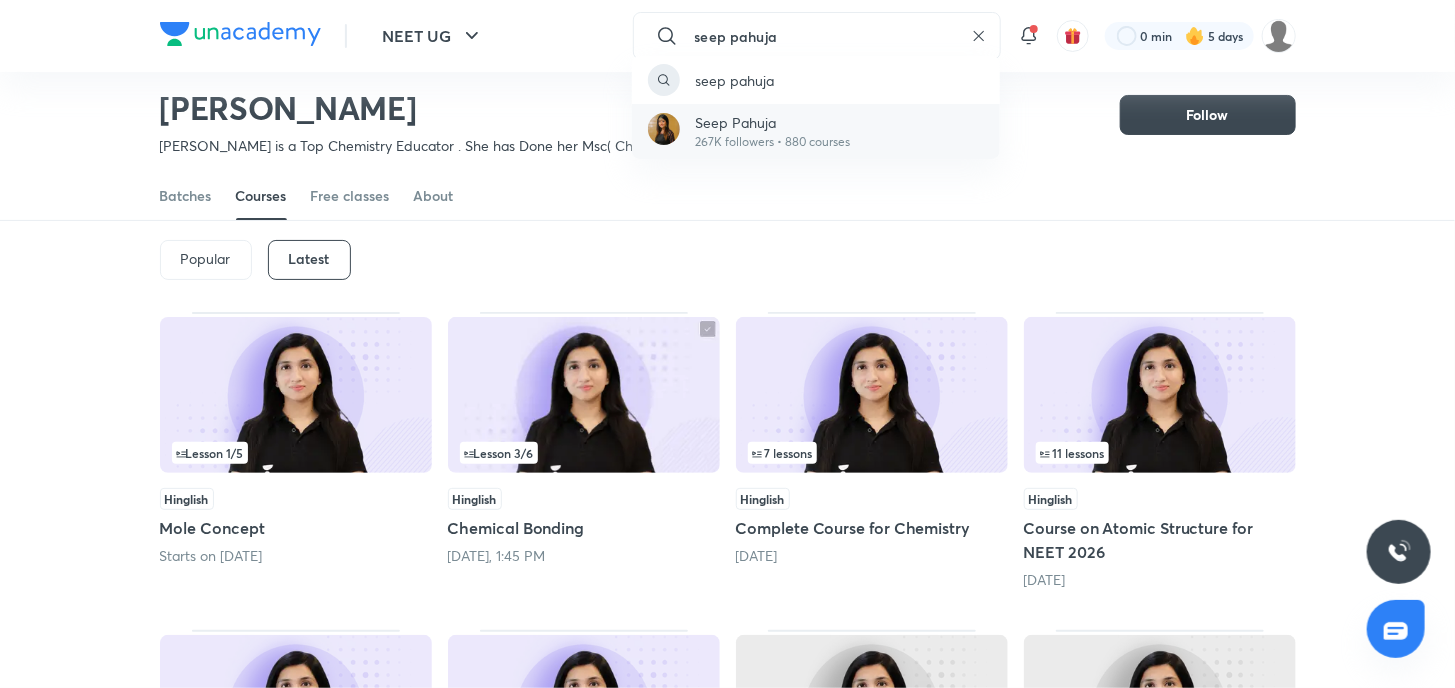 type on "seep pahuja" 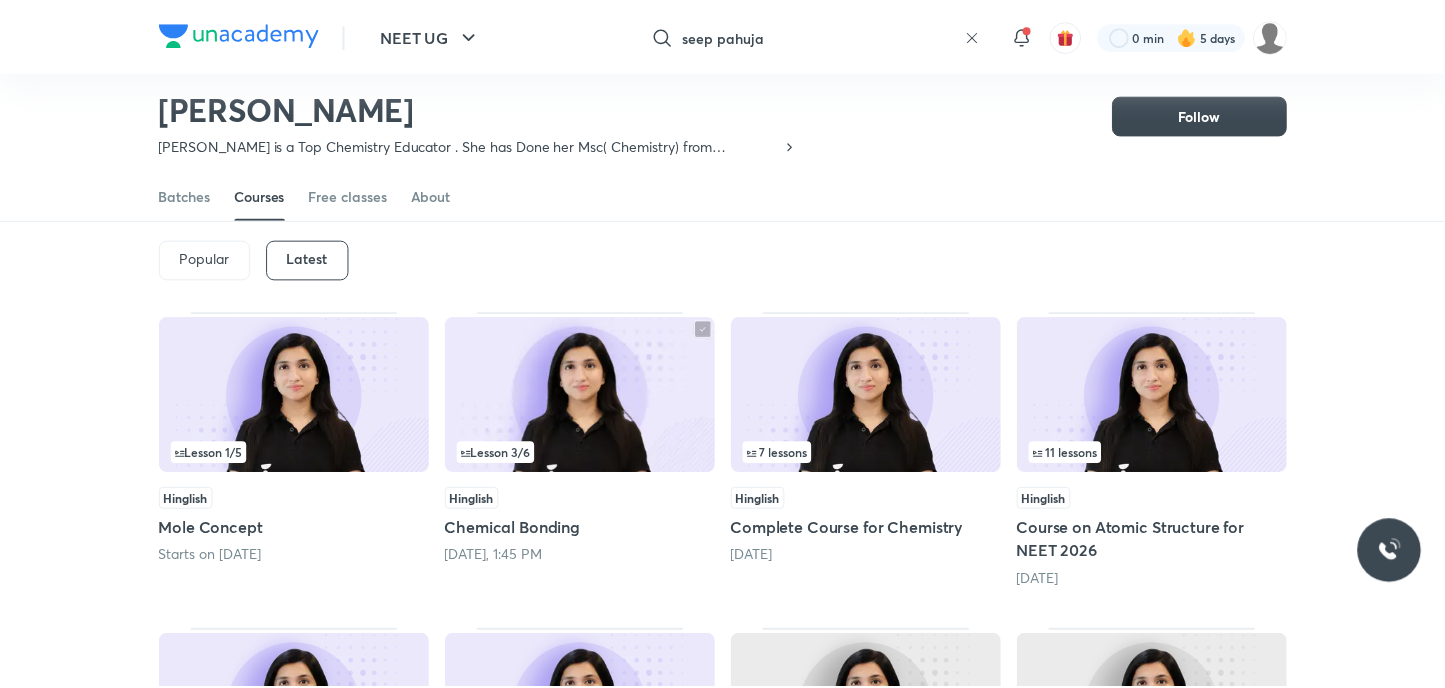 scroll, scrollTop: 0, scrollLeft: 0, axis: both 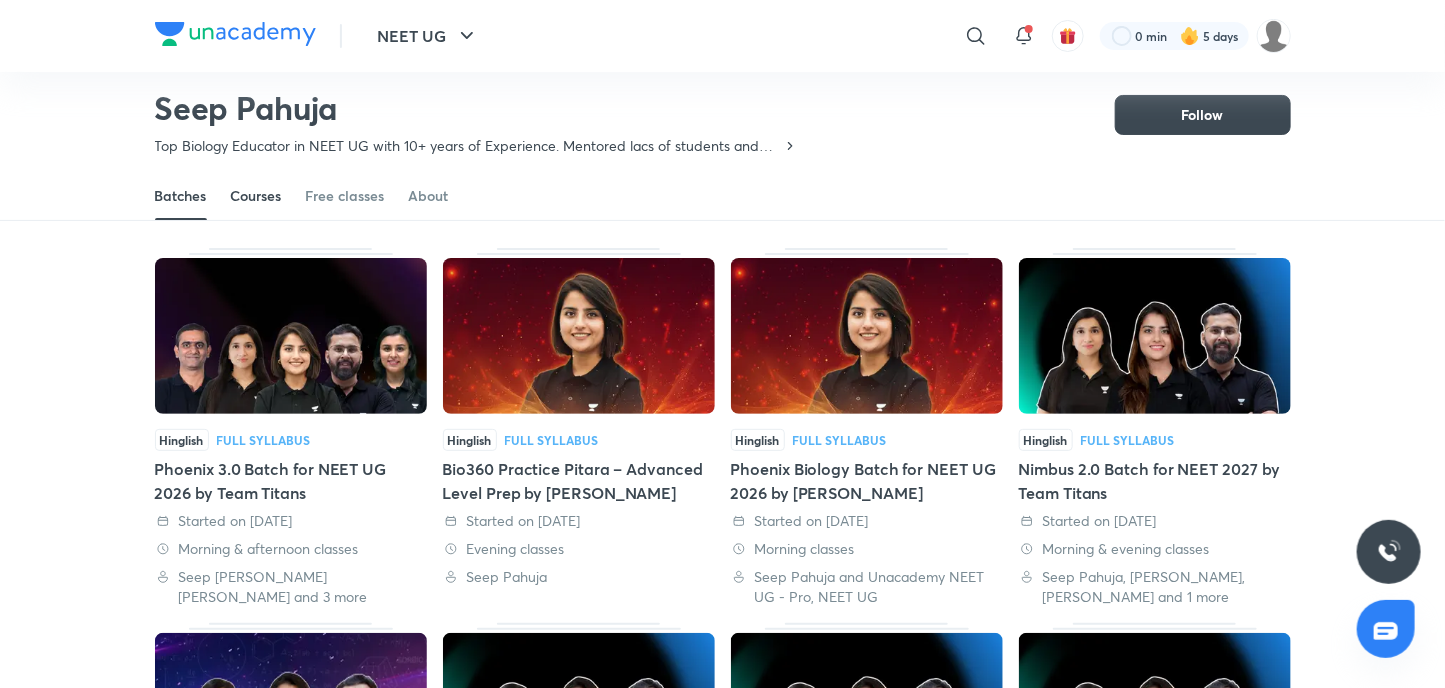 click on "Courses" at bounding box center (256, 196) 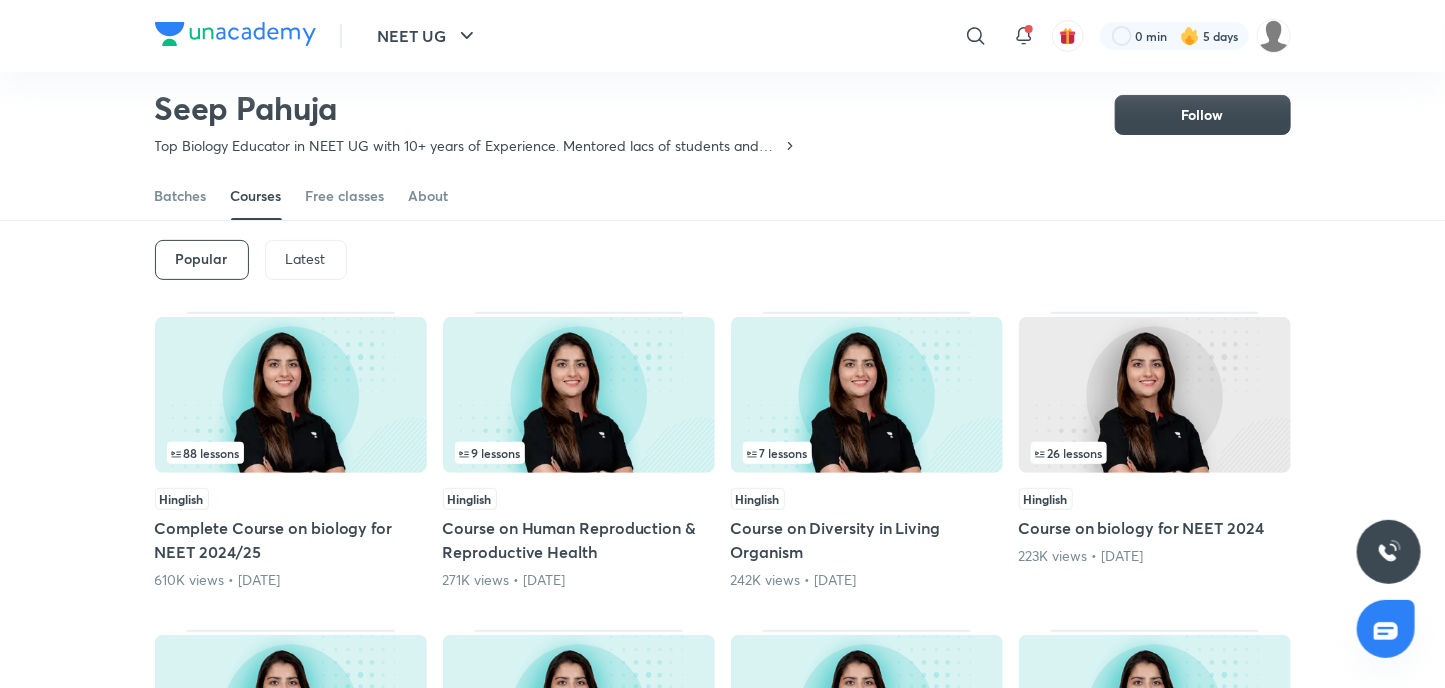 click at bounding box center [579, 395] 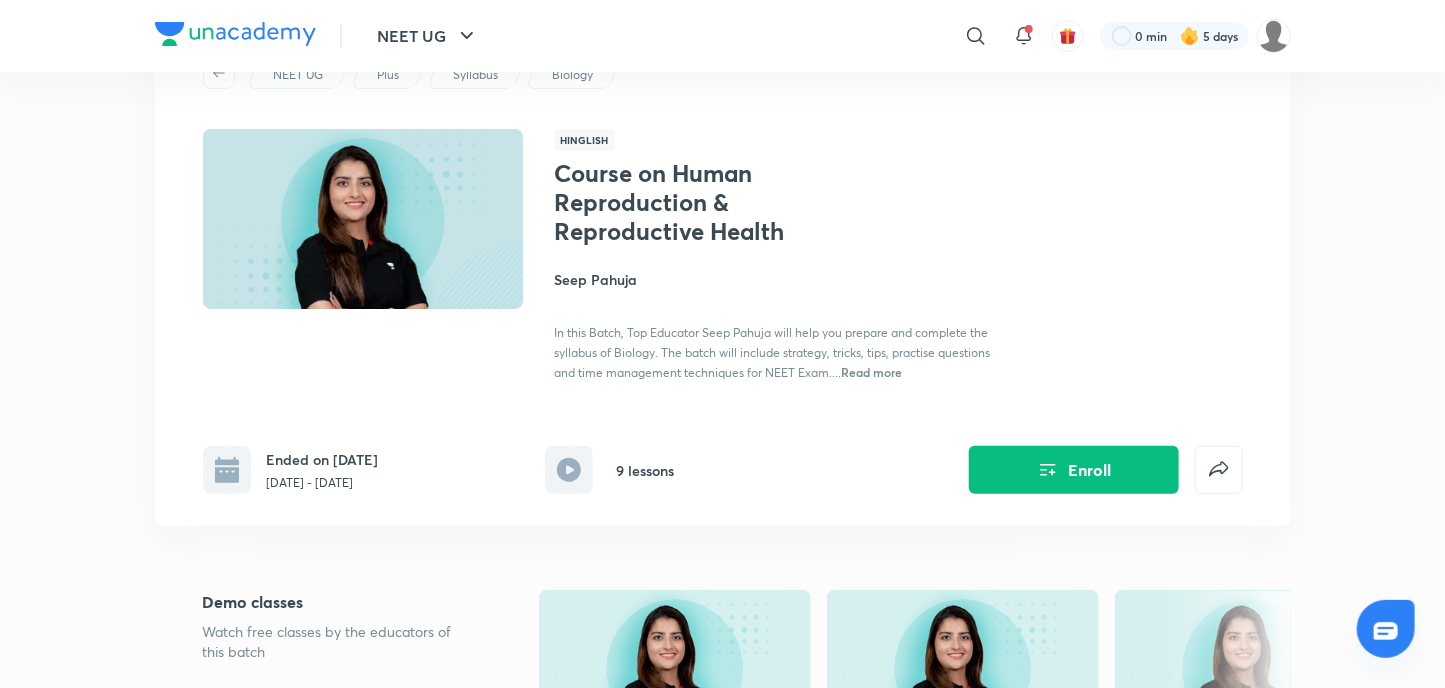 click on "In this Batch, Top Educator Seep Pahuja will help you prepare and complete the syllabus of Biology. The batch will include strategy, tricks, tips, practise questions and time management techniques for NEET Exam...." at bounding box center (773, 352) 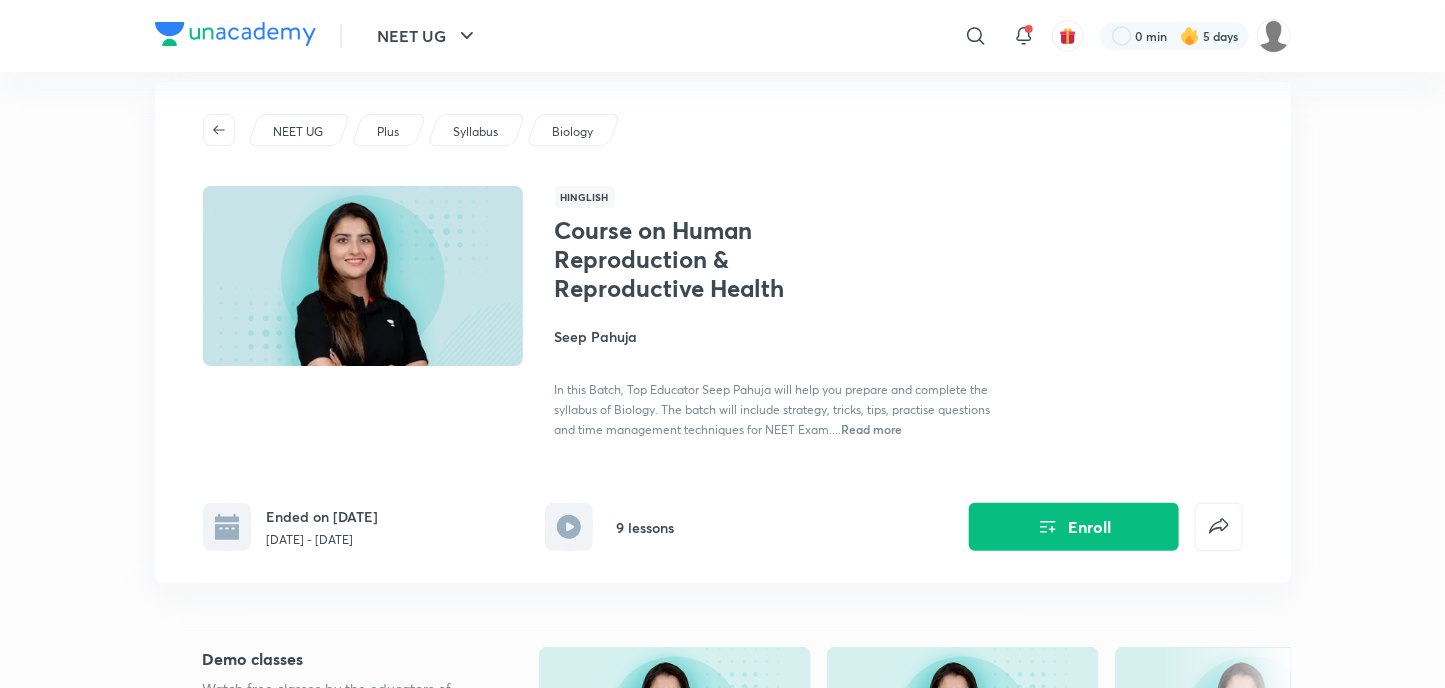 scroll, scrollTop: 0, scrollLeft: 0, axis: both 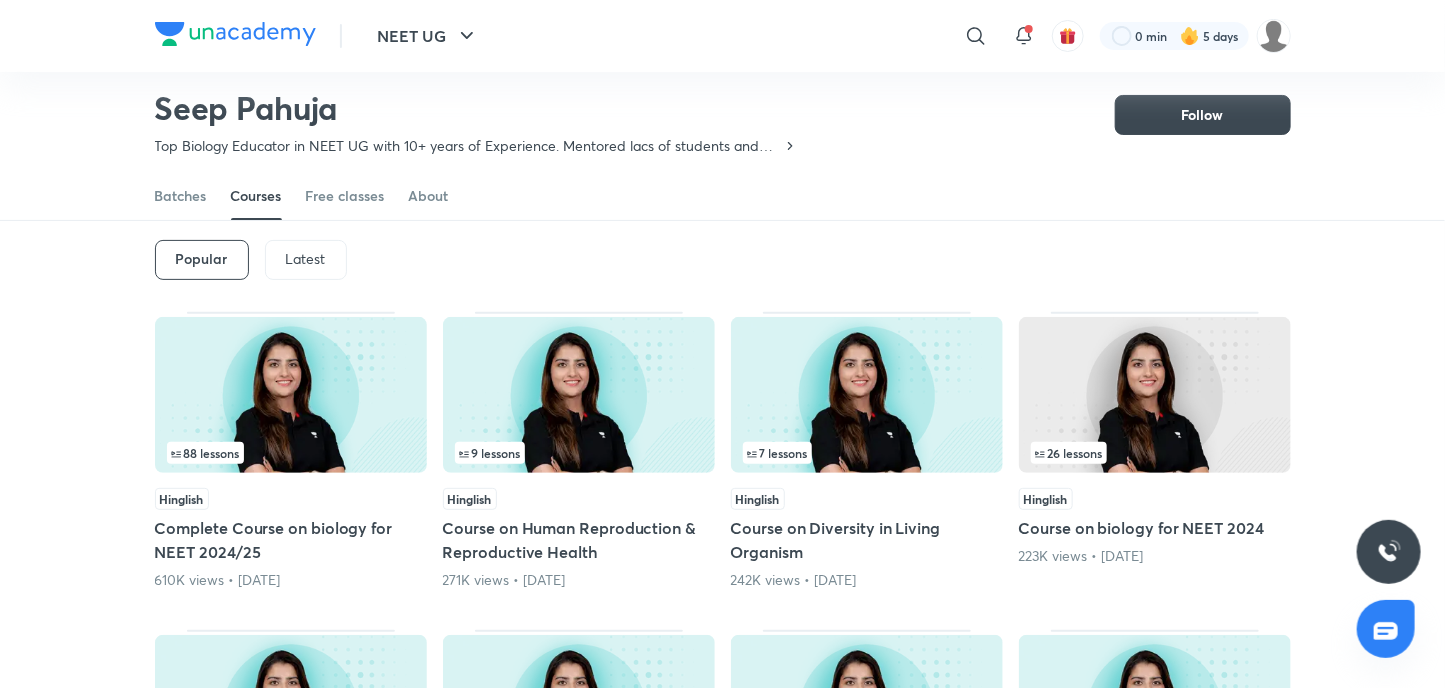 click at bounding box center (291, 395) 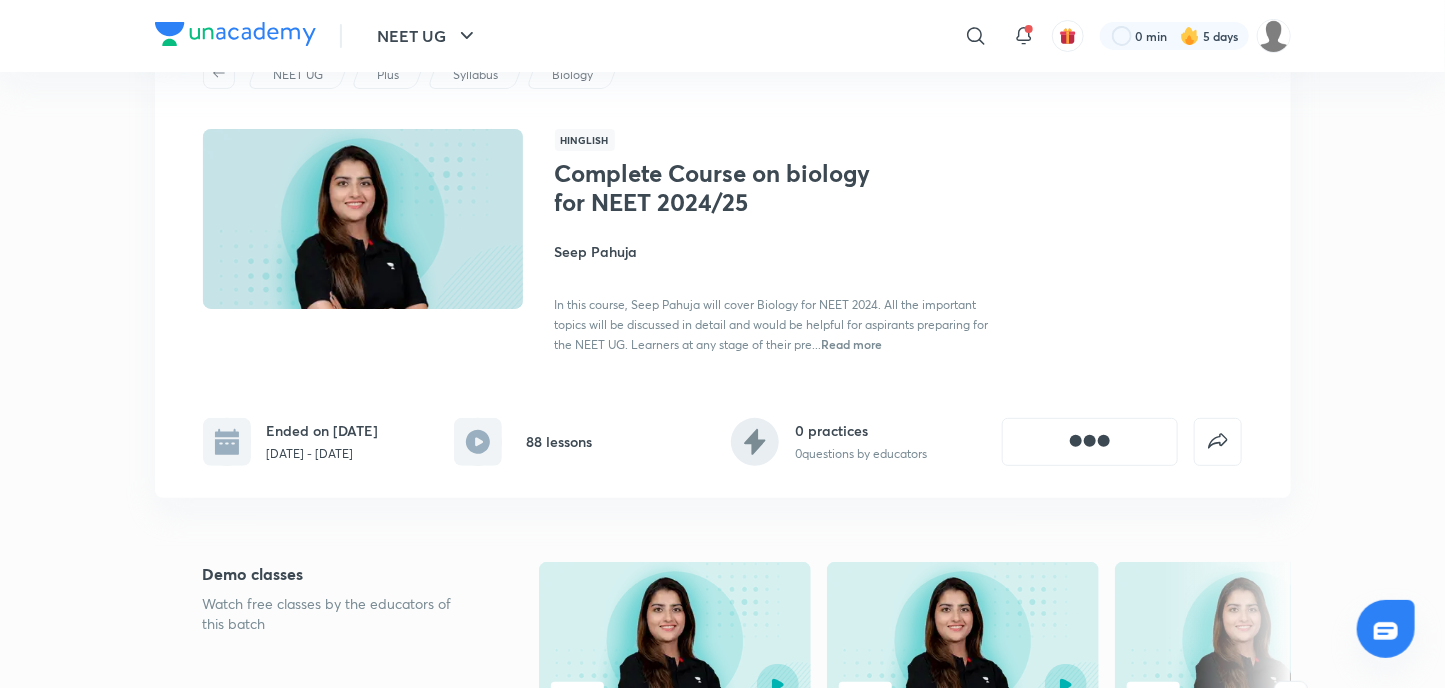 scroll, scrollTop: 0, scrollLeft: 0, axis: both 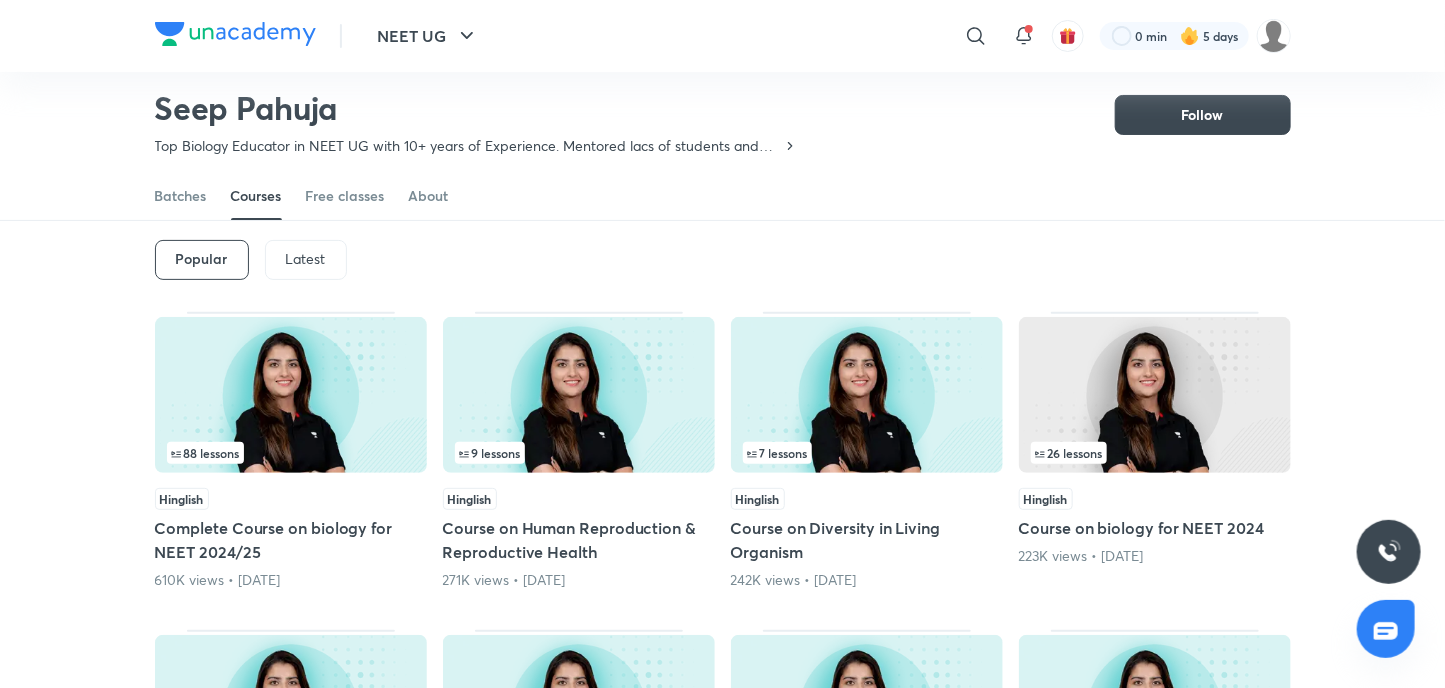 click on "Latest" at bounding box center [306, 260] 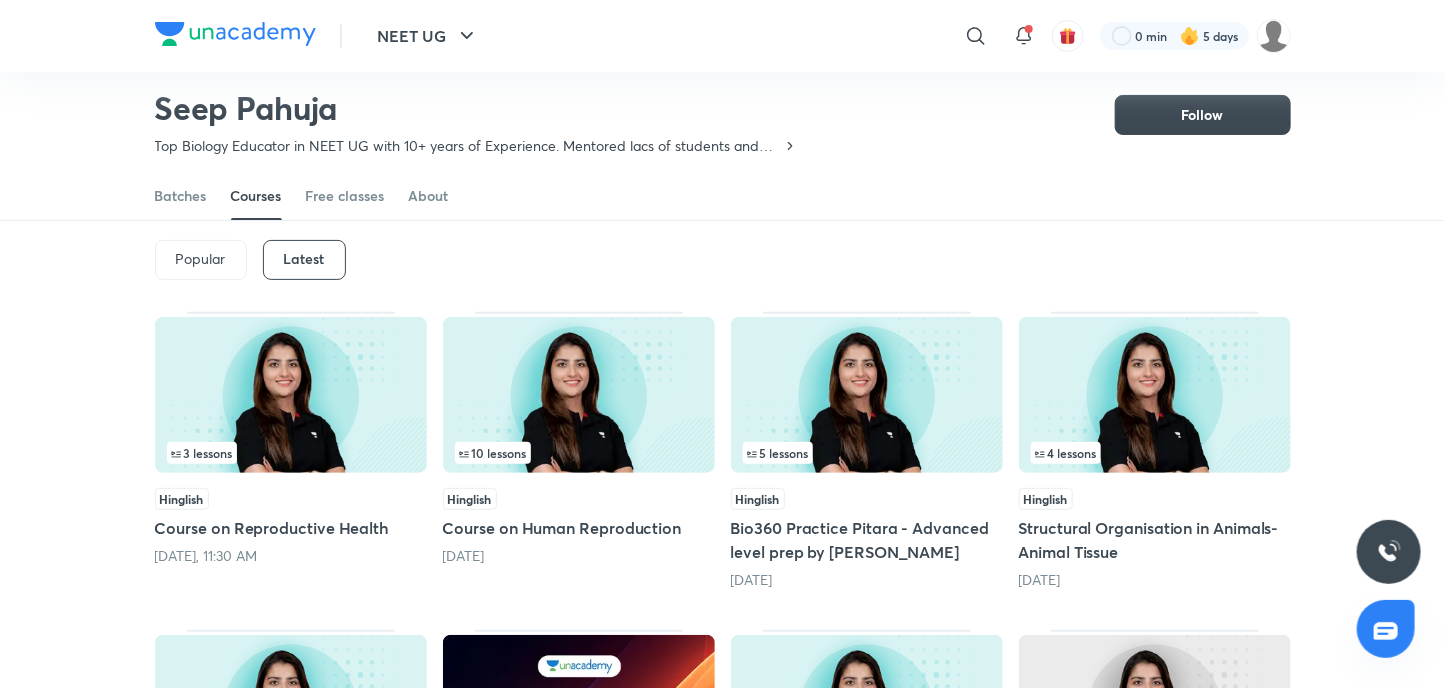 click at bounding box center (579, 395) 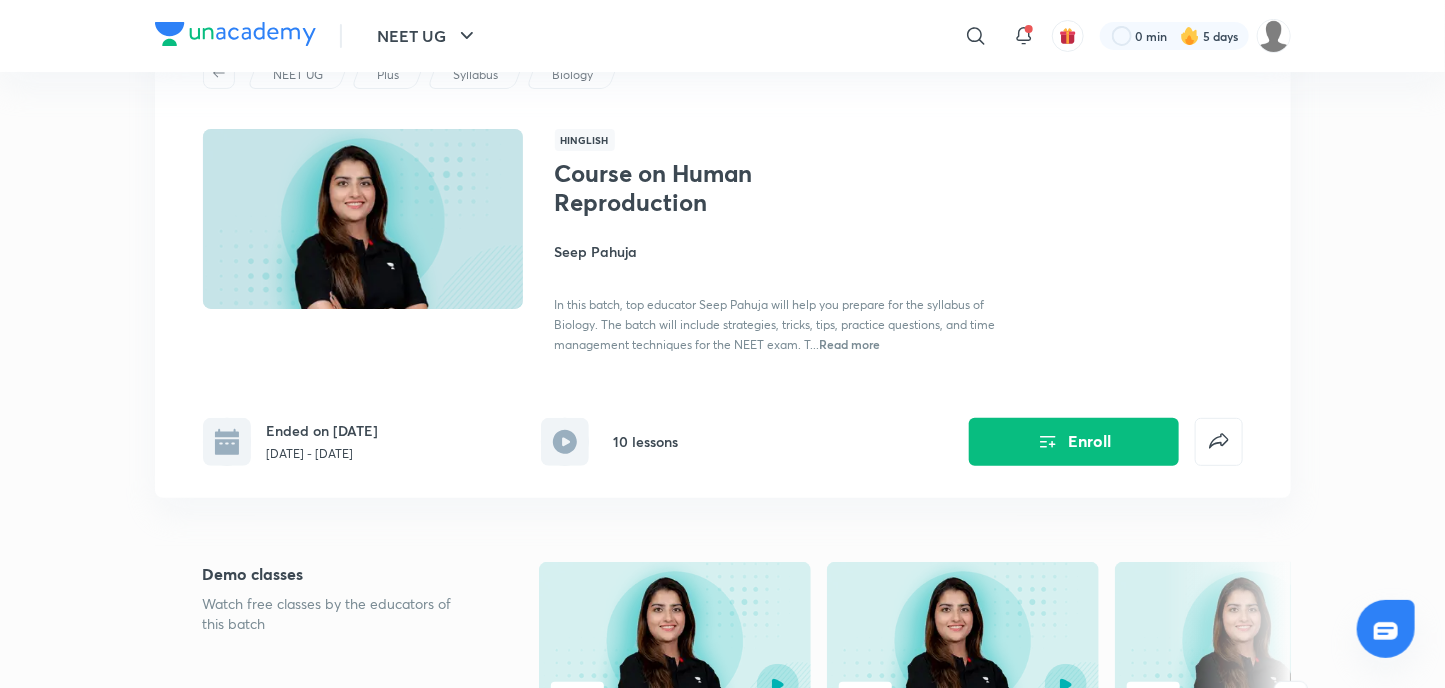 scroll, scrollTop: 0, scrollLeft: 0, axis: both 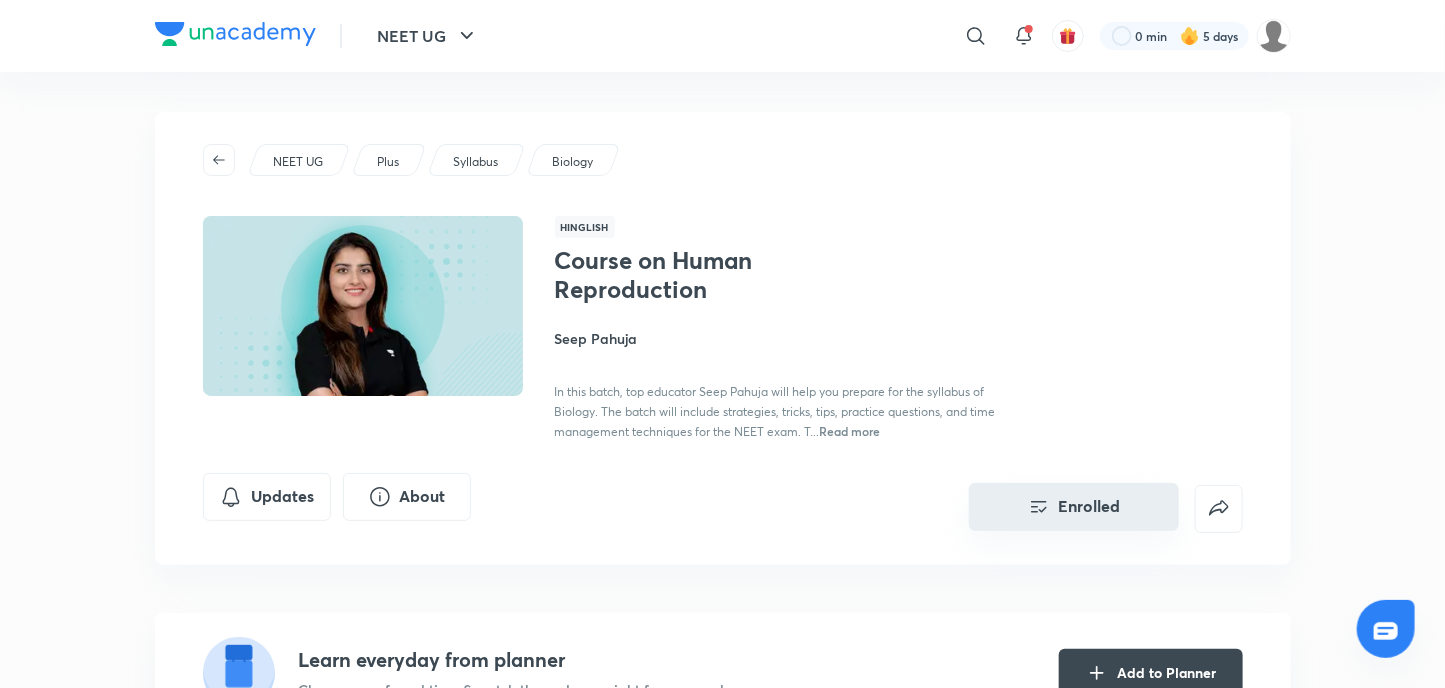 click on "Enrolled" at bounding box center (1074, 507) 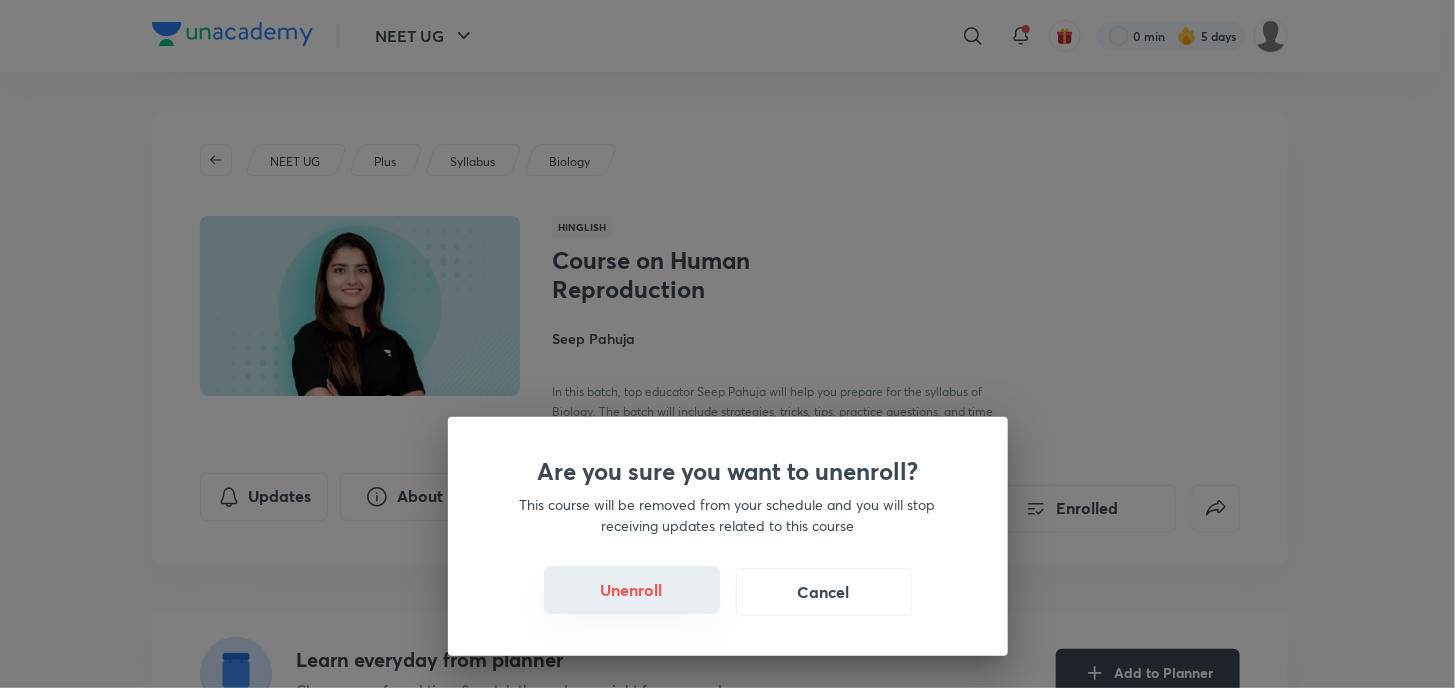click on "Unenroll" at bounding box center [632, 590] 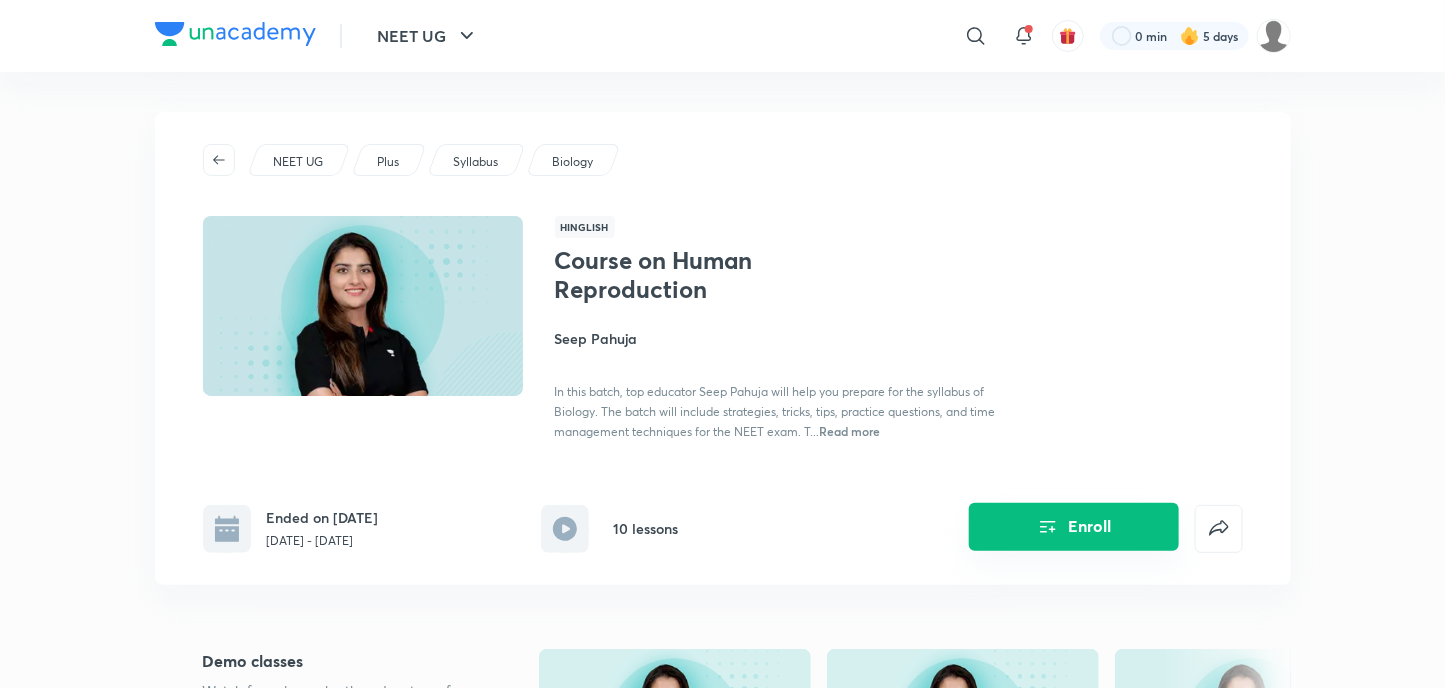 click on "Enroll" at bounding box center (1074, 527) 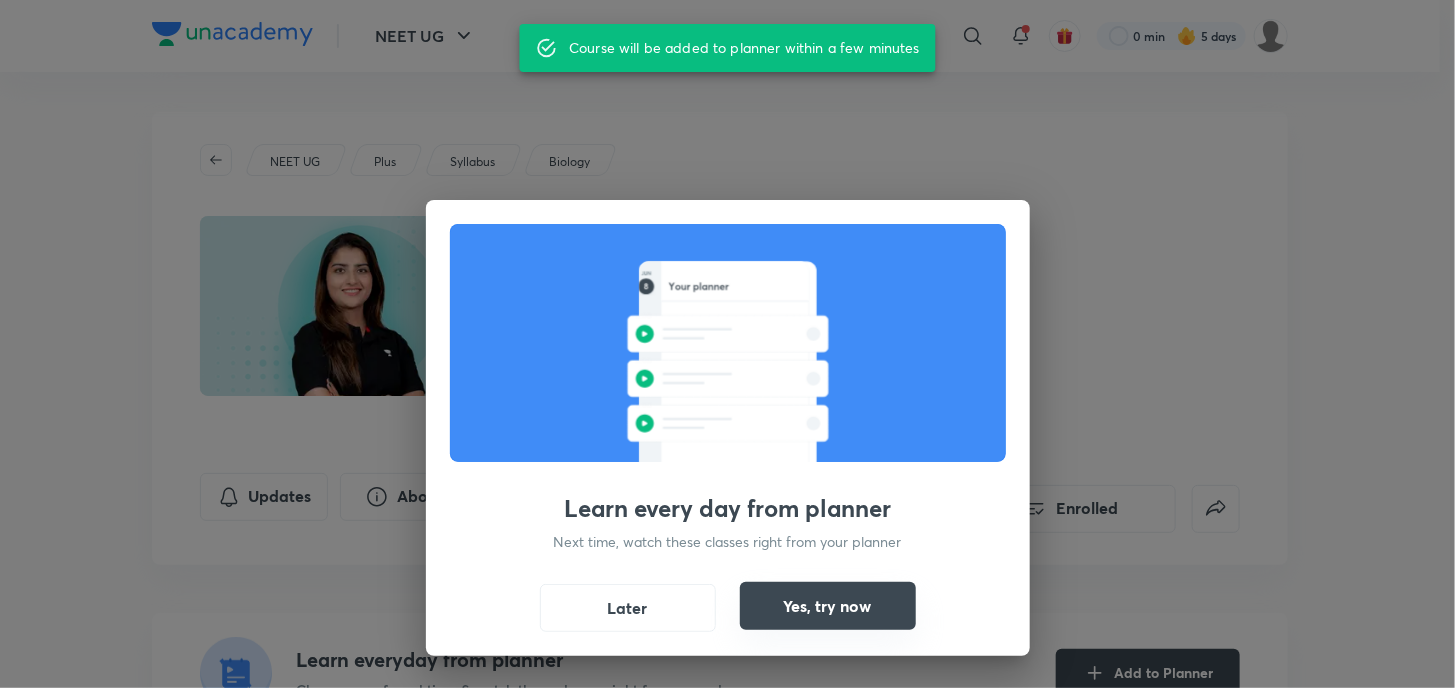 click on "Yes, try now" at bounding box center (828, 606) 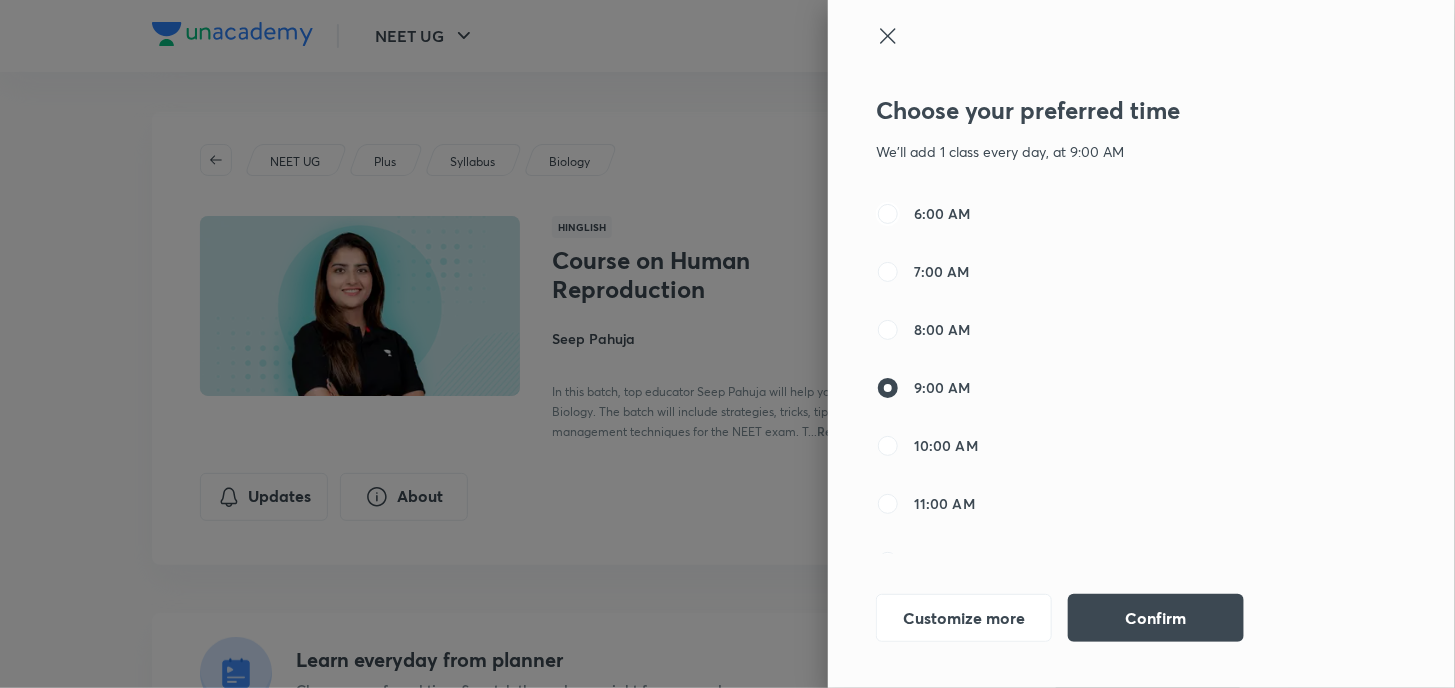 click on "6:00 AM" at bounding box center (888, 214) 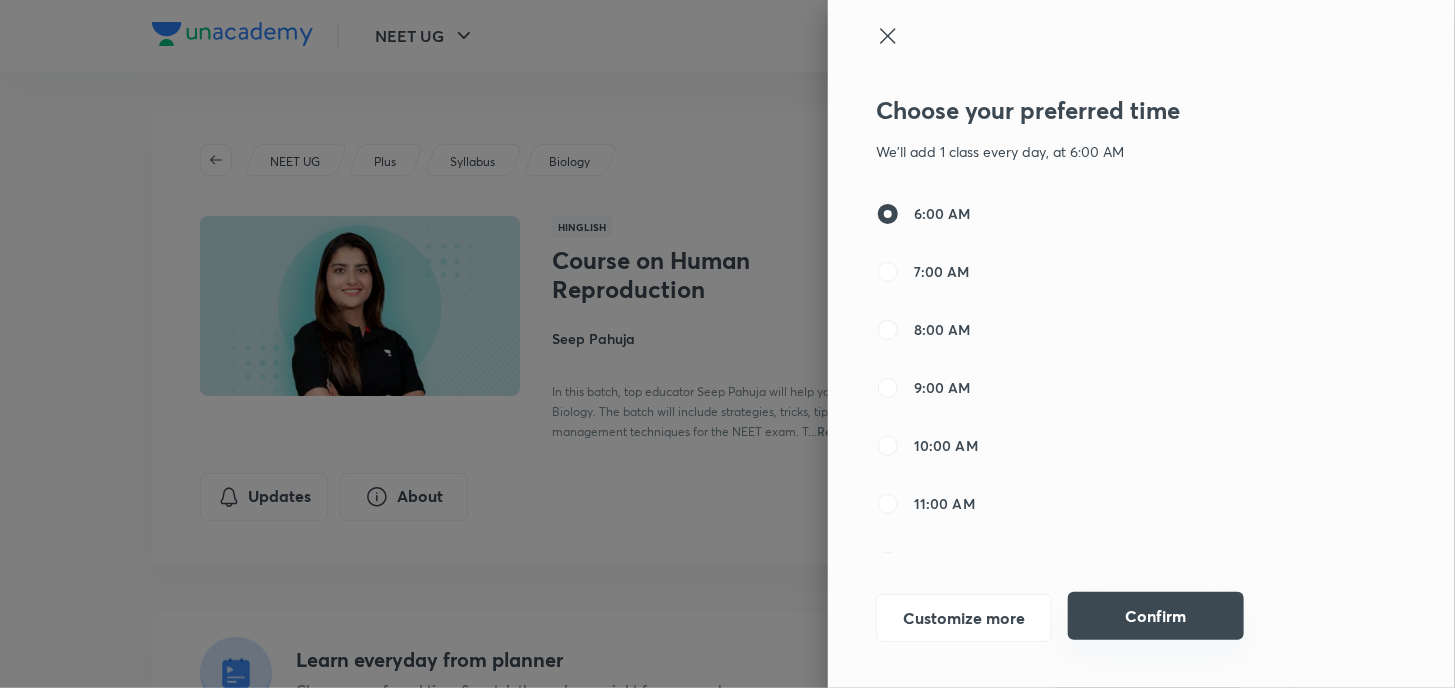 click on "Confirm" at bounding box center (1156, 616) 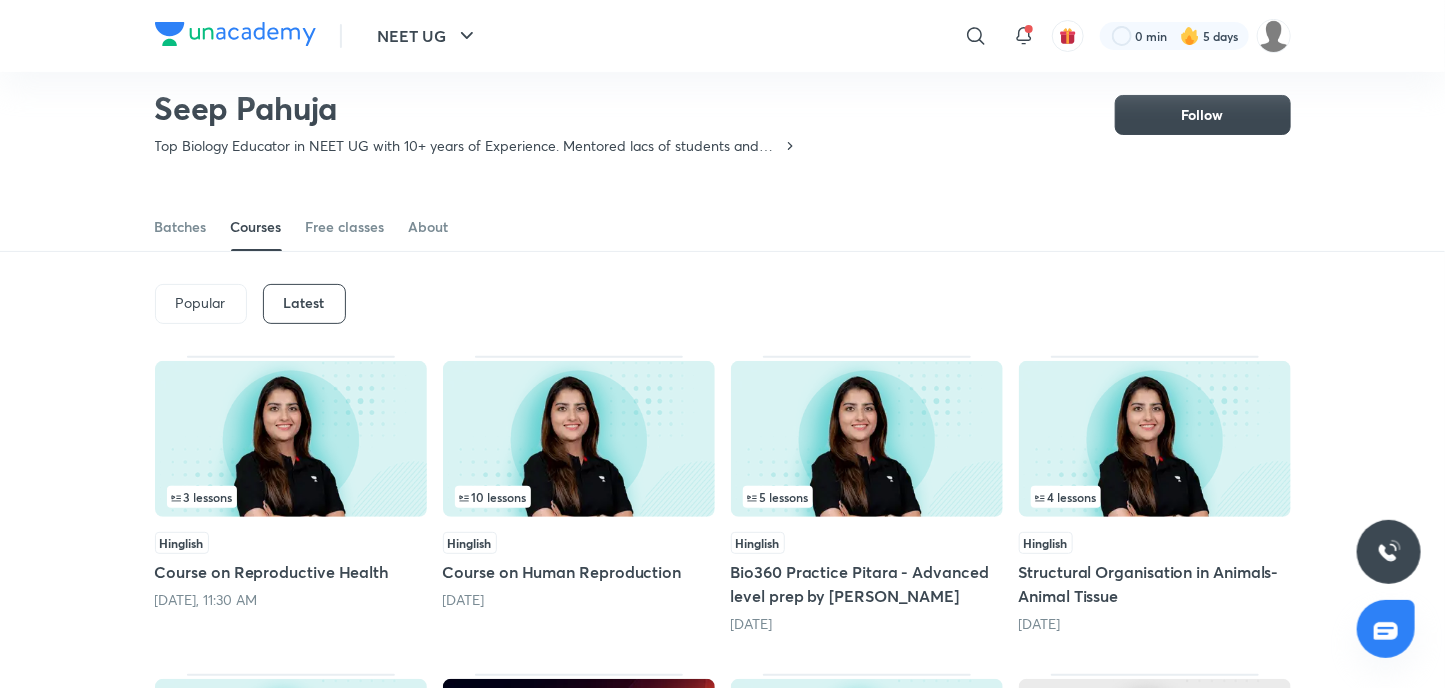 scroll, scrollTop: 87, scrollLeft: 0, axis: vertical 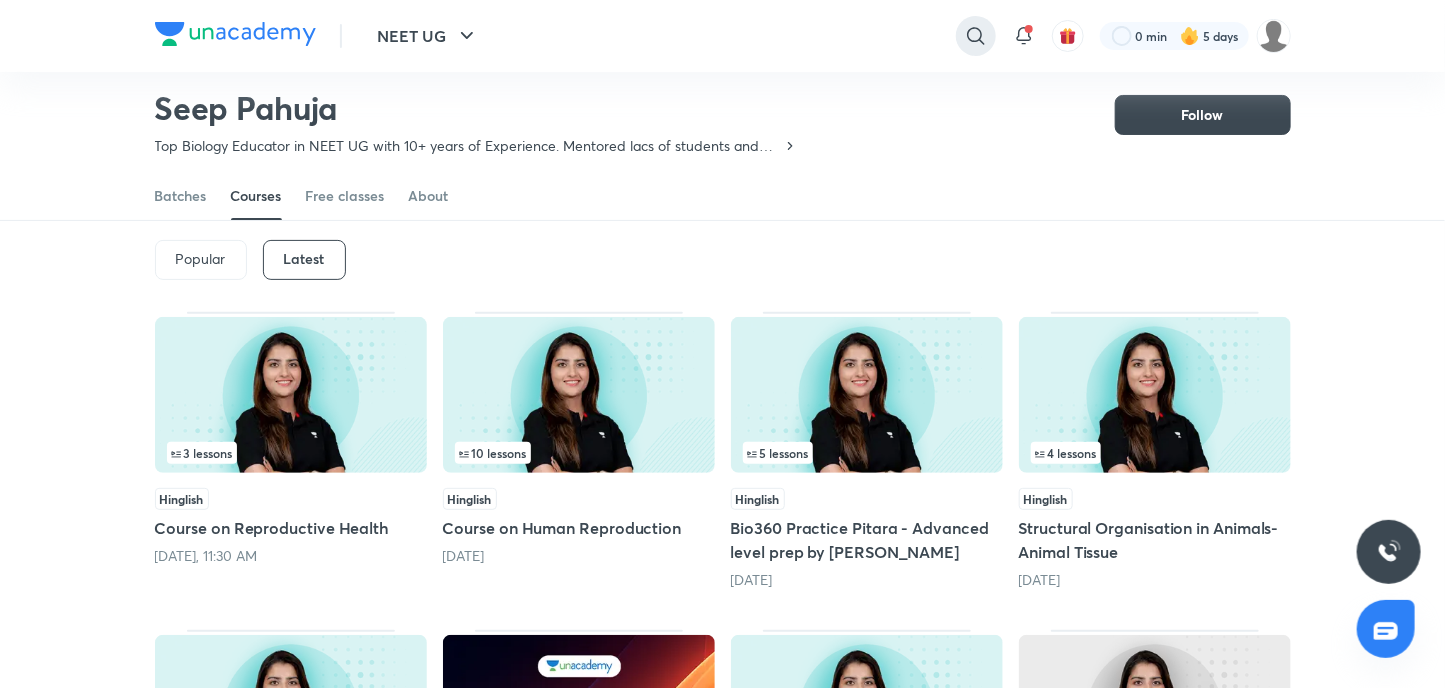 click 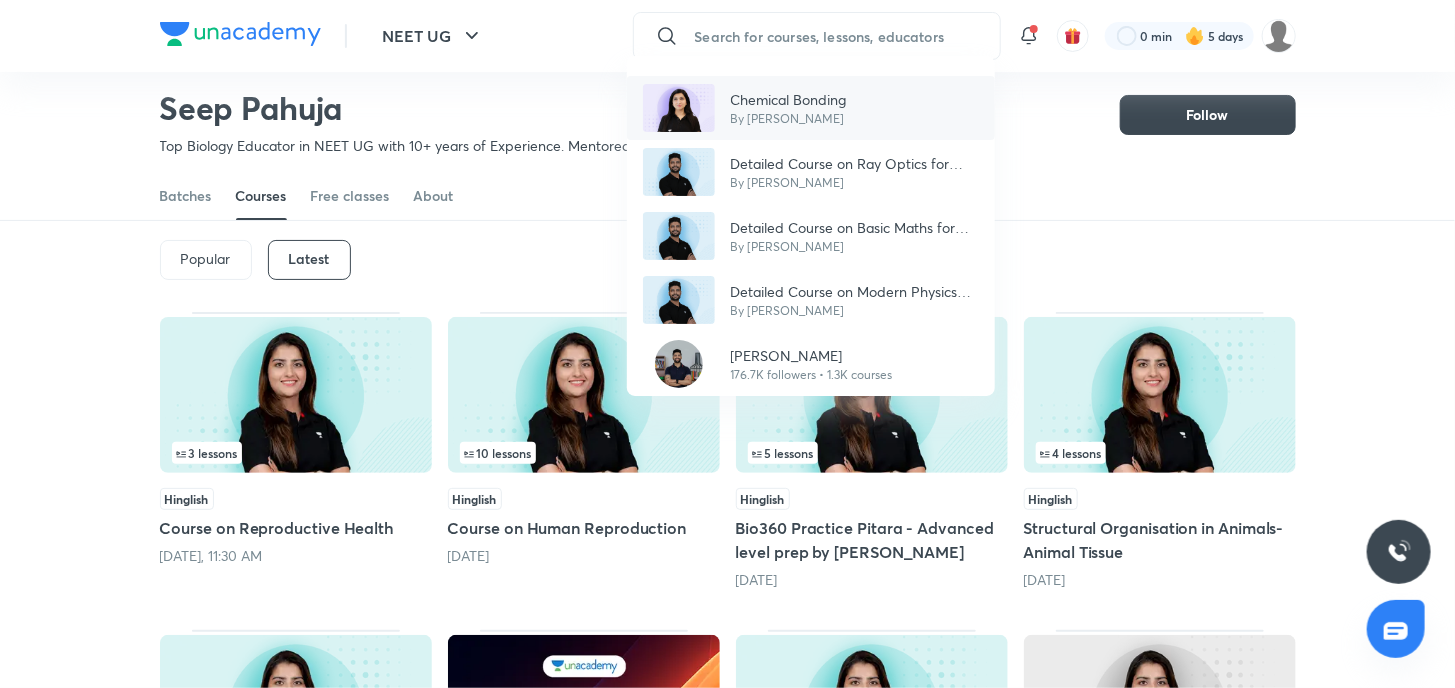 click on "Chemical Bonding By [PERSON_NAME]" at bounding box center [811, 108] 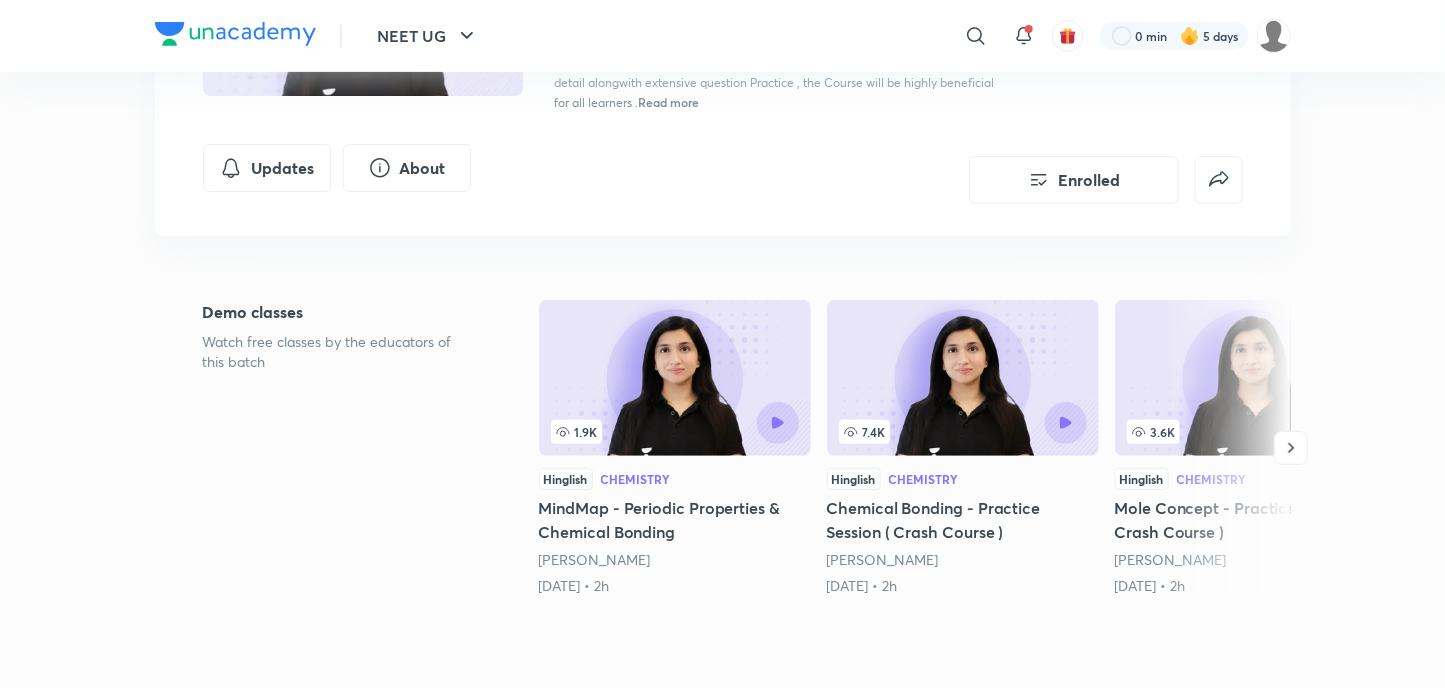 scroll, scrollTop: 500, scrollLeft: 0, axis: vertical 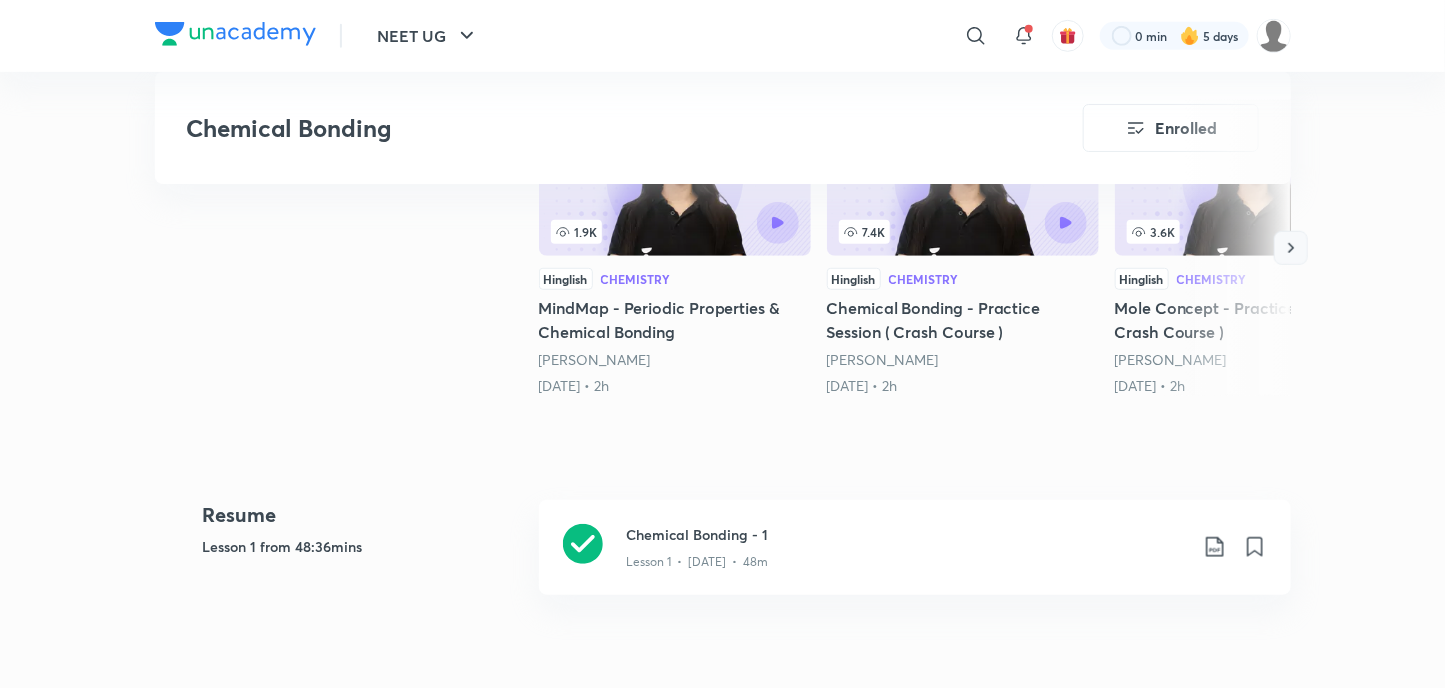 click 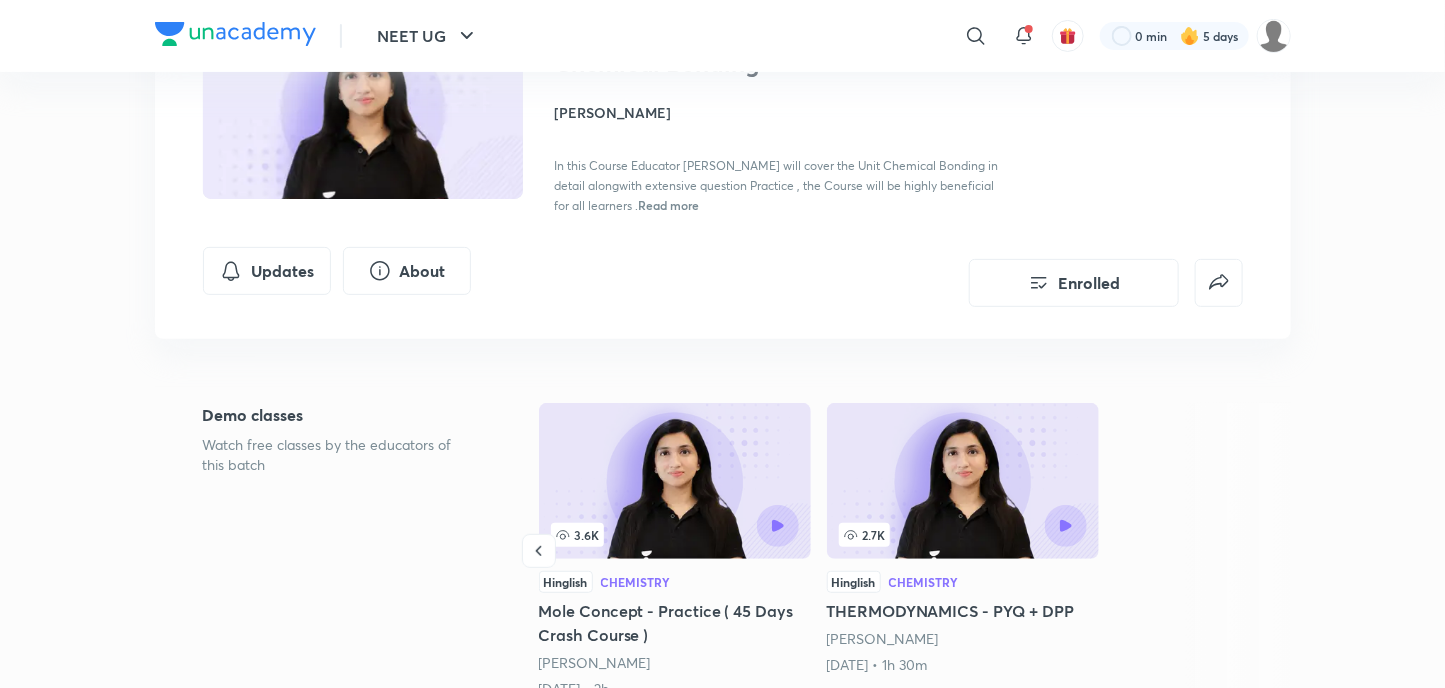 scroll, scrollTop: 0, scrollLeft: 0, axis: both 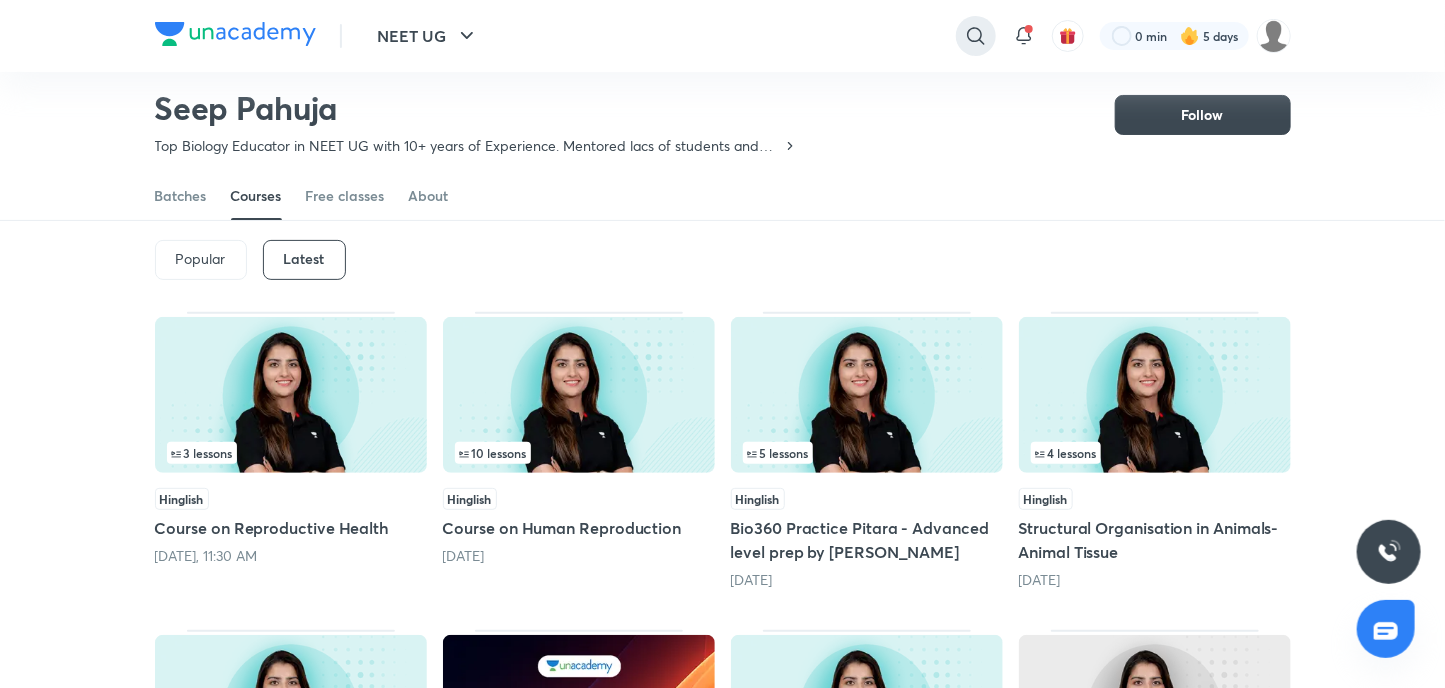 click 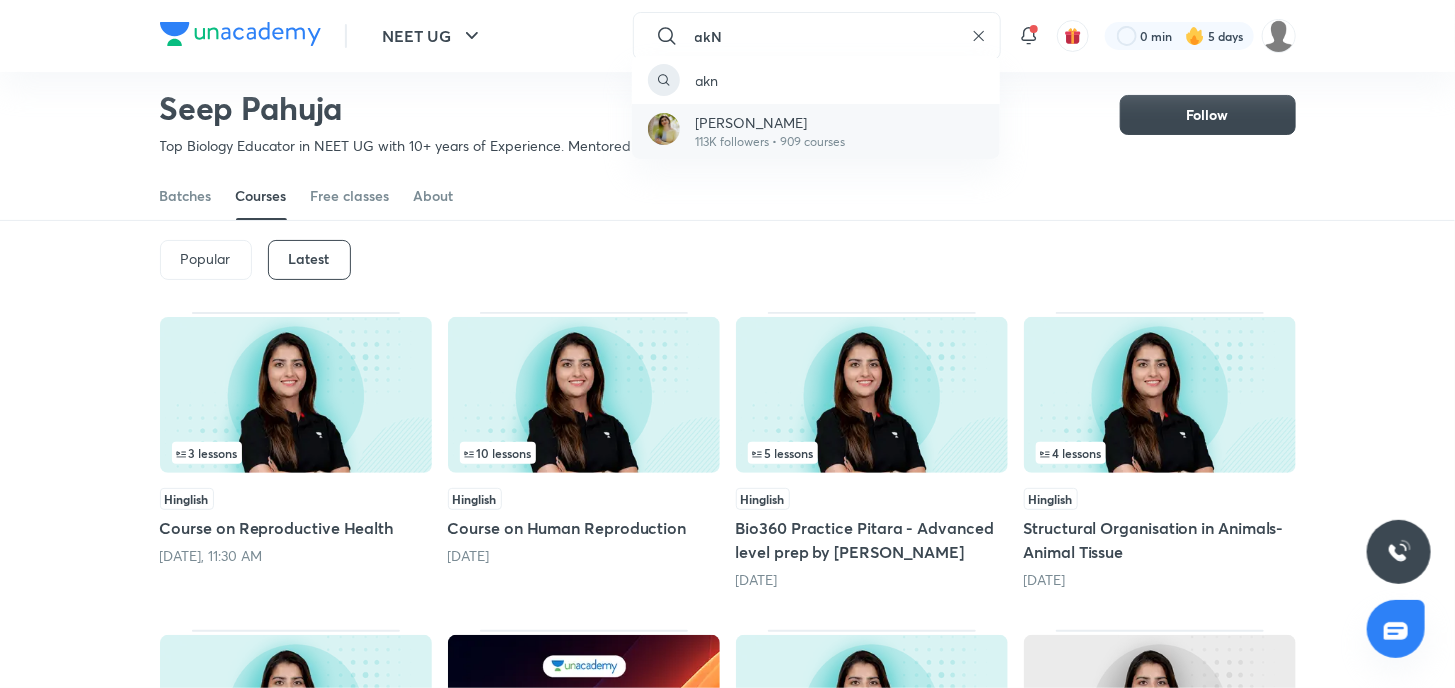 type on "akN" 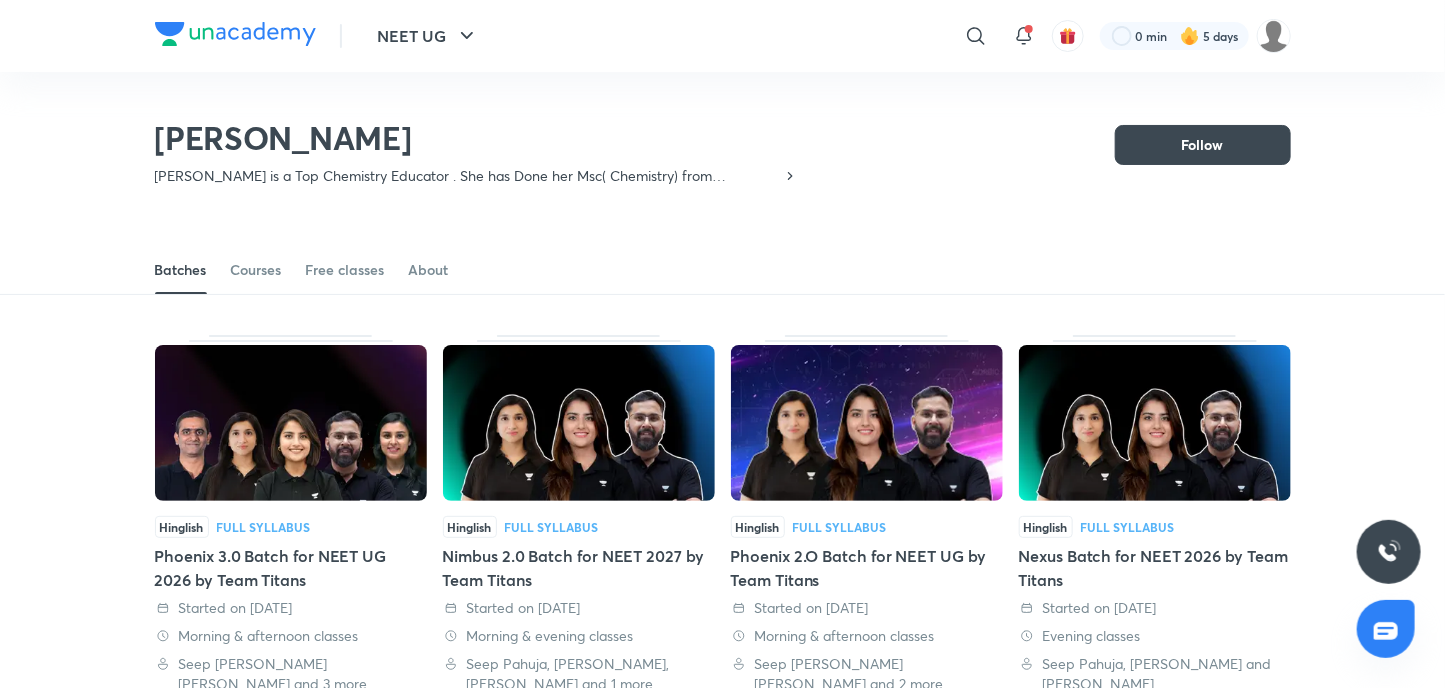 scroll, scrollTop: 87, scrollLeft: 0, axis: vertical 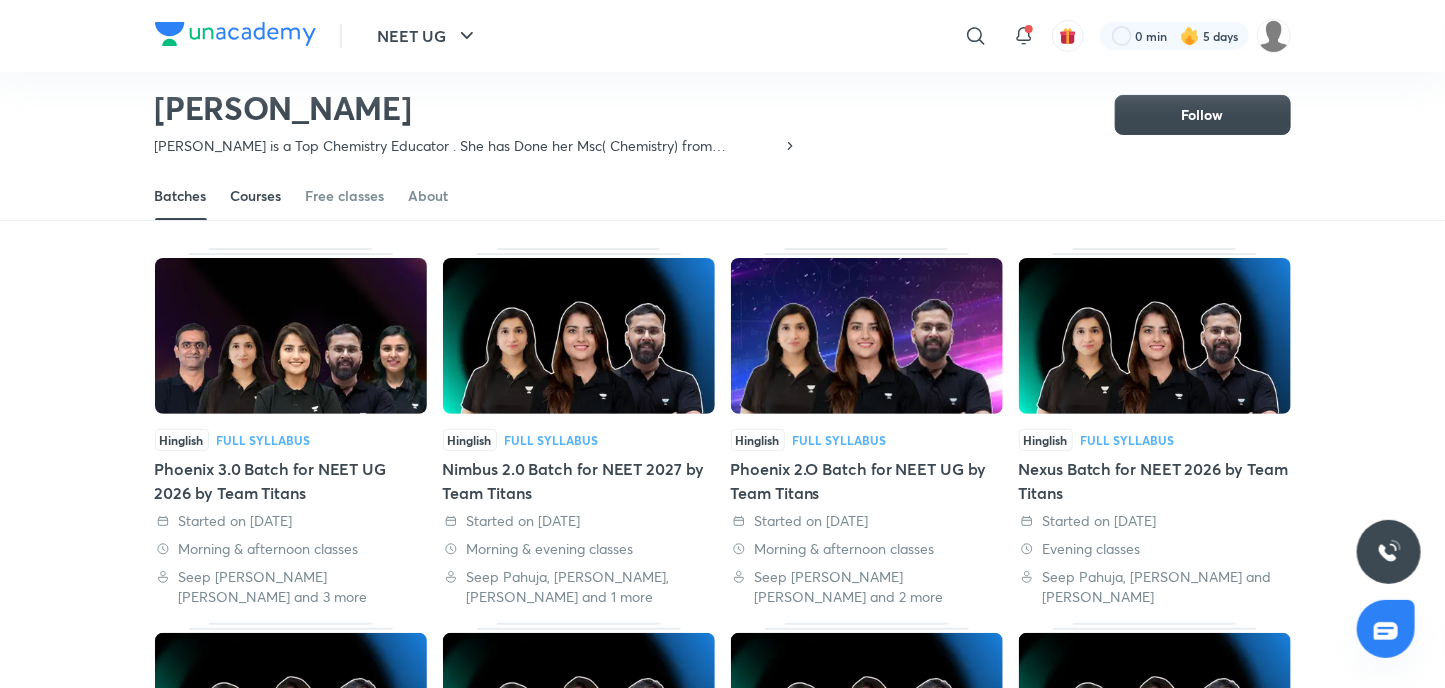 click on "Courses" at bounding box center (256, 196) 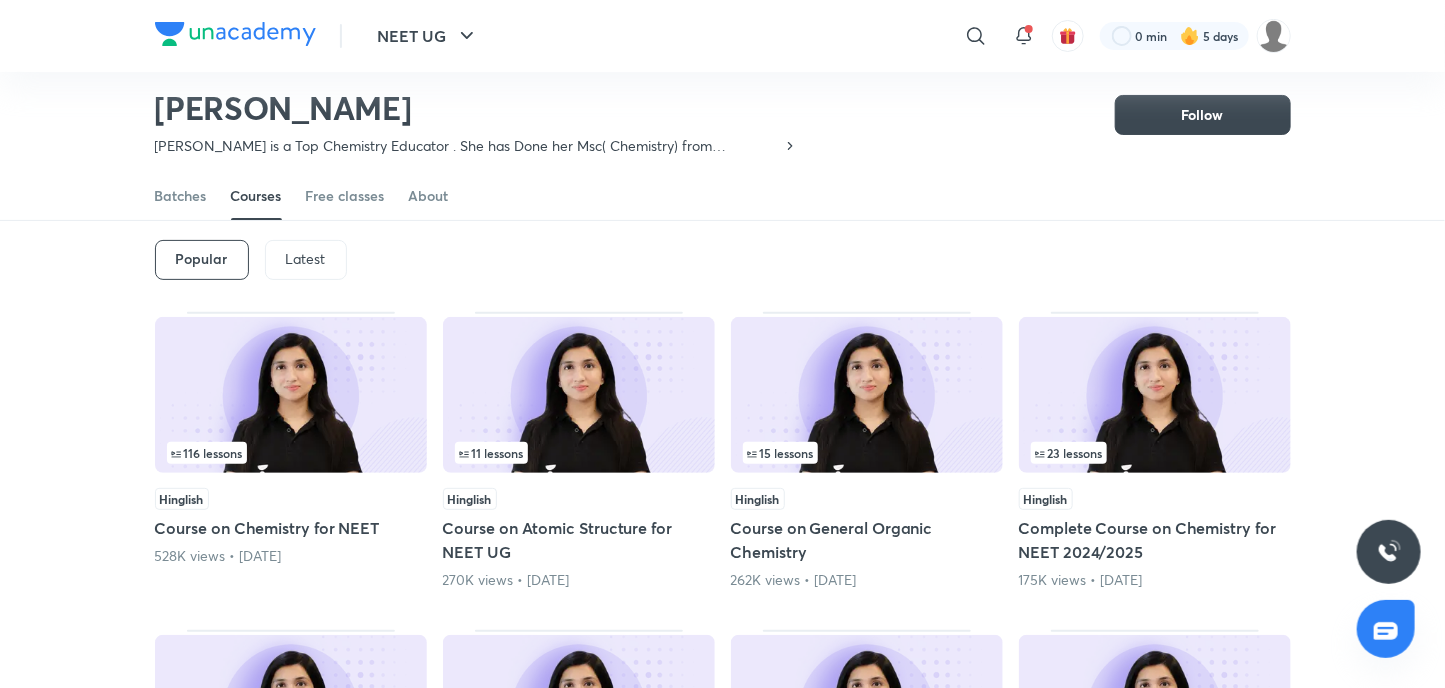 click on "Latest" at bounding box center (306, 260) 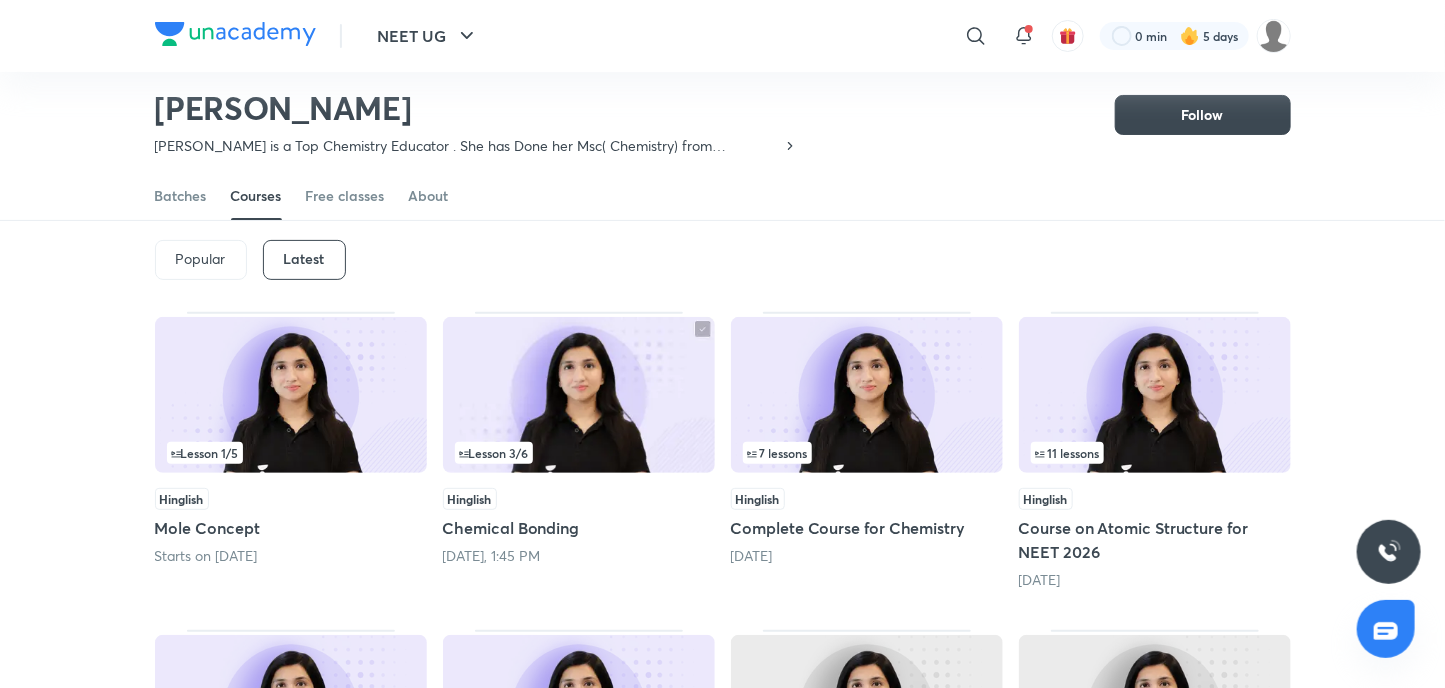 click at bounding box center [1155, 395] 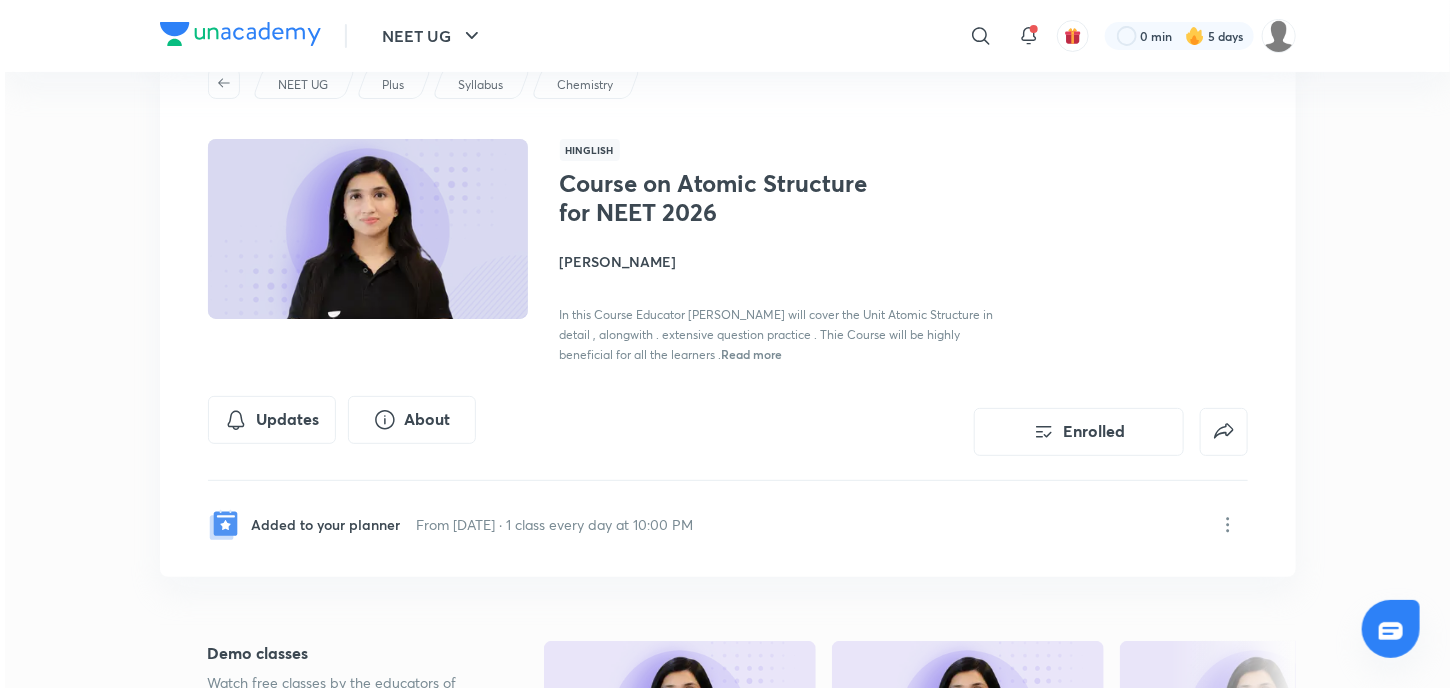 scroll, scrollTop: 200, scrollLeft: 0, axis: vertical 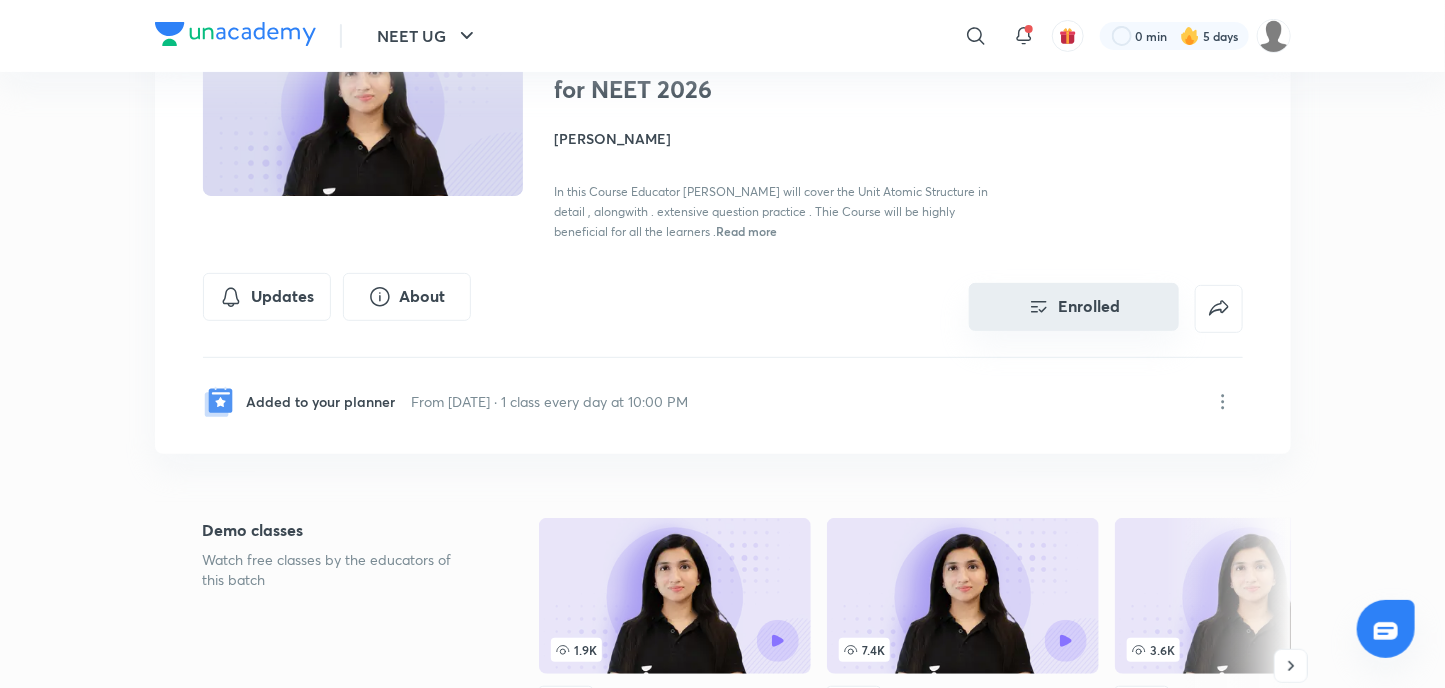 click on "Enrolled" at bounding box center [1074, 303] 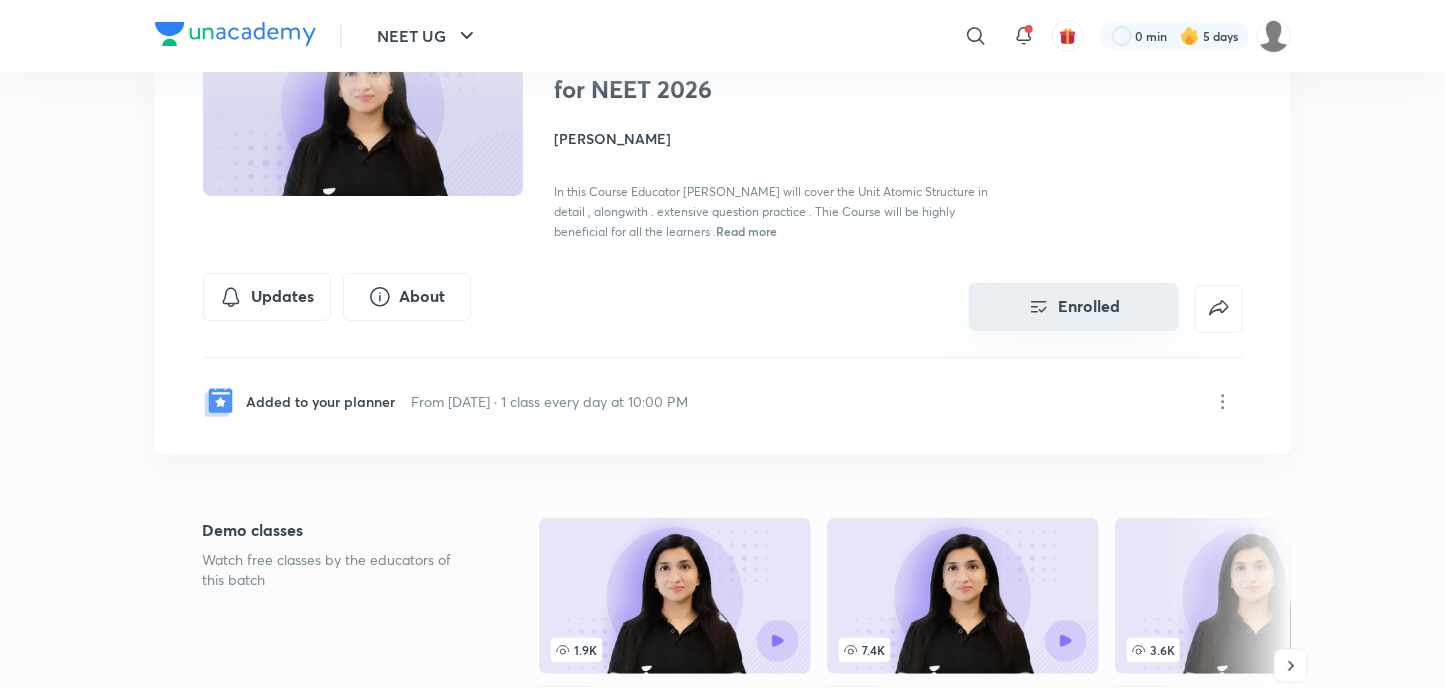 click on "Enrolled" at bounding box center [1074, 307] 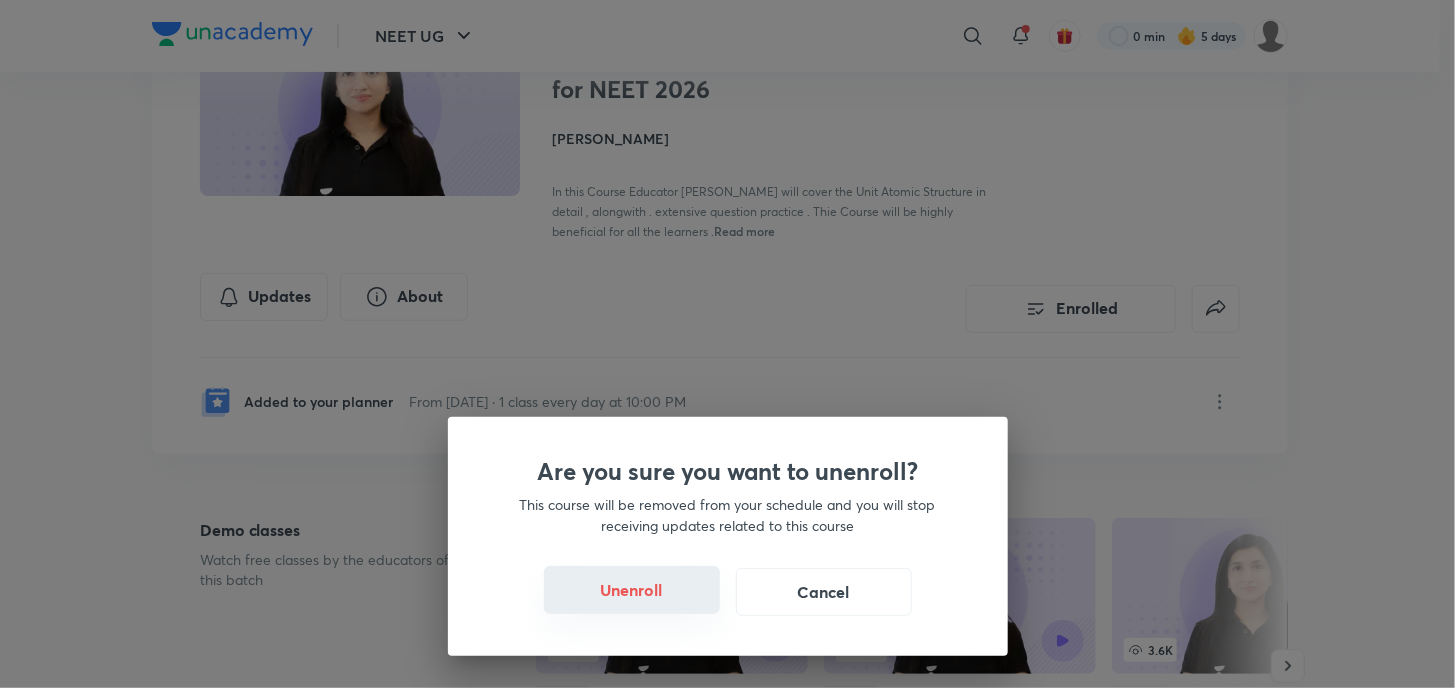 click on "Unenroll" at bounding box center [632, 590] 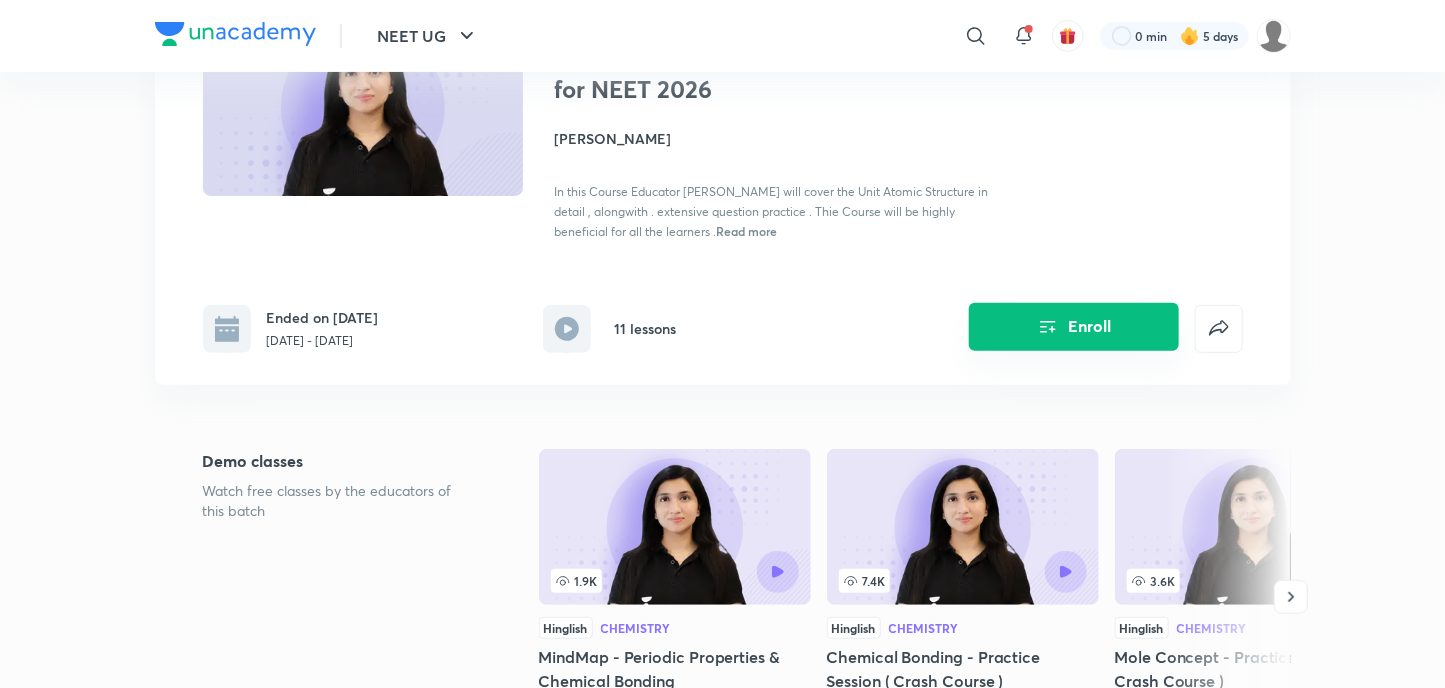 click on "Enroll" at bounding box center [1074, 327] 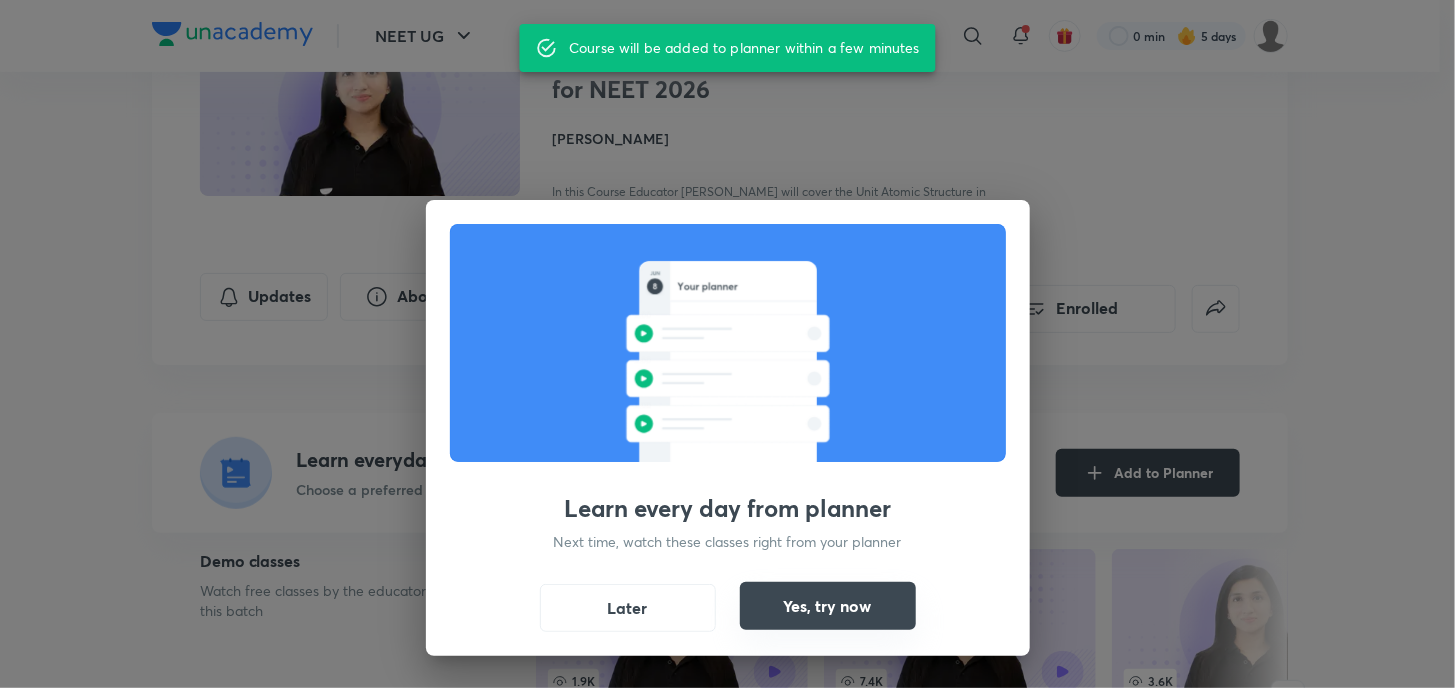 click on "Yes, try now" at bounding box center (828, 606) 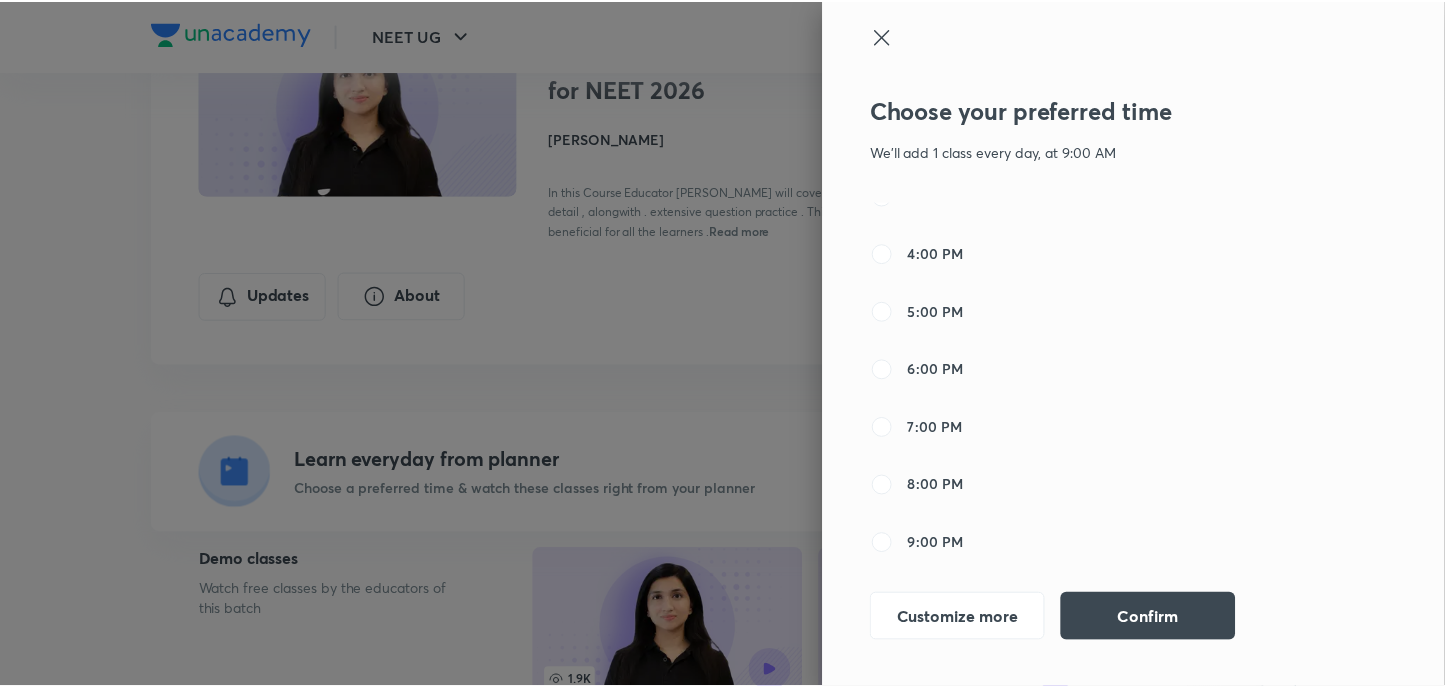 scroll, scrollTop: 440, scrollLeft: 0, axis: vertical 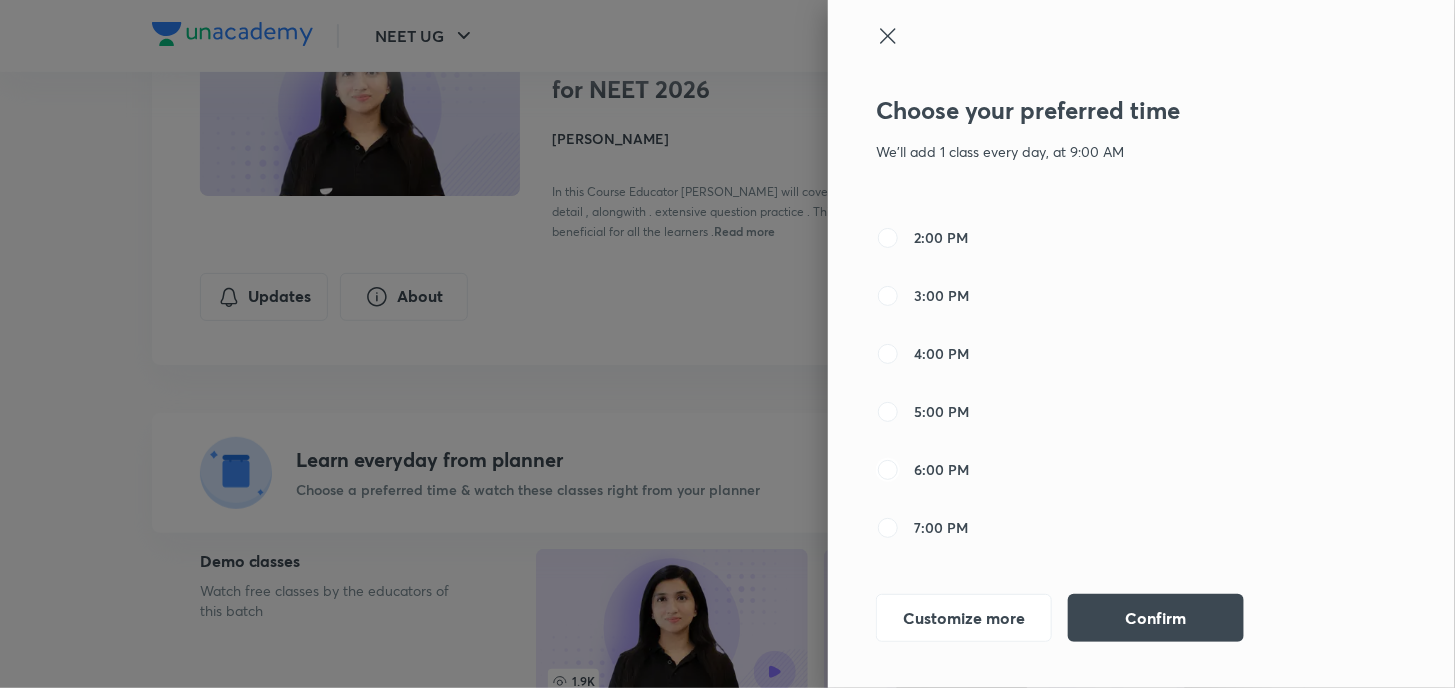 click on "6:00 PM" at bounding box center [888, 470] 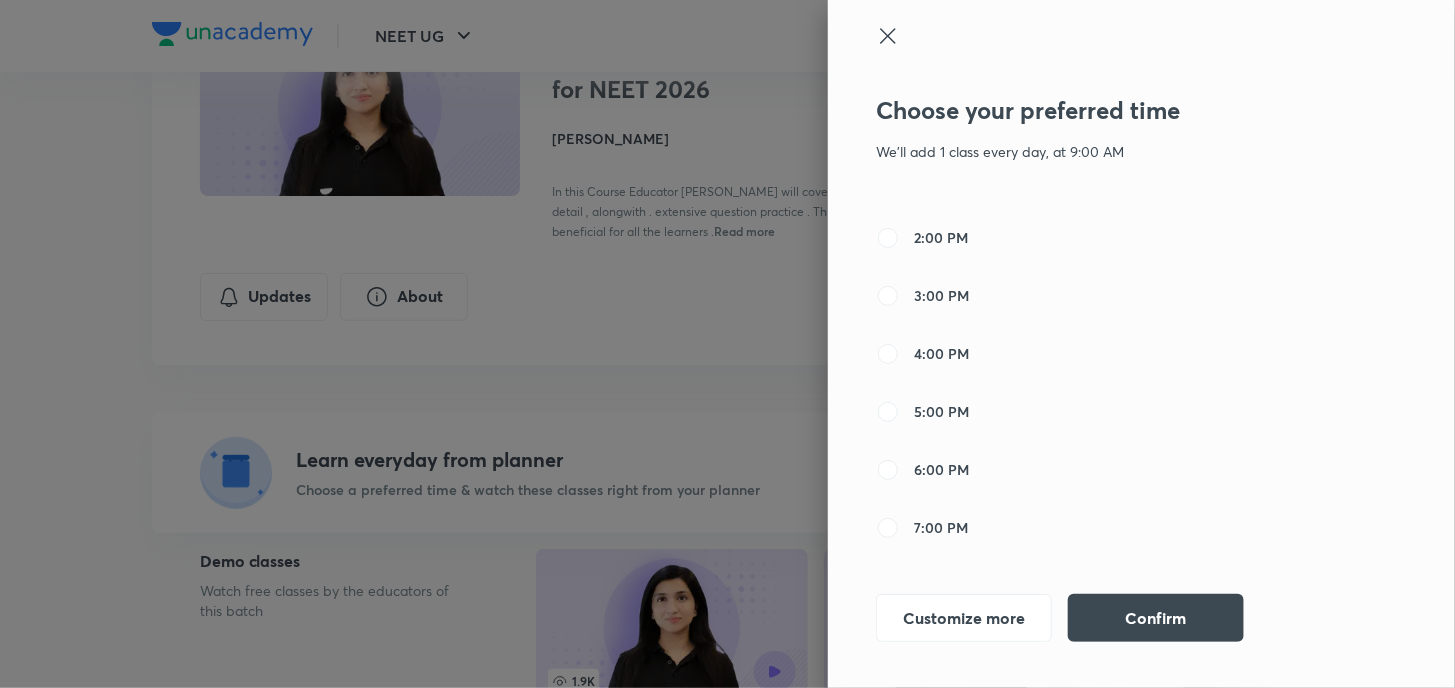 radio on "false" 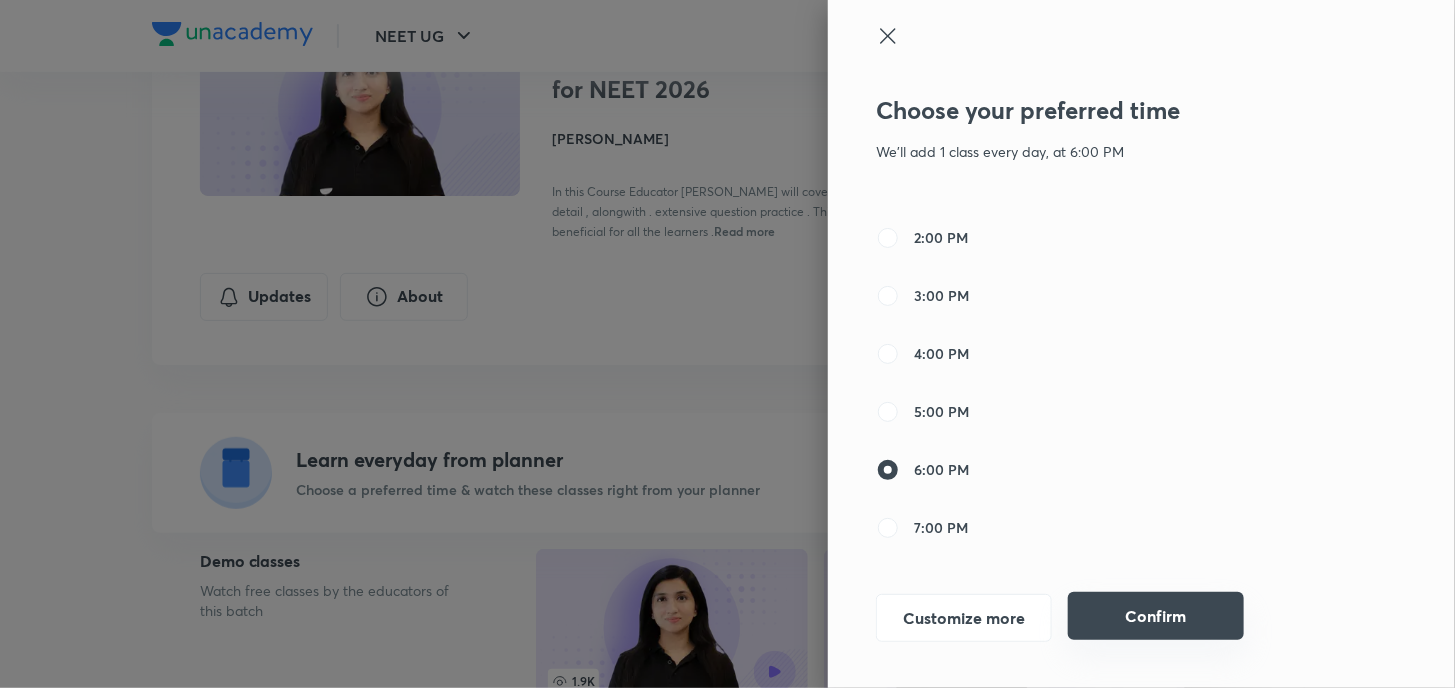 click on "Confirm" at bounding box center (1156, 616) 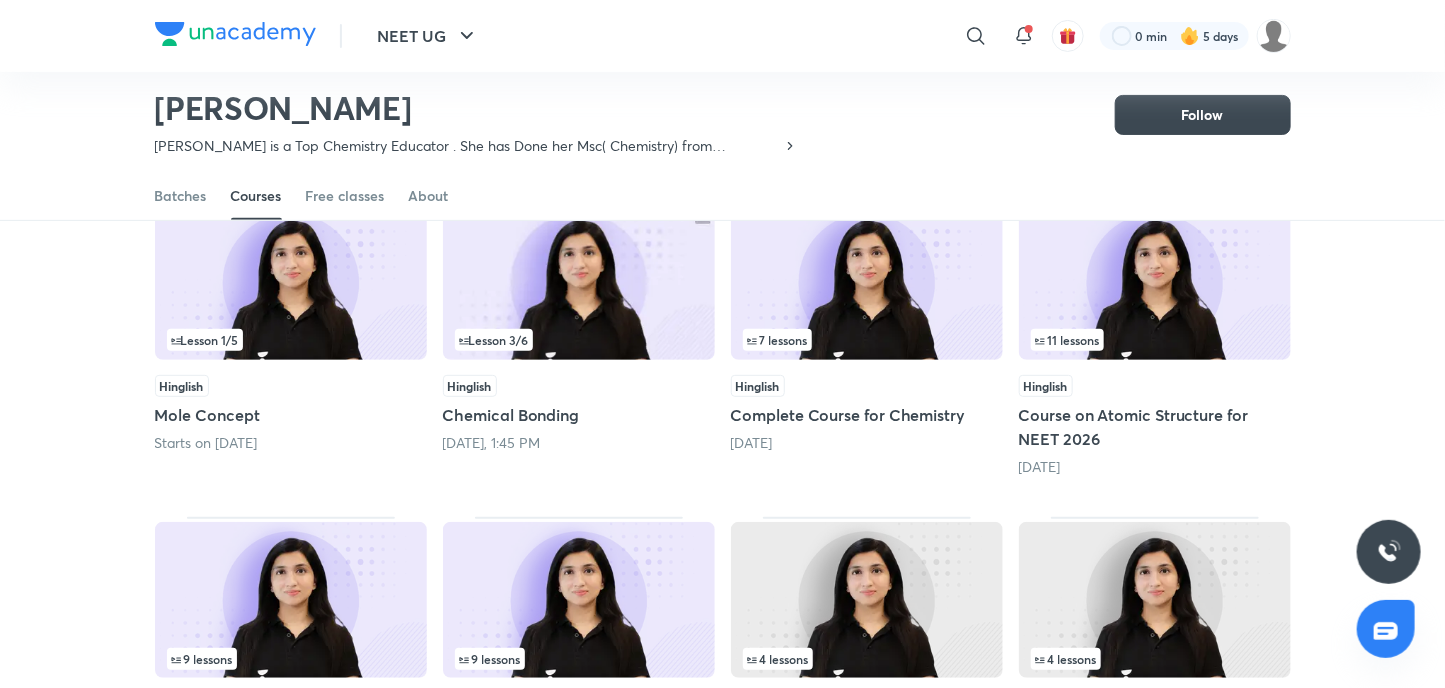 scroll, scrollTop: 87, scrollLeft: 0, axis: vertical 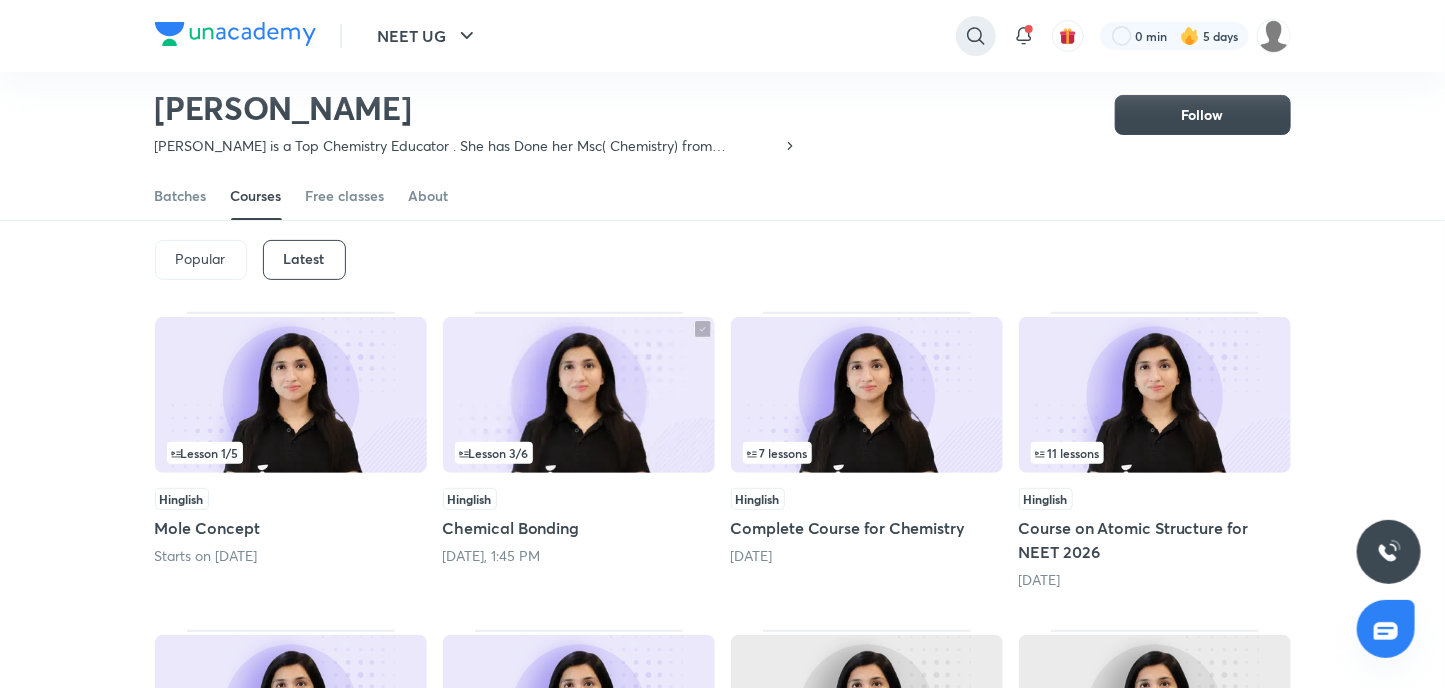 click 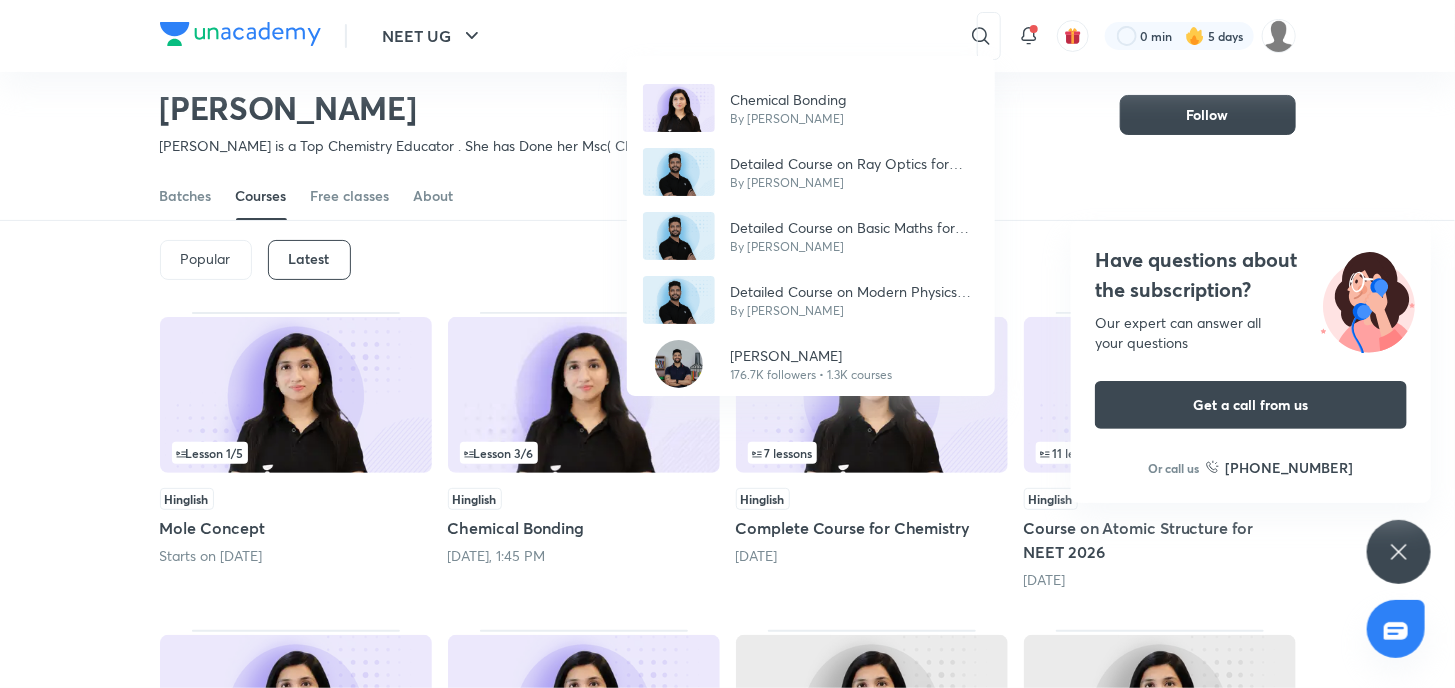 click on "Chemical Bonding By [PERSON_NAME] Detailed Course on Ray Optics for NEET 2026 By [PERSON_NAME] Detailed Course on Basic Maths for Physics By [PERSON_NAME][DEMOGRAPHIC_DATA] Detailed Course on Modern Physics for NEET 2026 By [PERSON_NAME] [PERSON_NAME][DEMOGRAPHIC_DATA] 176.7K followers • 1.3K courses" at bounding box center [727, 344] 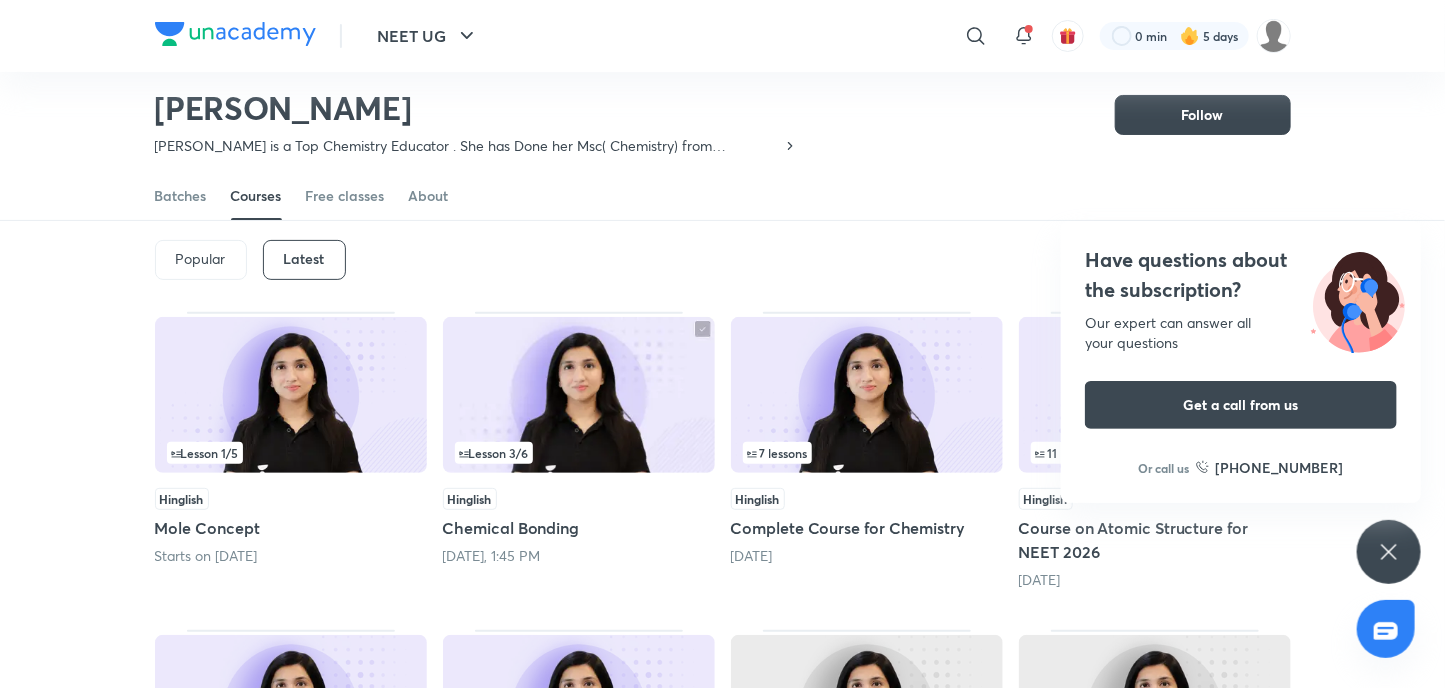 click 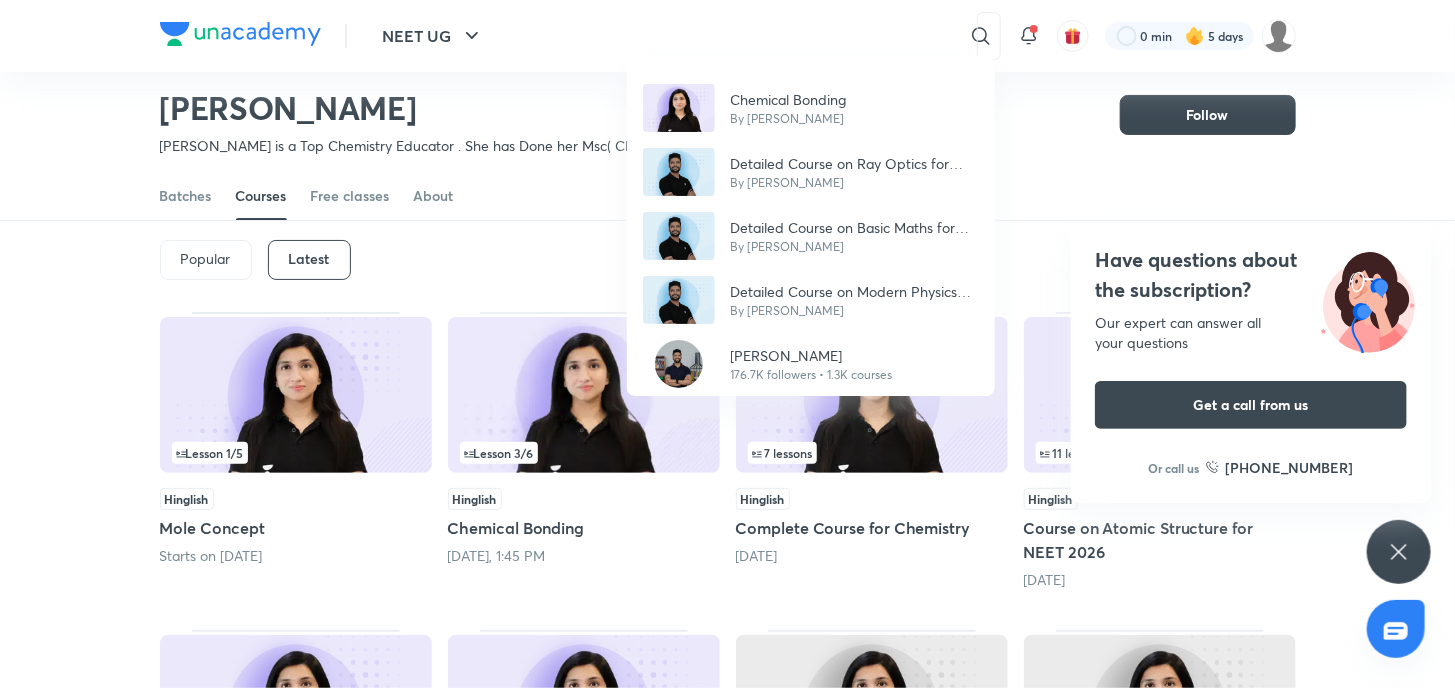 click on "Chemical Bonding By [PERSON_NAME] Detailed Course on Ray Optics for NEET 2026 By [PERSON_NAME] Detailed Course on Basic Maths for Physics By [PERSON_NAME][DEMOGRAPHIC_DATA] Detailed Course on Modern Physics for NEET 2026 By [PERSON_NAME] [PERSON_NAME][DEMOGRAPHIC_DATA] 176.7K followers • 1.3K courses" at bounding box center [727, 344] 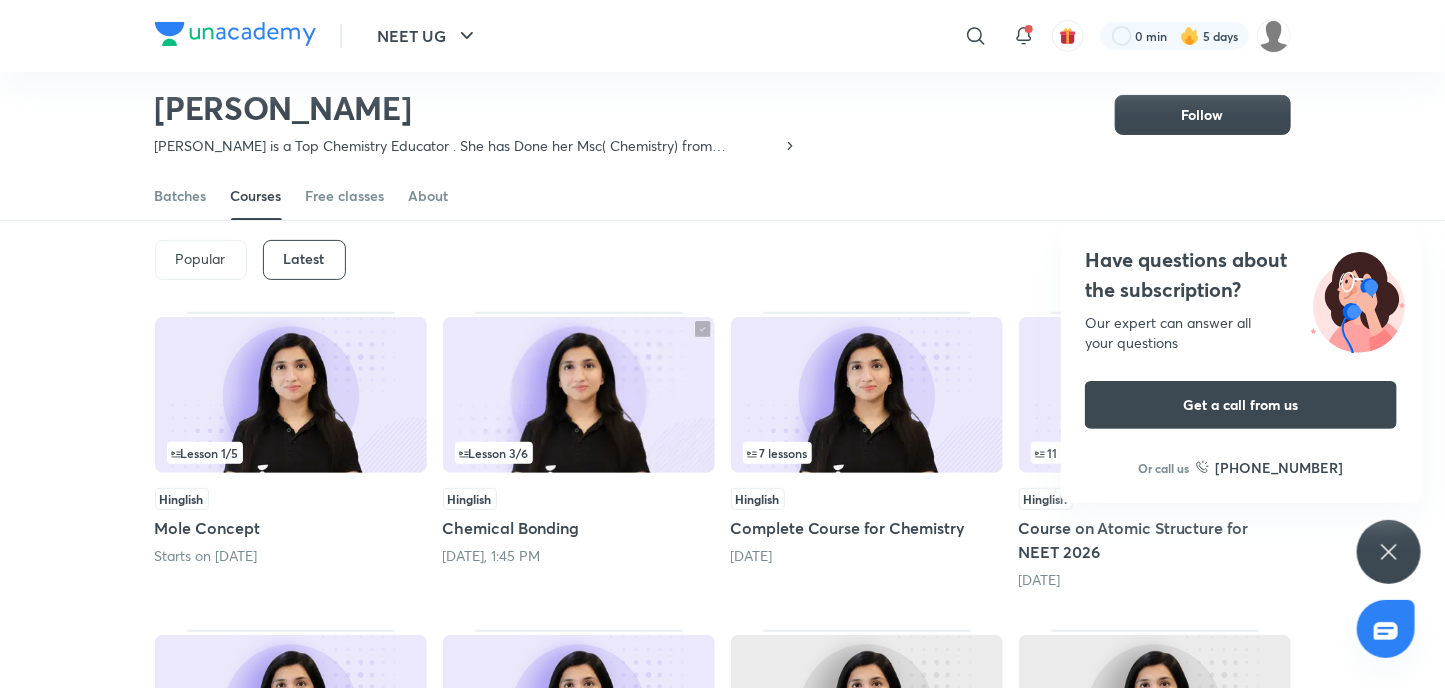 scroll, scrollTop: 0, scrollLeft: 0, axis: both 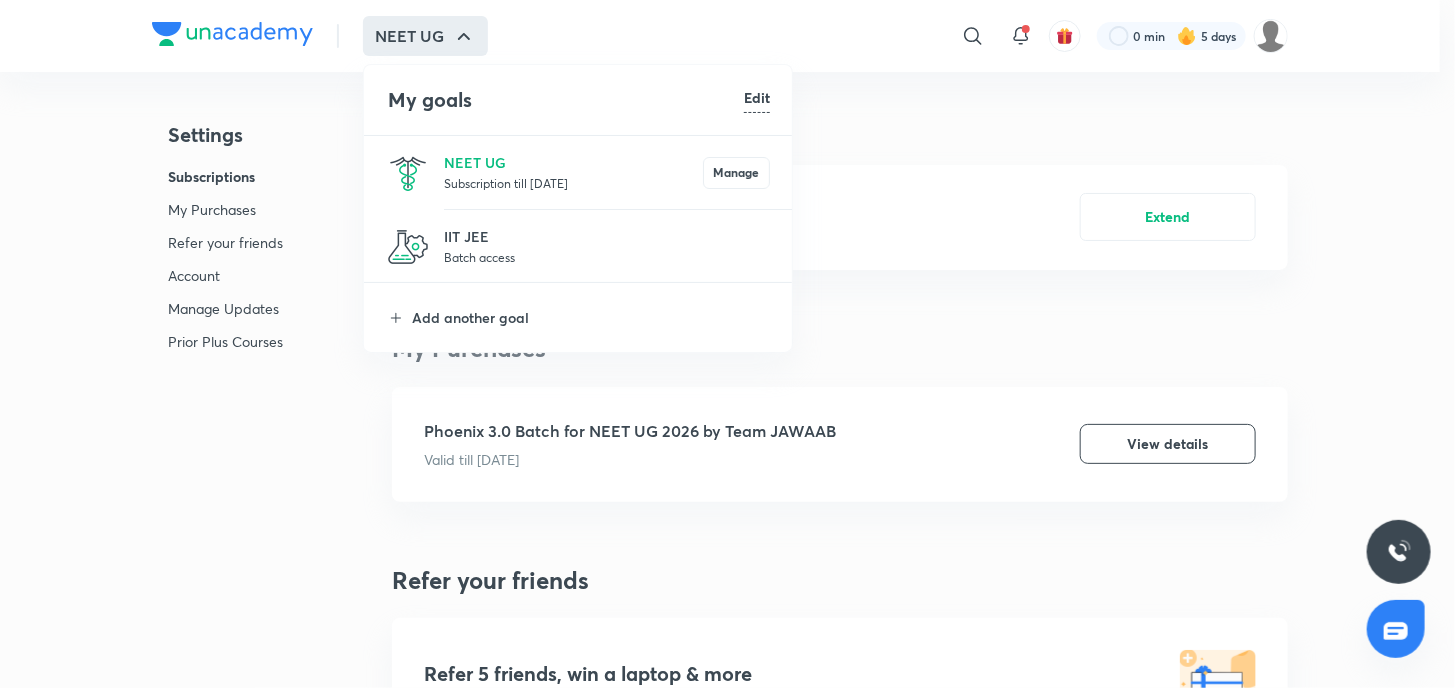 click on "Subscription till [DATE]" at bounding box center (573, 183) 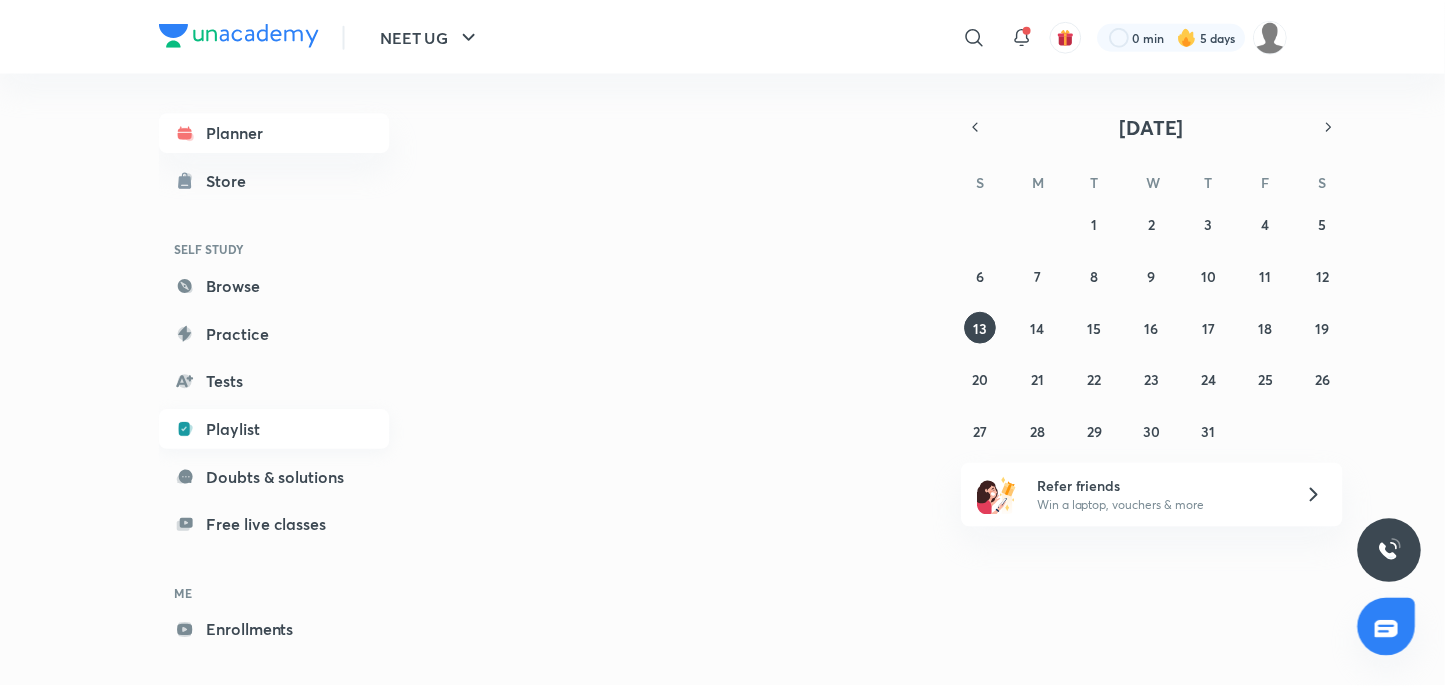 scroll, scrollTop: 68, scrollLeft: 0, axis: vertical 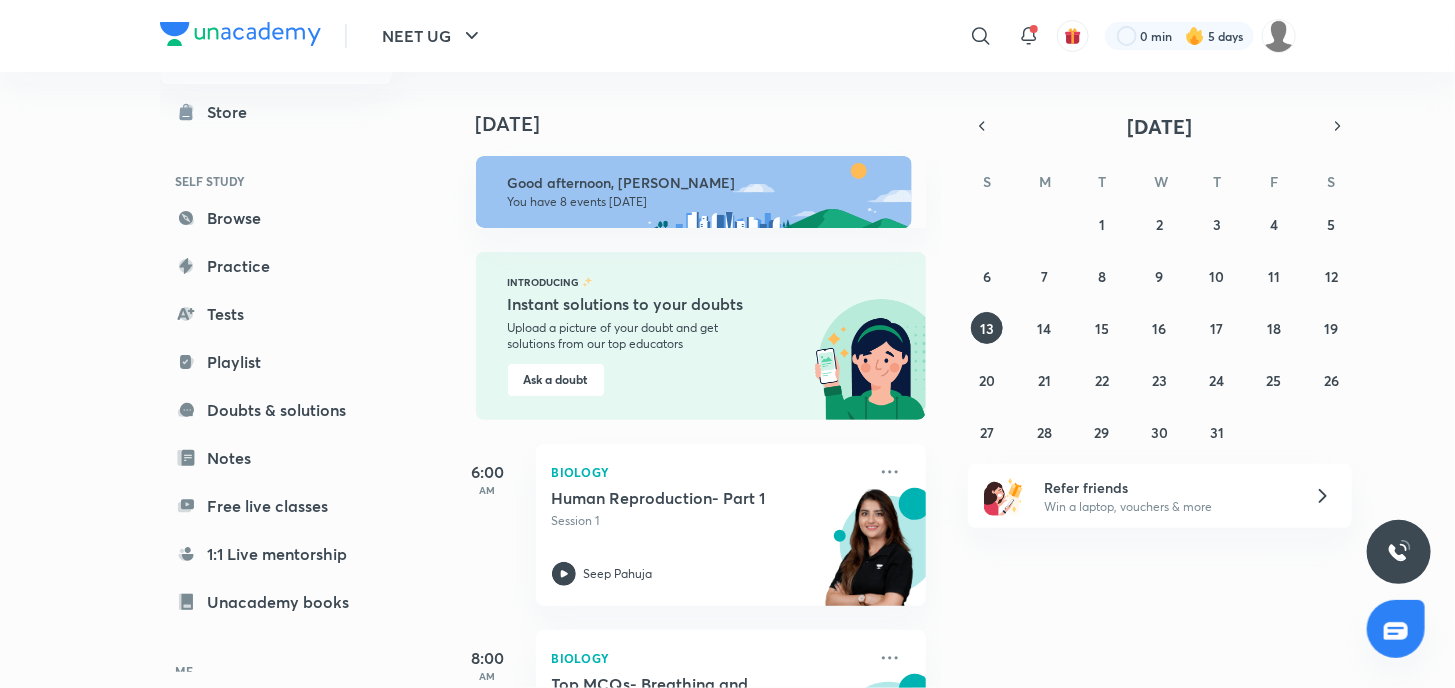 click on "1:1 Live mentorship" at bounding box center [276, 554] 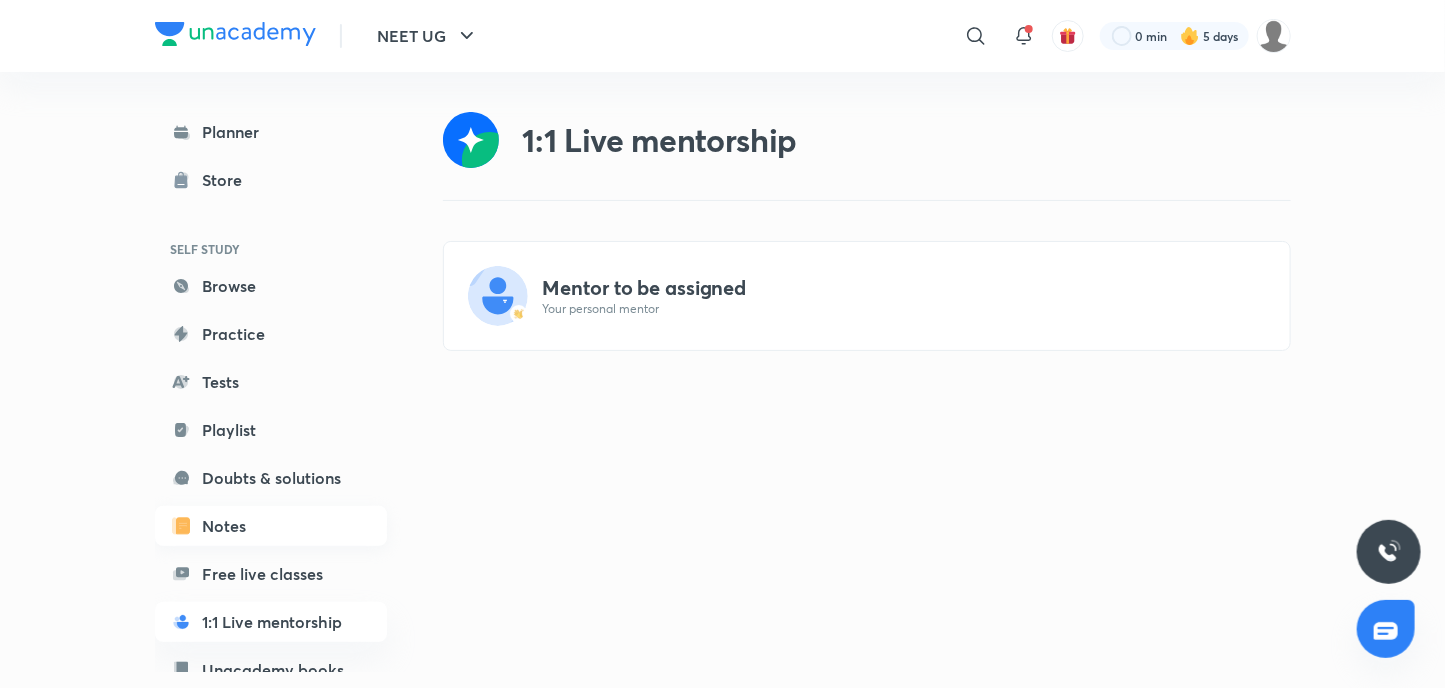 scroll, scrollTop: 211, scrollLeft: 0, axis: vertical 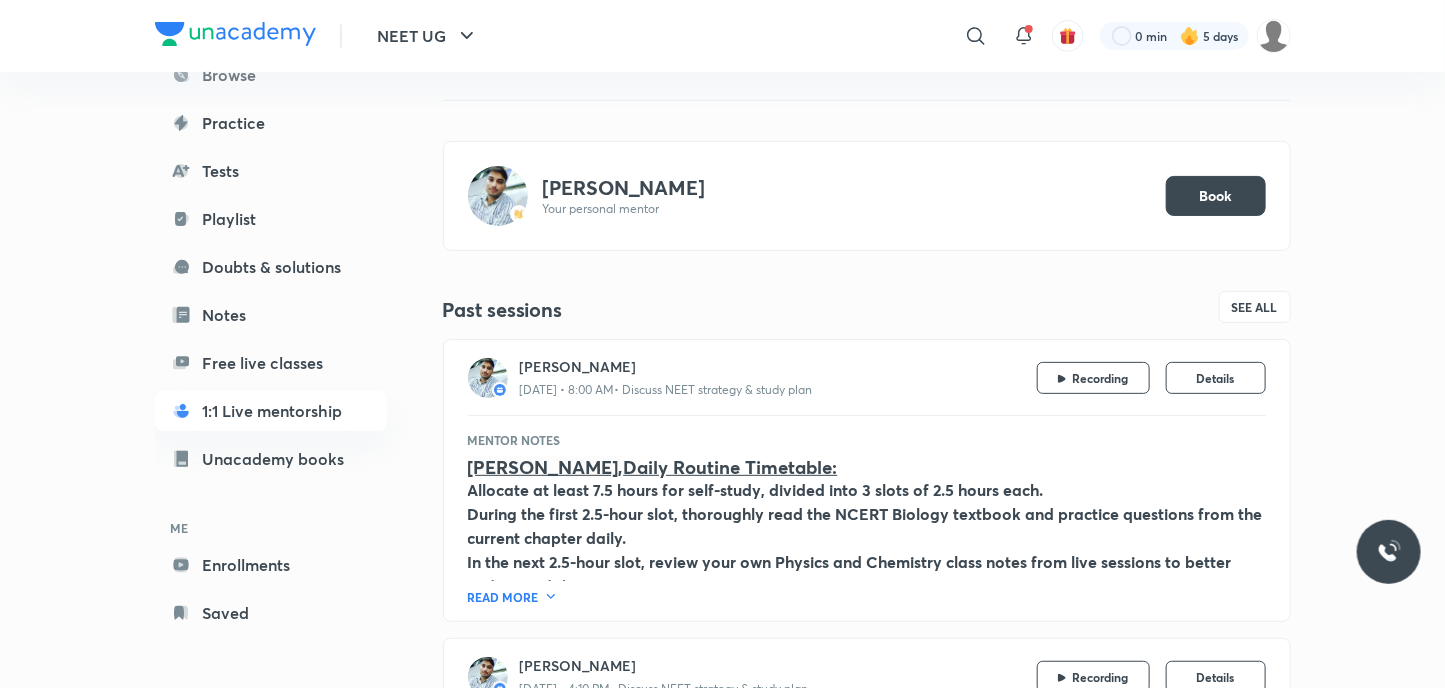 click on "READ MORE" at bounding box center (867, 593) 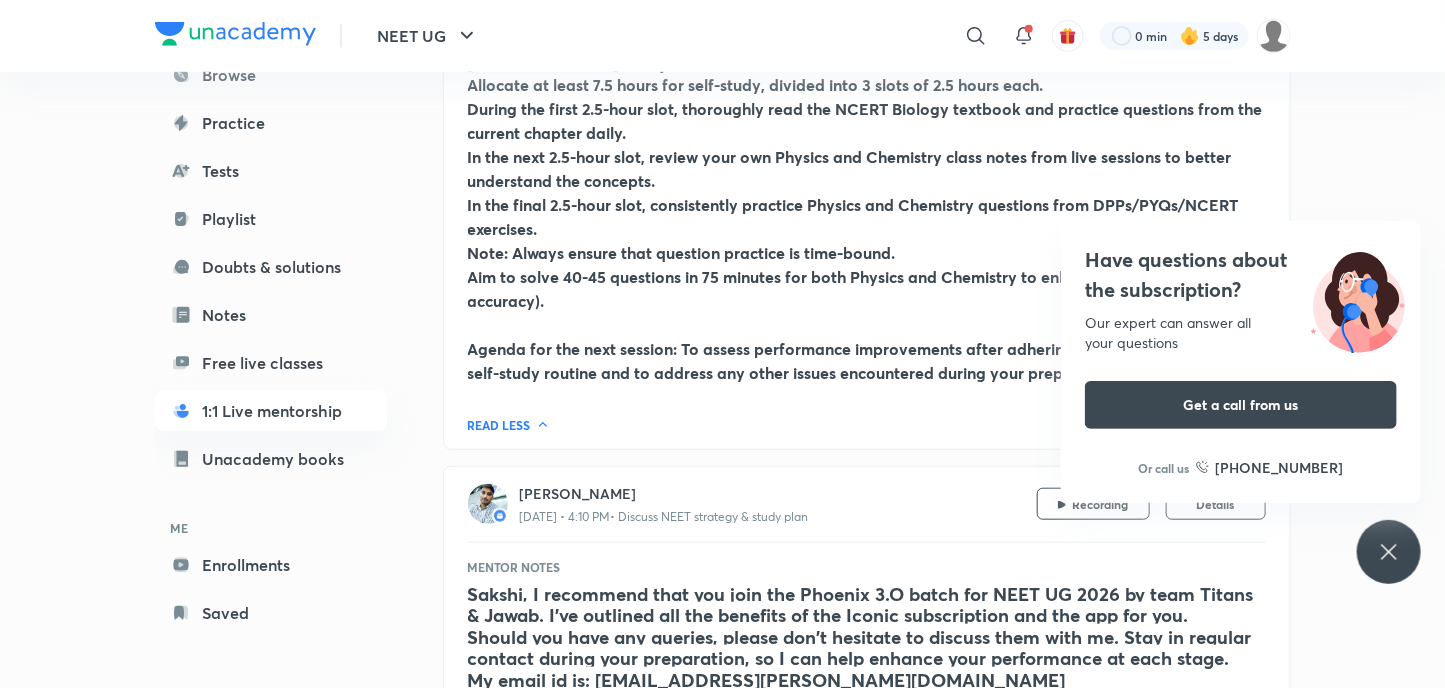 scroll, scrollTop: 500, scrollLeft: 0, axis: vertical 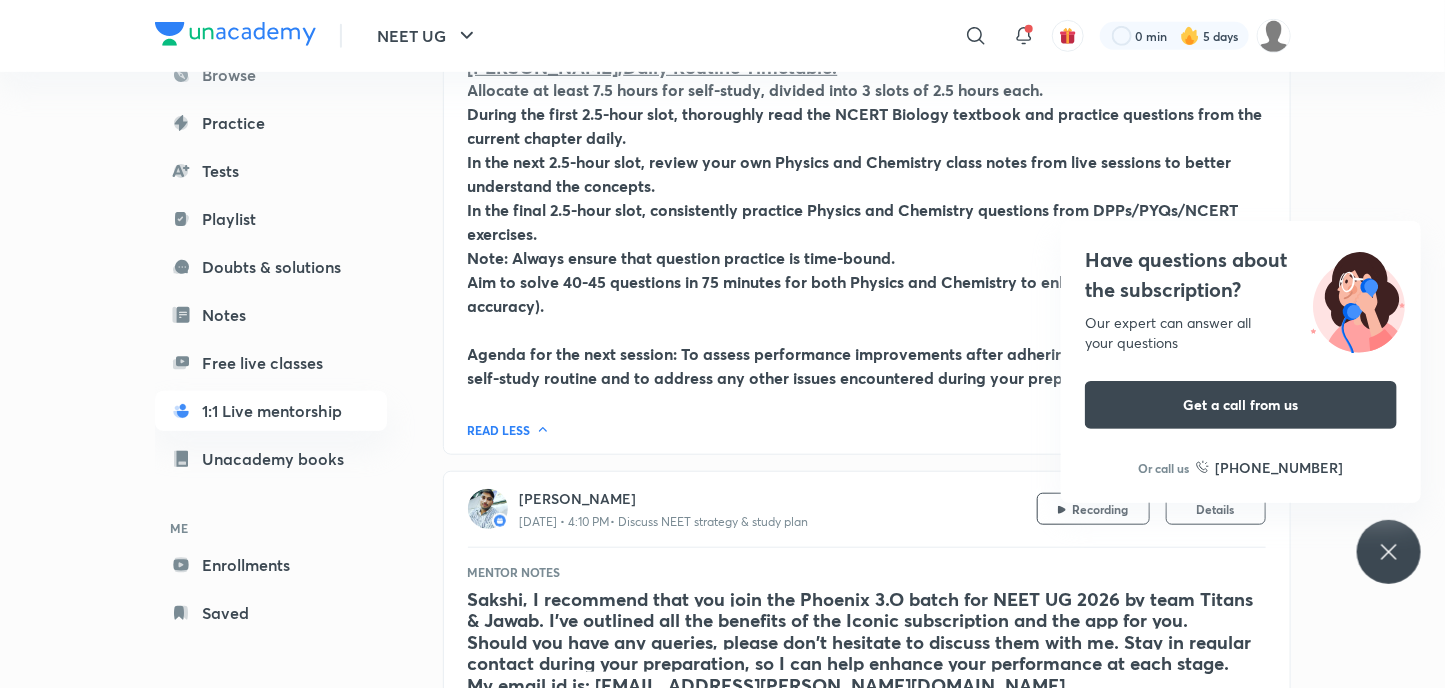 click 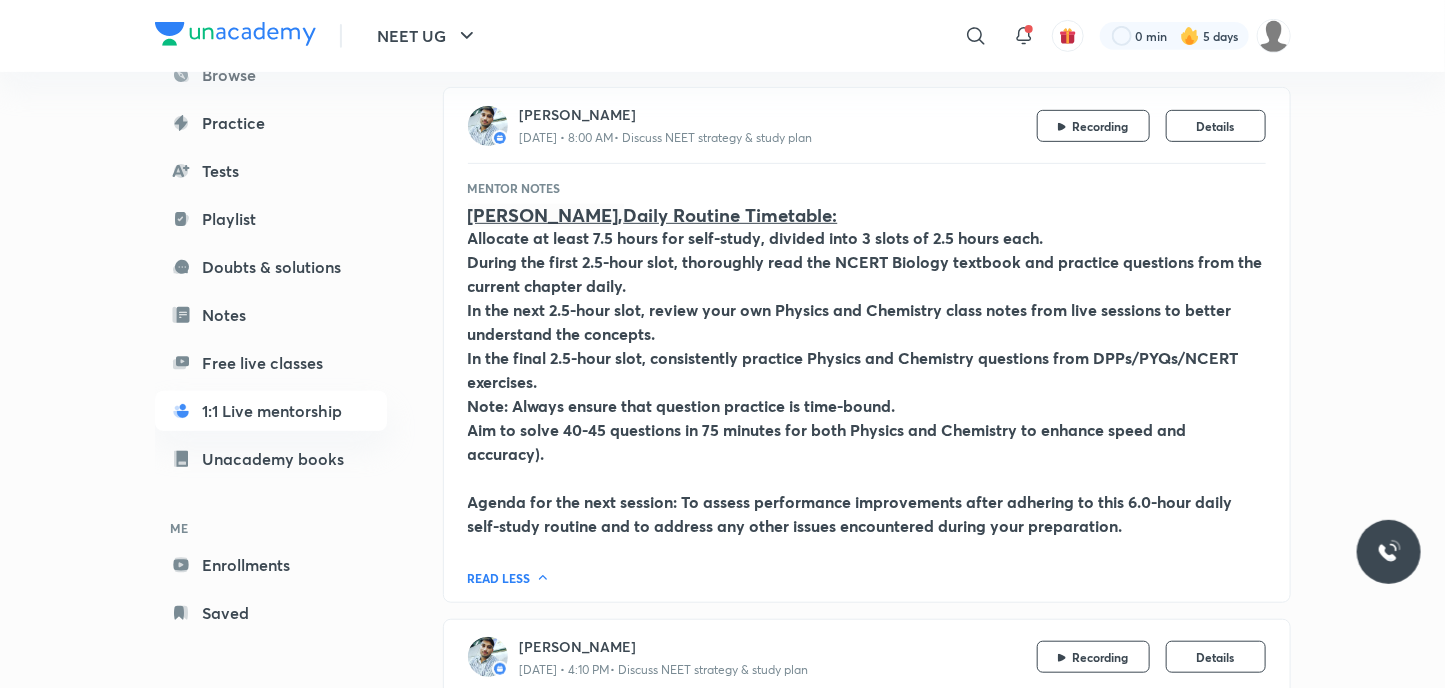 scroll, scrollTop: 300, scrollLeft: 0, axis: vertical 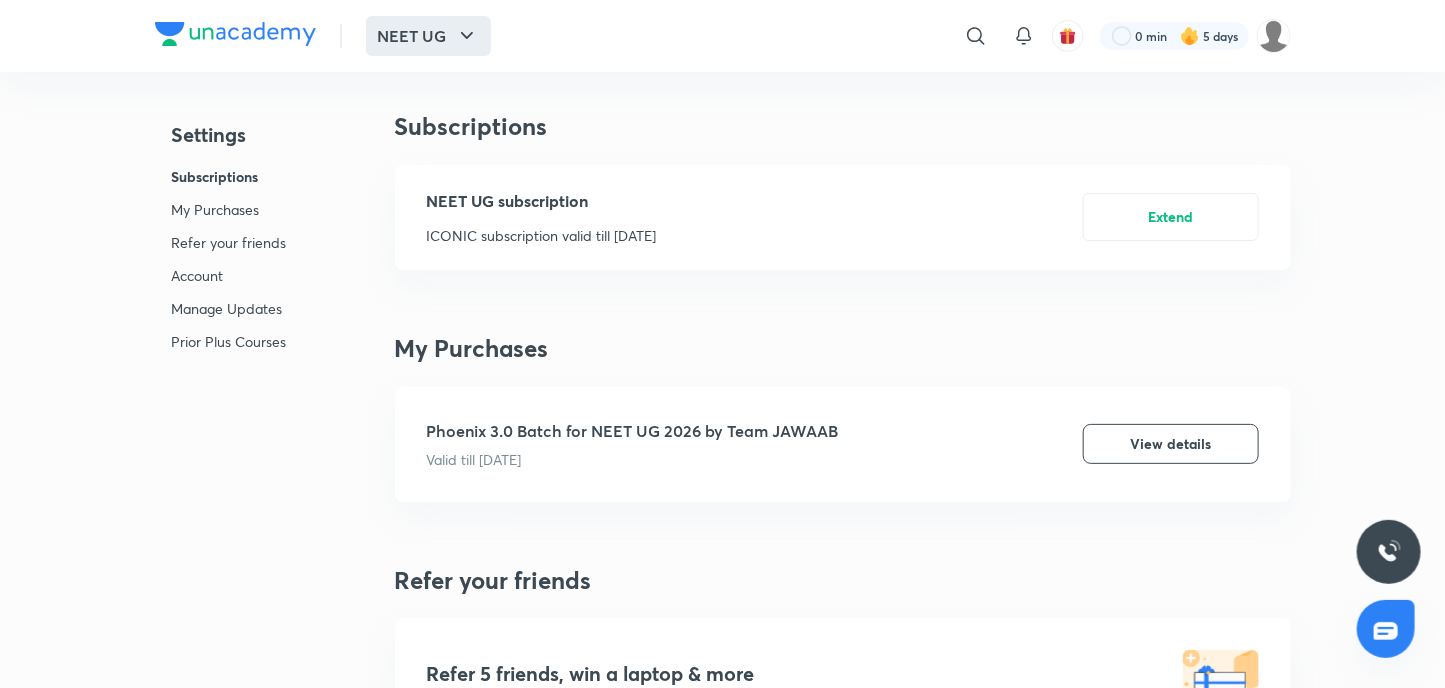 click on "NEET UG" at bounding box center (428, 36) 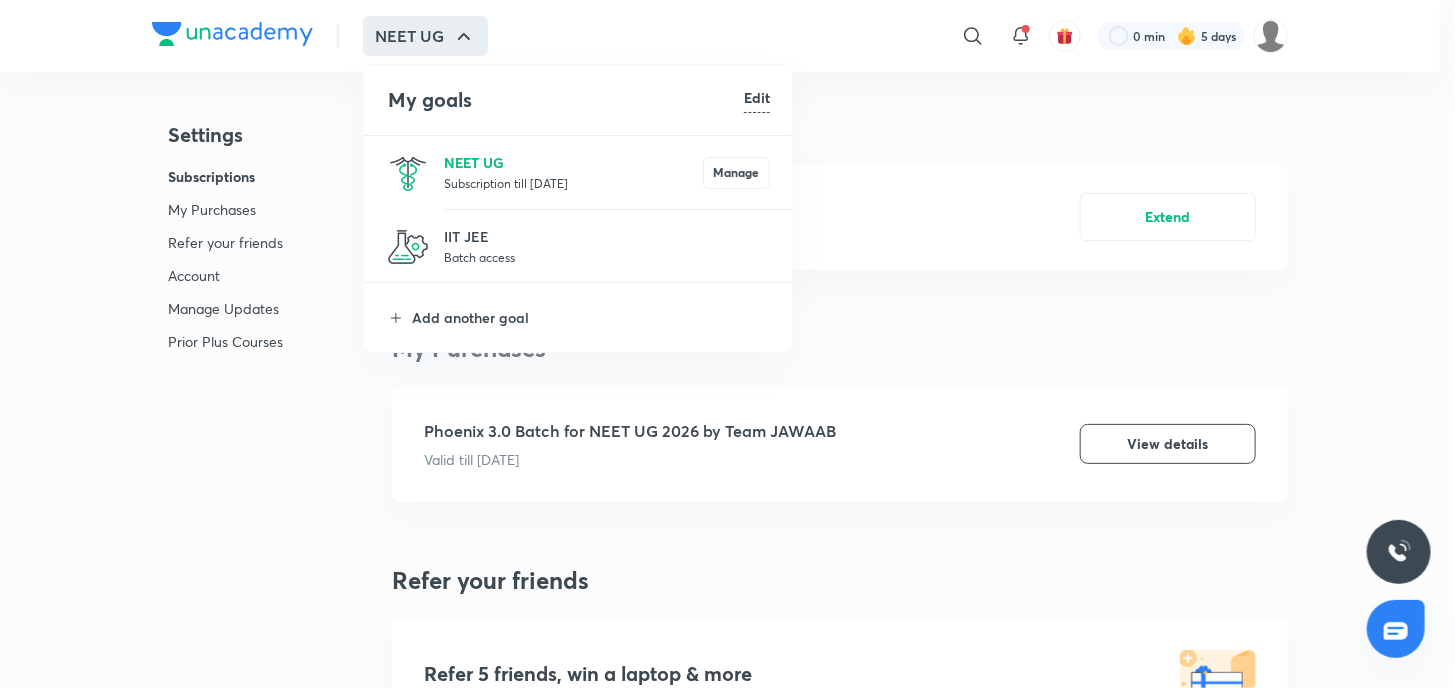 click on "NEET UG" at bounding box center [573, 162] 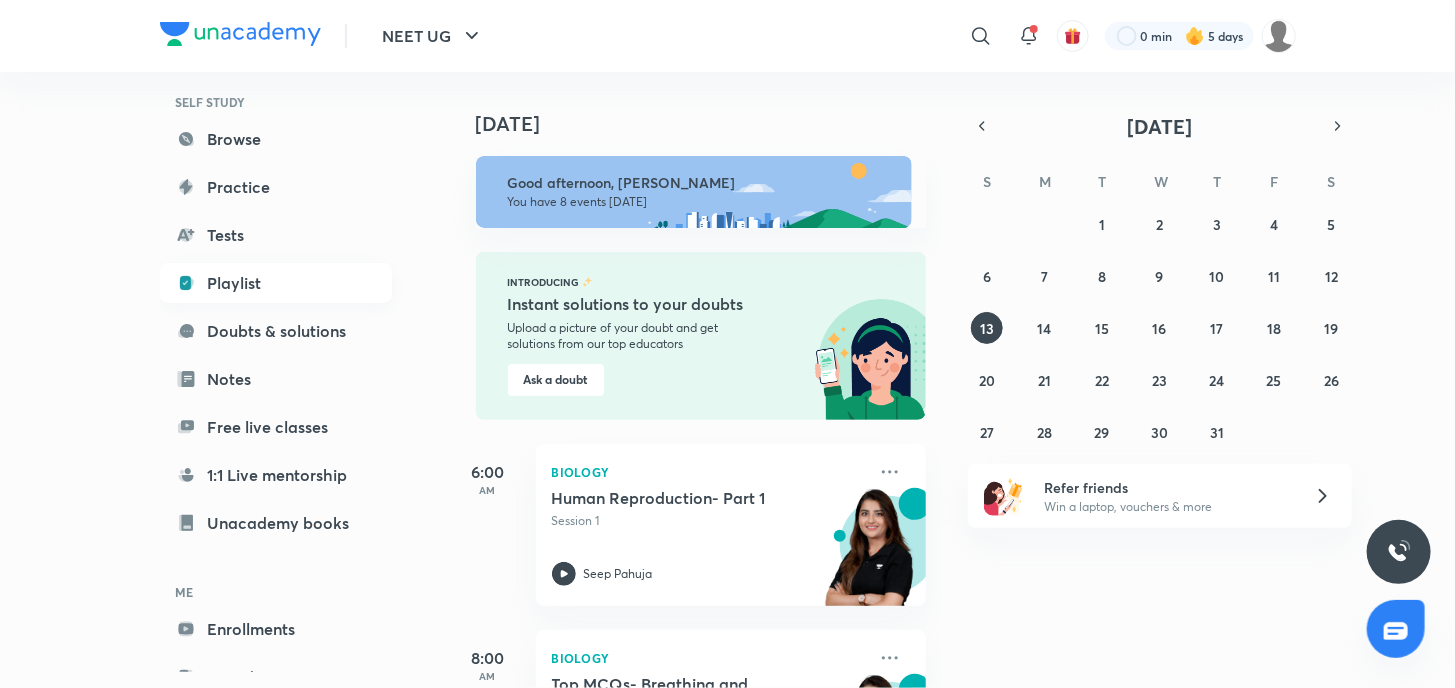 scroll, scrollTop: 111, scrollLeft: 0, axis: vertical 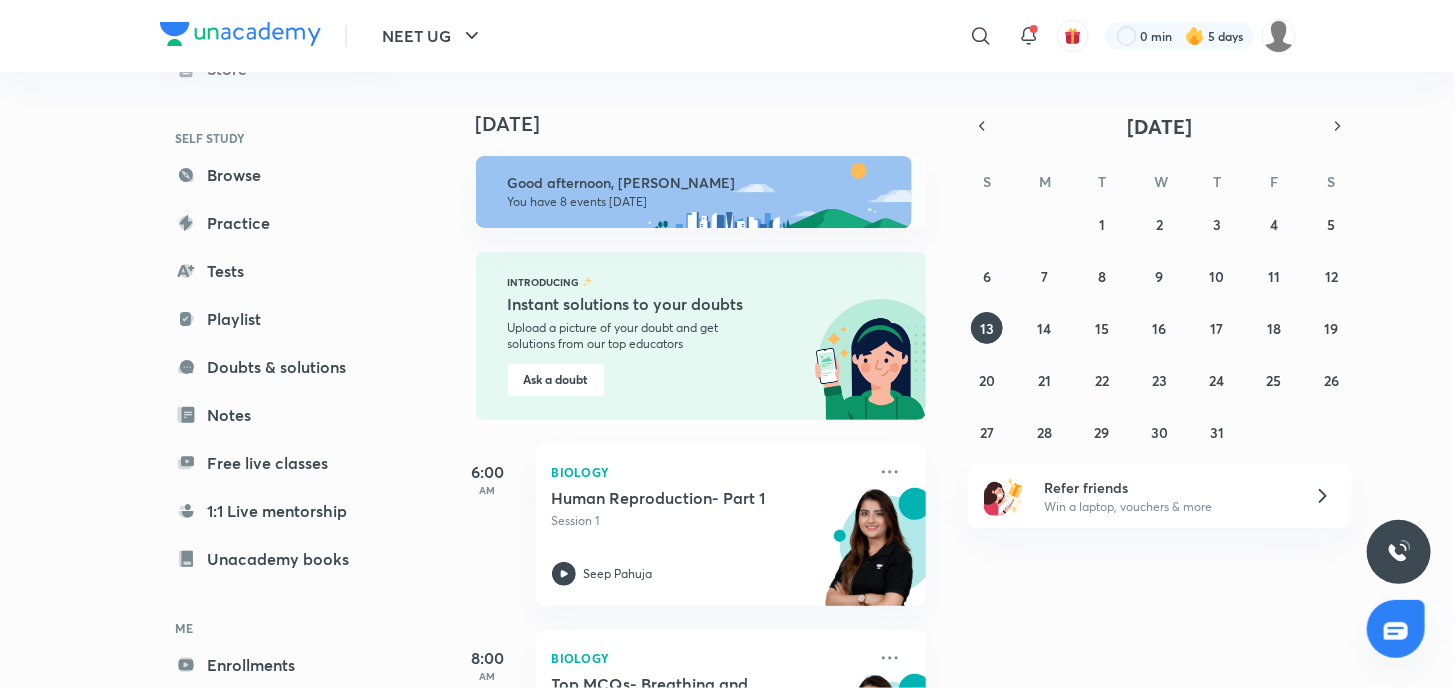 click 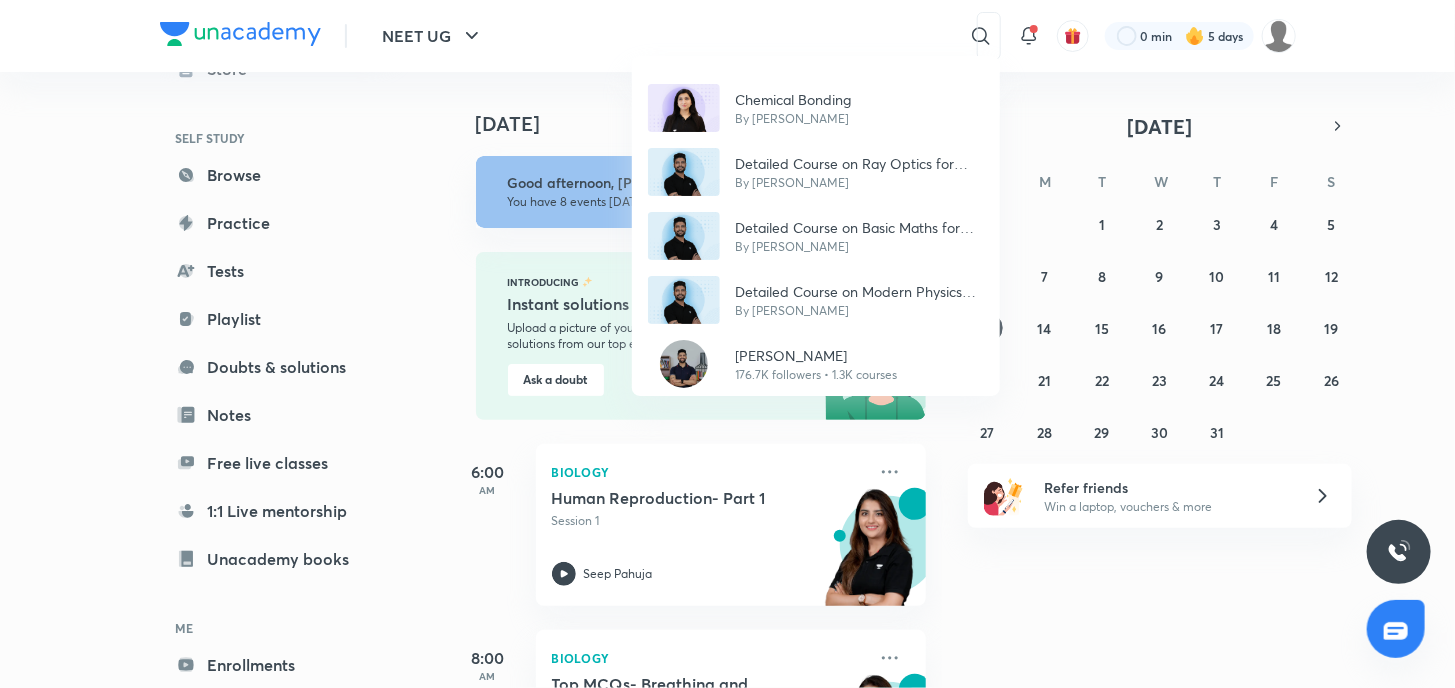 click on "Chemical Bonding By [PERSON_NAME] Detailed Course on Ray Optics for NEET 2026 By [PERSON_NAME] Detailed Course on Basic Maths for Physics By [PERSON_NAME][DEMOGRAPHIC_DATA] Detailed Course on Modern Physics for NEET 2026 By [PERSON_NAME] [PERSON_NAME][DEMOGRAPHIC_DATA] 176.7K followers • 1.3K courses" at bounding box center [727, 344] 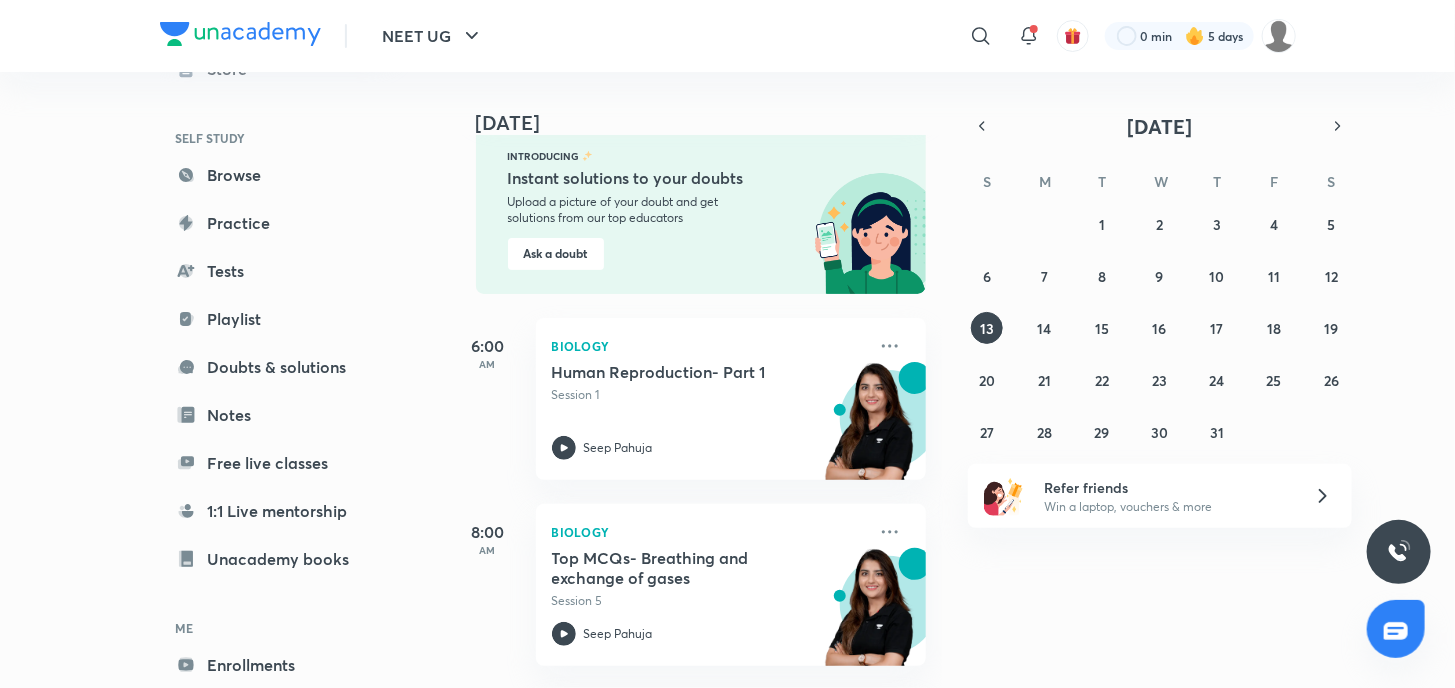 scroll, scrollTop: 0, scrollLeft: 0, axis: both 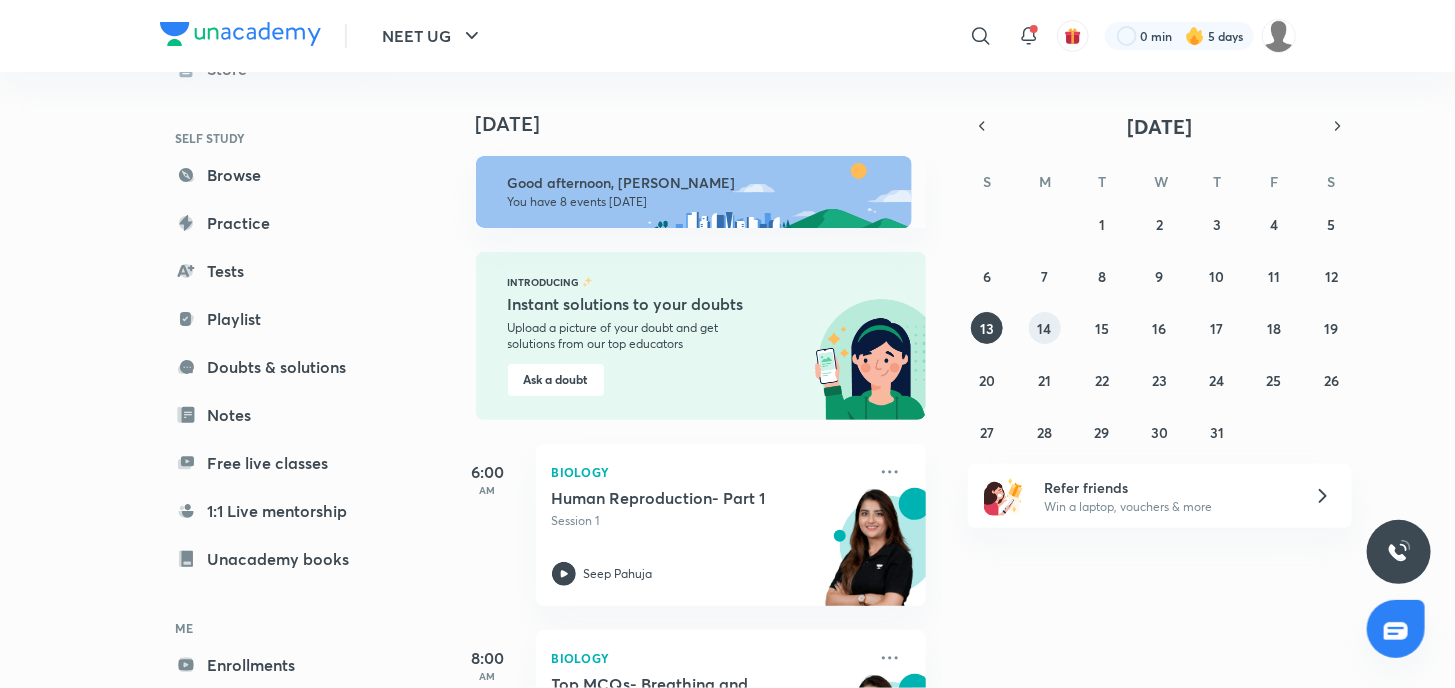 click on "29 30 1 2 3 4 5 6 7 8 9 10 11 12 13 14 15 16 17 18 19 20 21 22 23 24 25 26 27 28 29 30 31 1 2" at bounding box center (1160, 328) 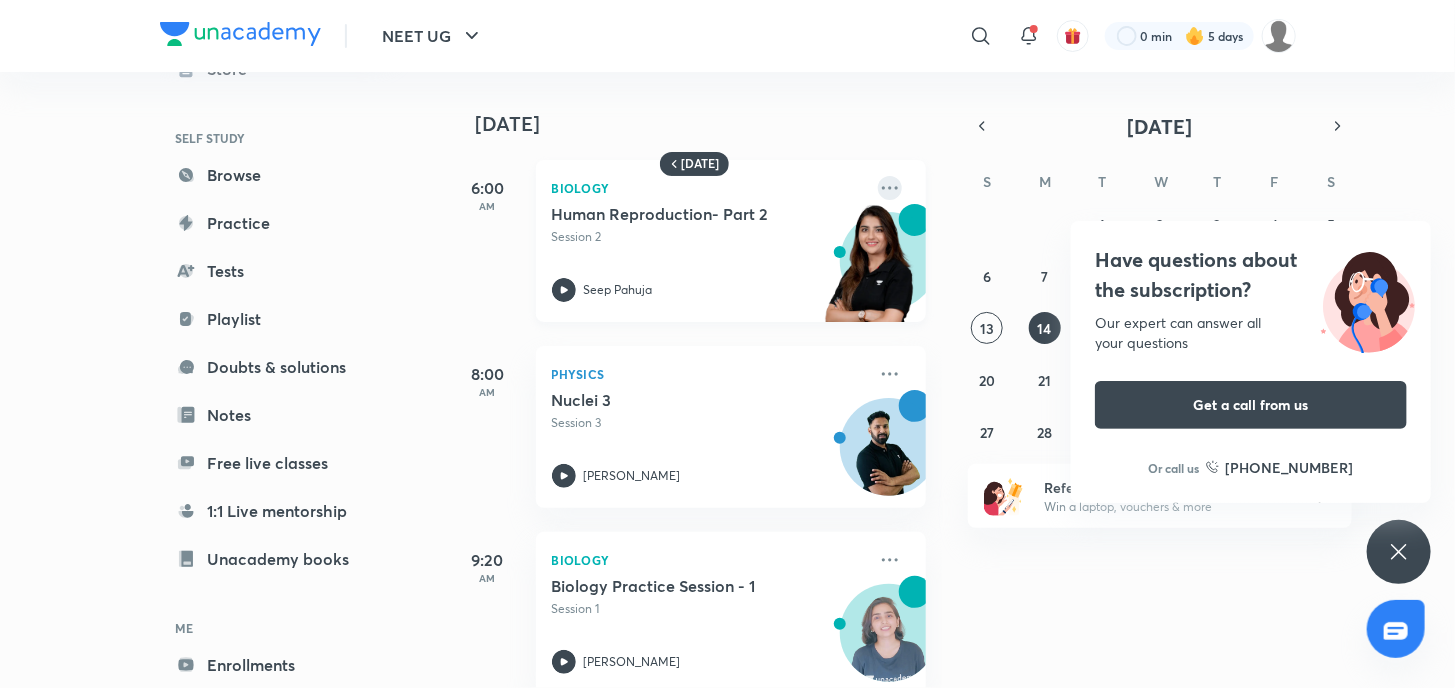 click 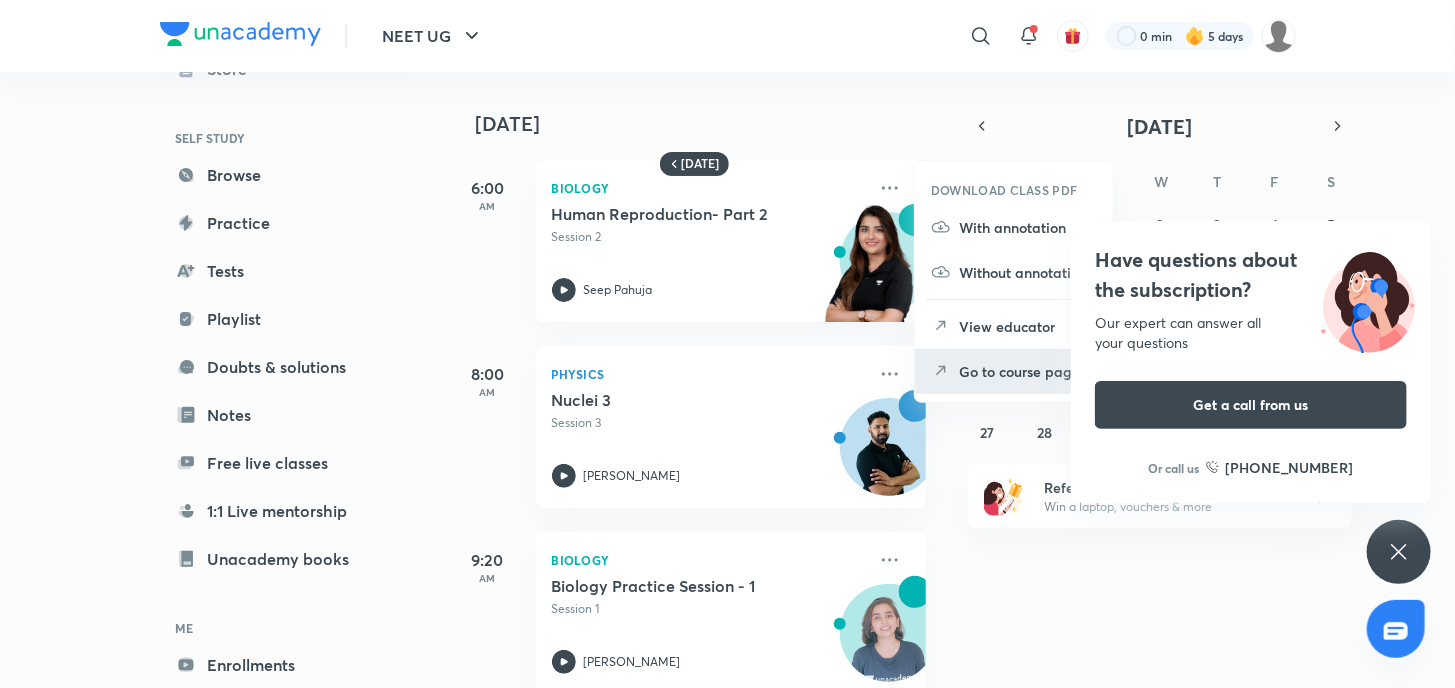 click on "Go to course page" at bounding box center (1028, 371) 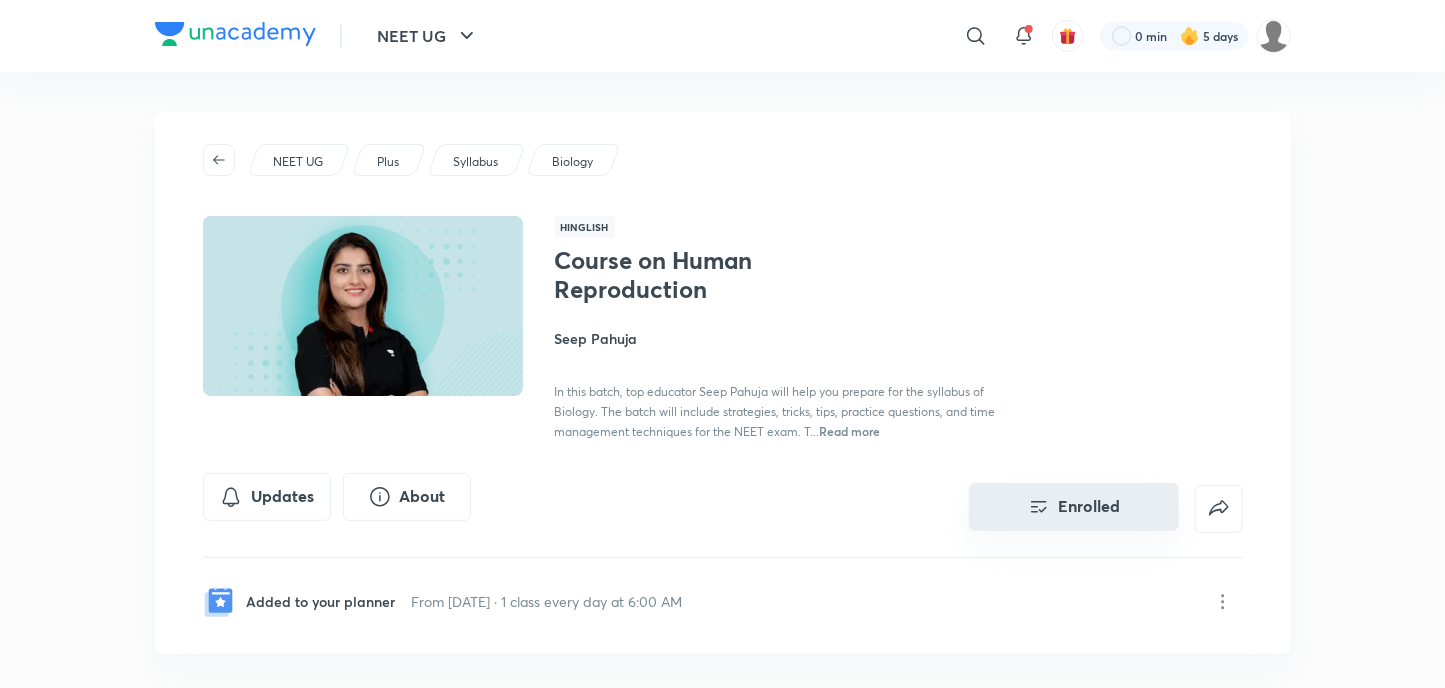 click on "Enrolled" at bounding box center (1074, 507) 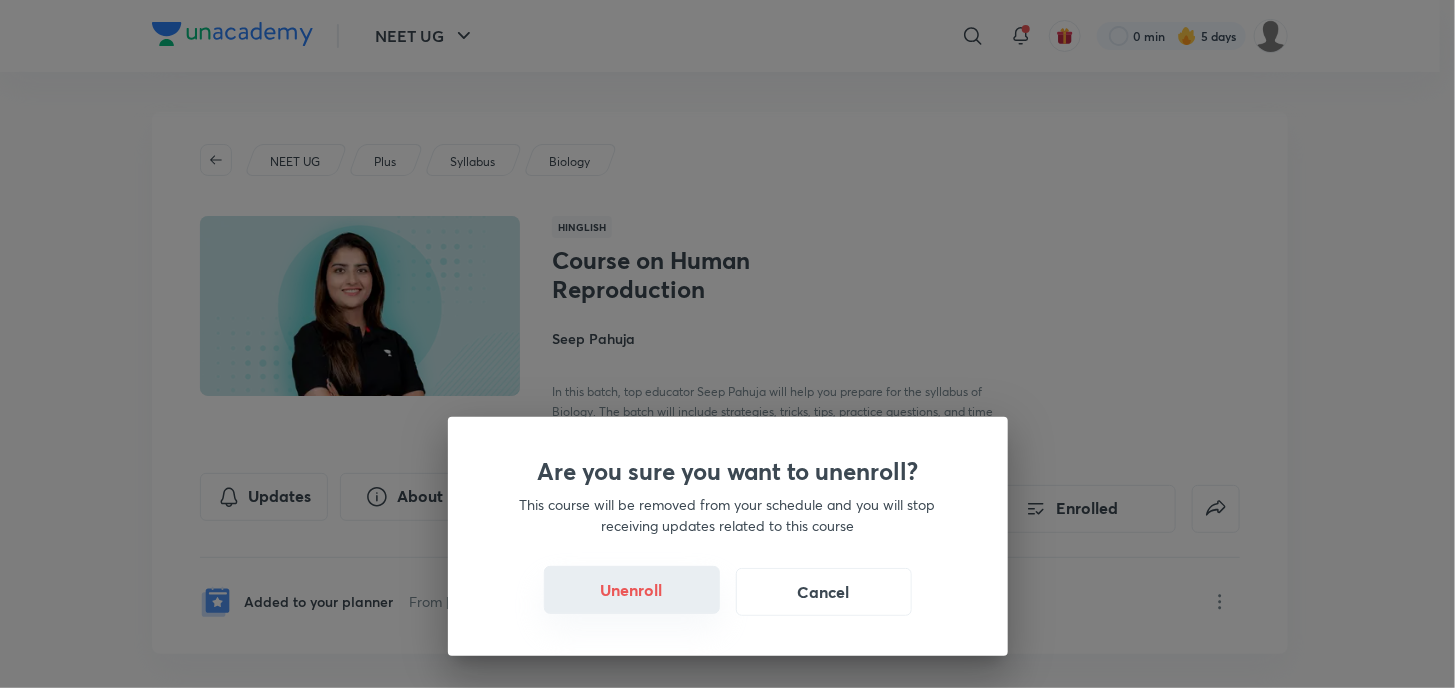 click on "Unenroll" at bounding box center (632, 590) 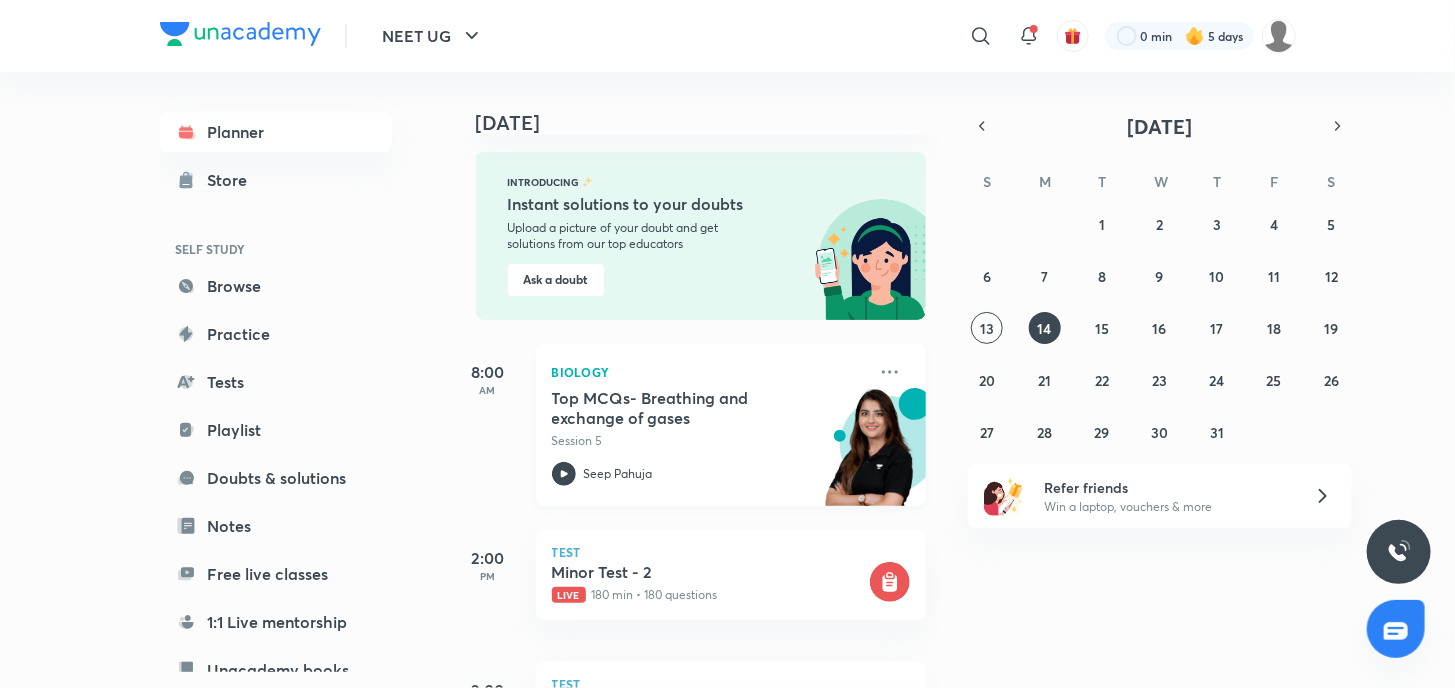 scroll, scrollTop: 200, scrollLeft: 0, axis: vertical 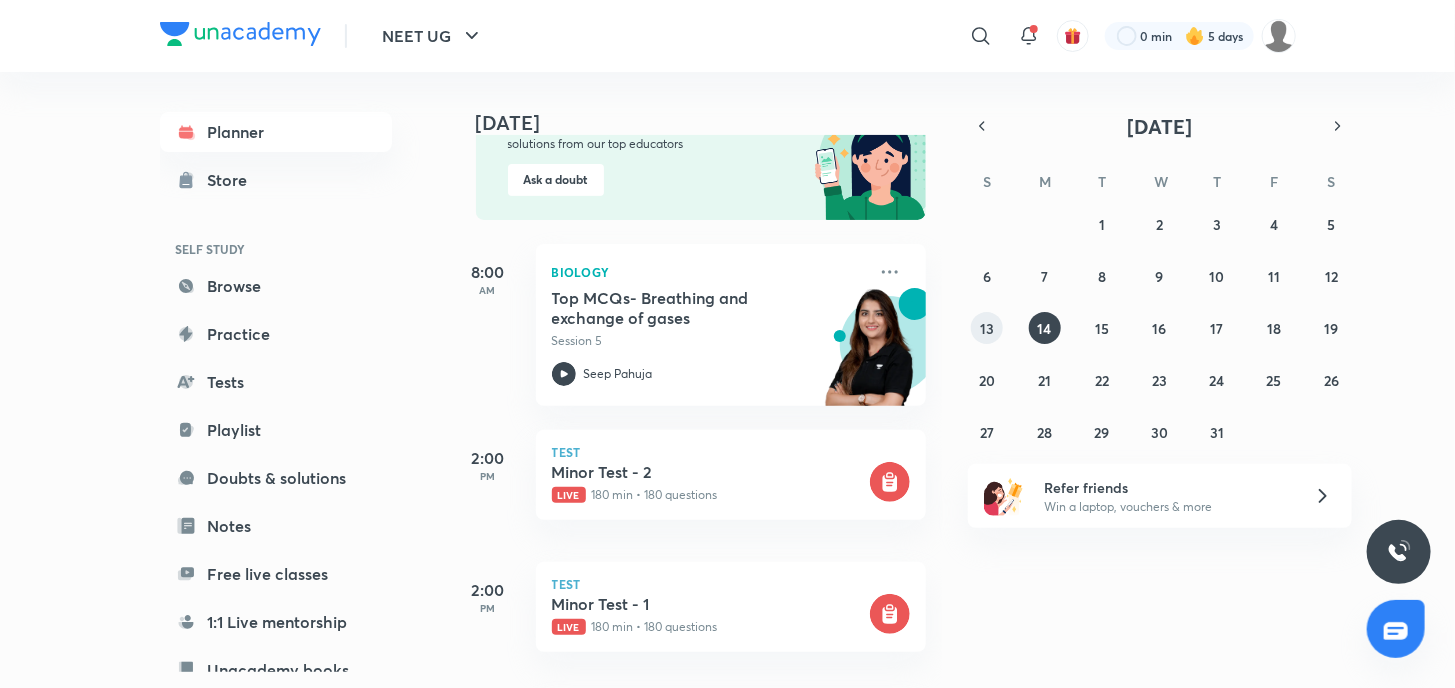 click on "13" at bounding box center (987, 328) 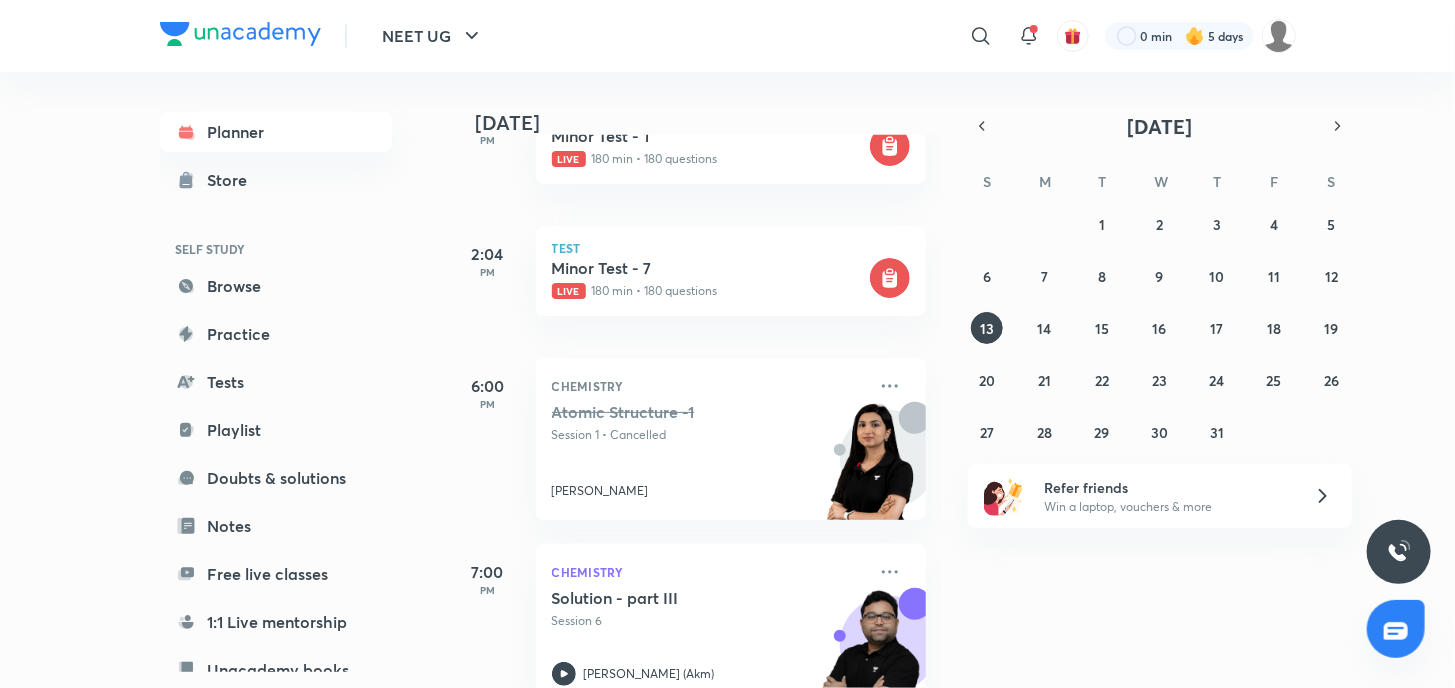 scroll, scrollTop: 849, scrollLeft: 0, axis: vertical 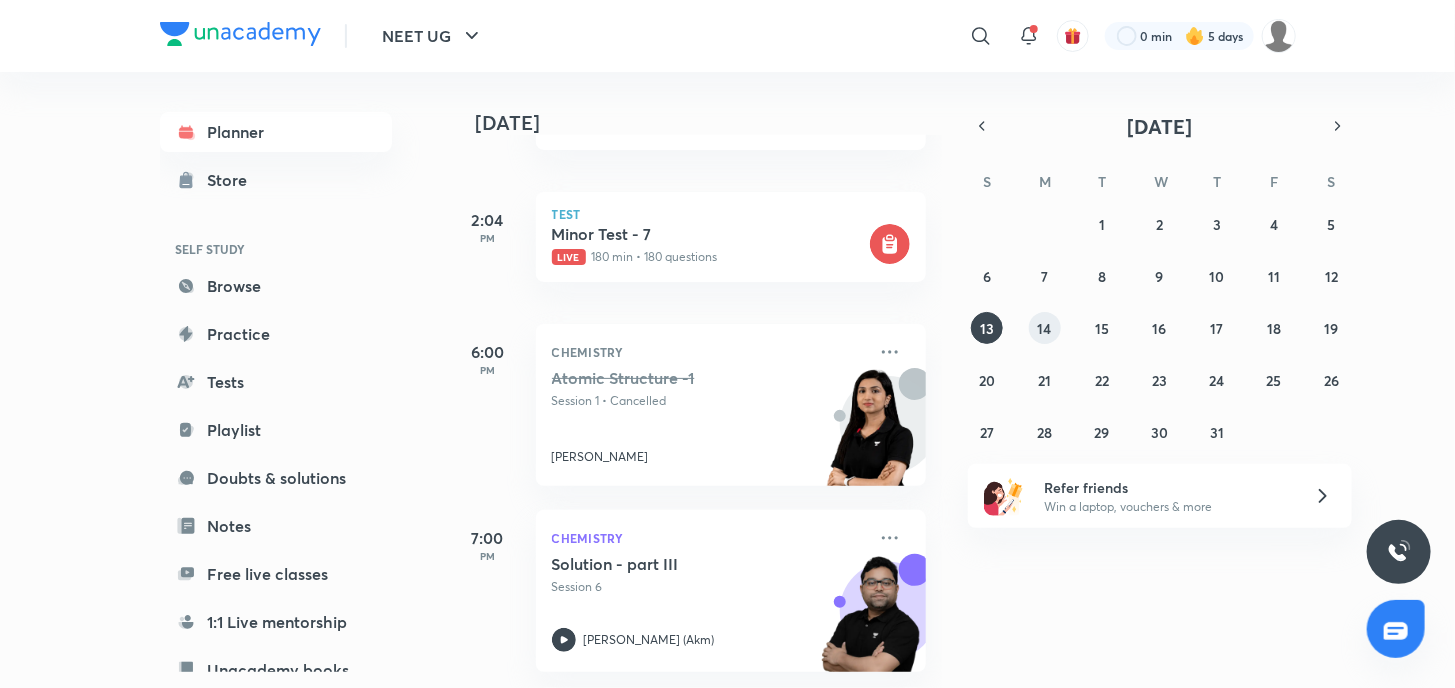 click on "29 30 1 2 3 4 5 6 7 8 9 10 11 12 13 14 15 16 17 18 19 20 21 22 23 24 25 26 27 28 29 30 31 1 2" at bounding box center [1160, 328] 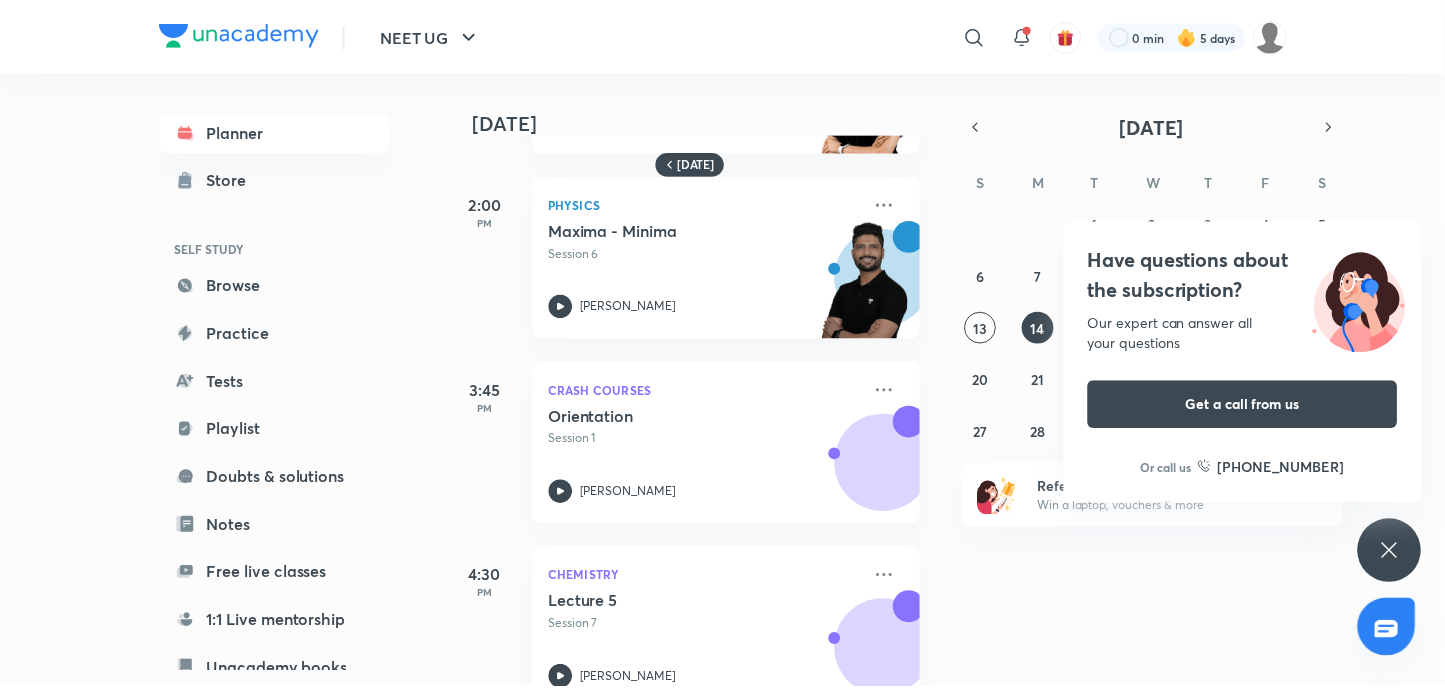 scroll, scrollTop: 1100, scrollLeft: 0, axis: vertical 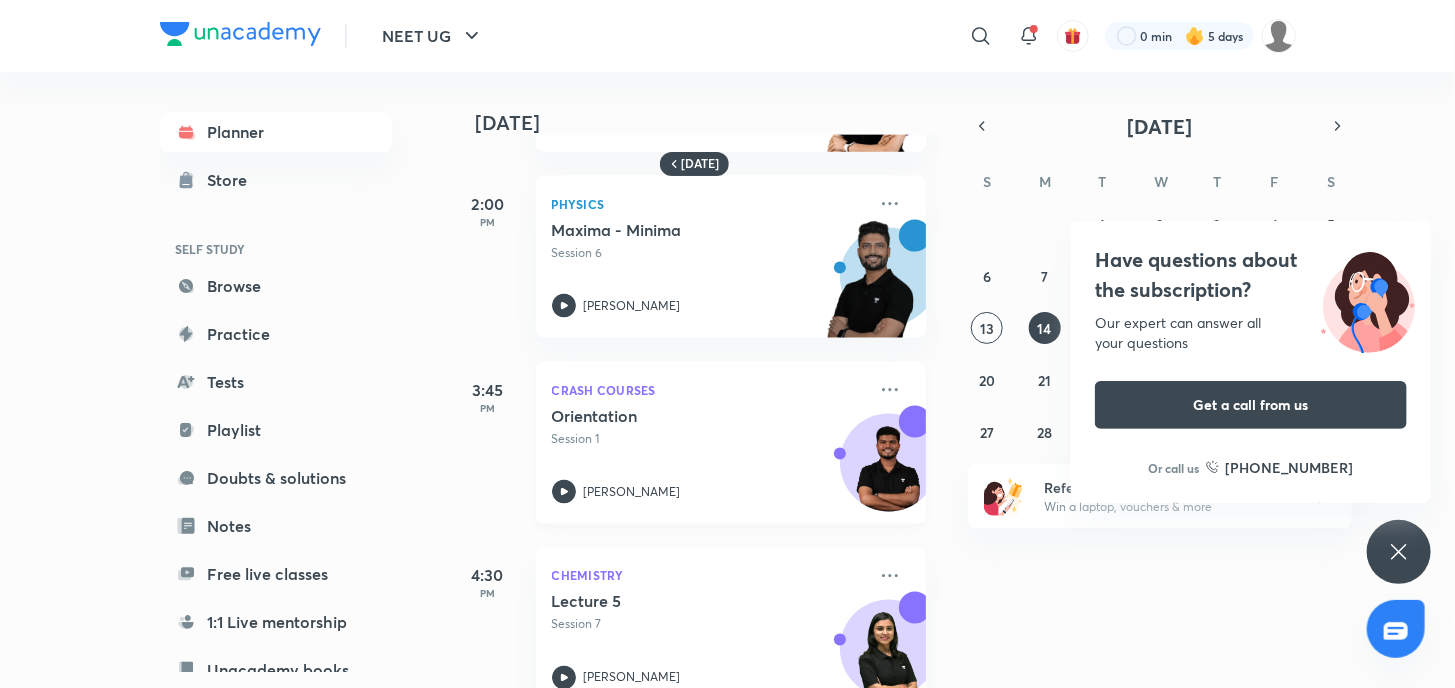 click on "Crash Courses" at bounding box center (709, 390) 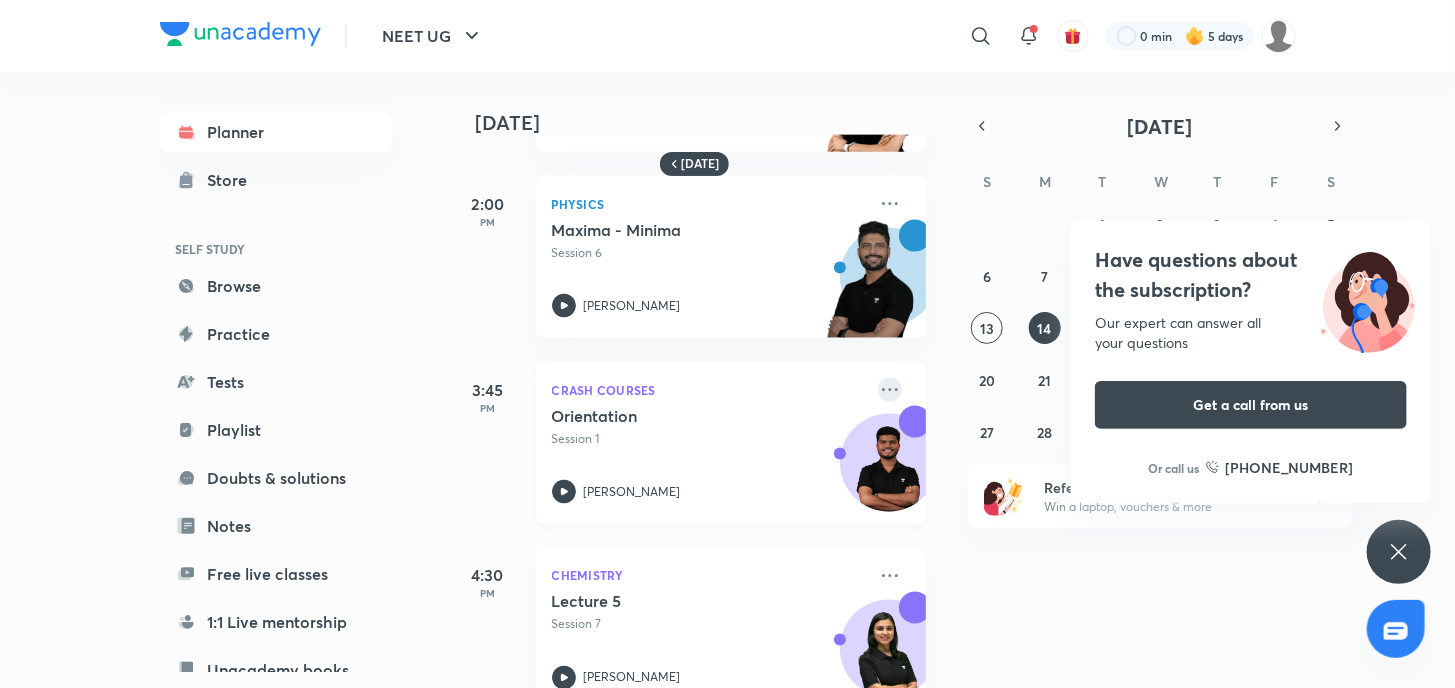 click 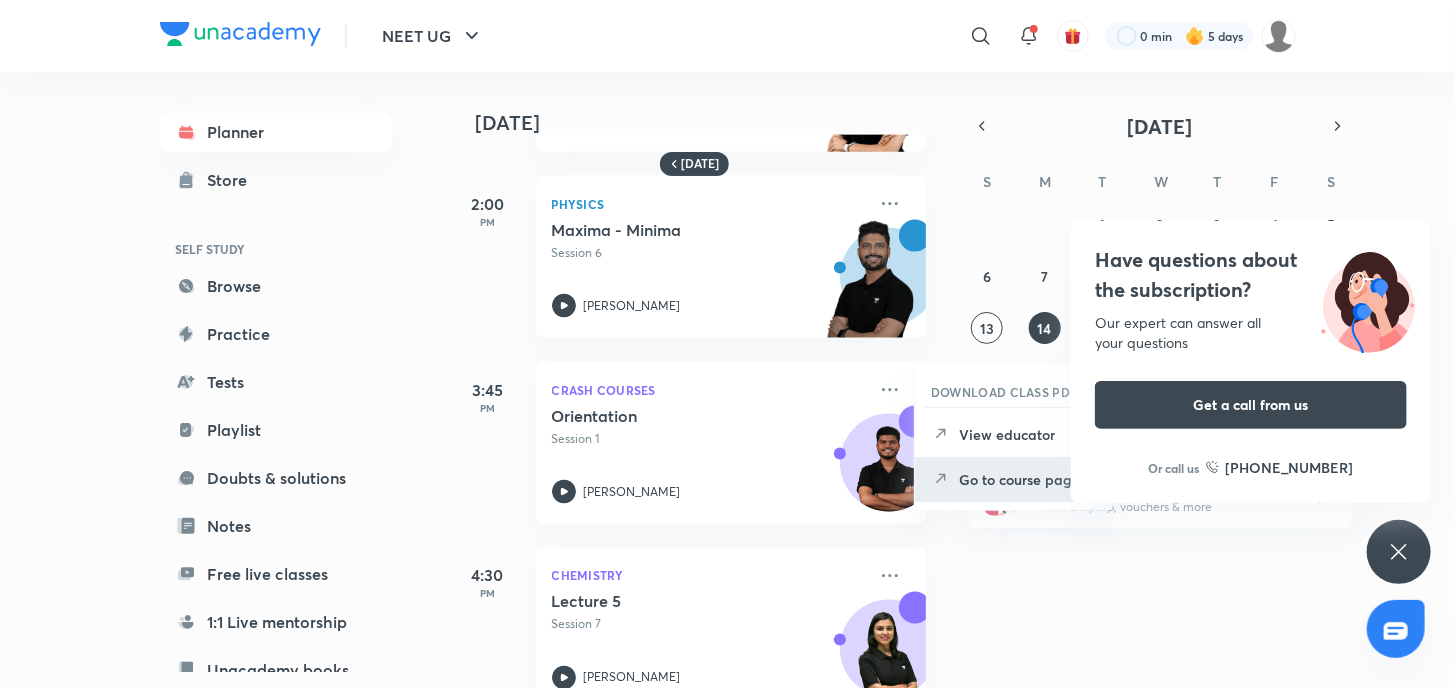 click on "Go to course page" at bounding box center [1028, 479] 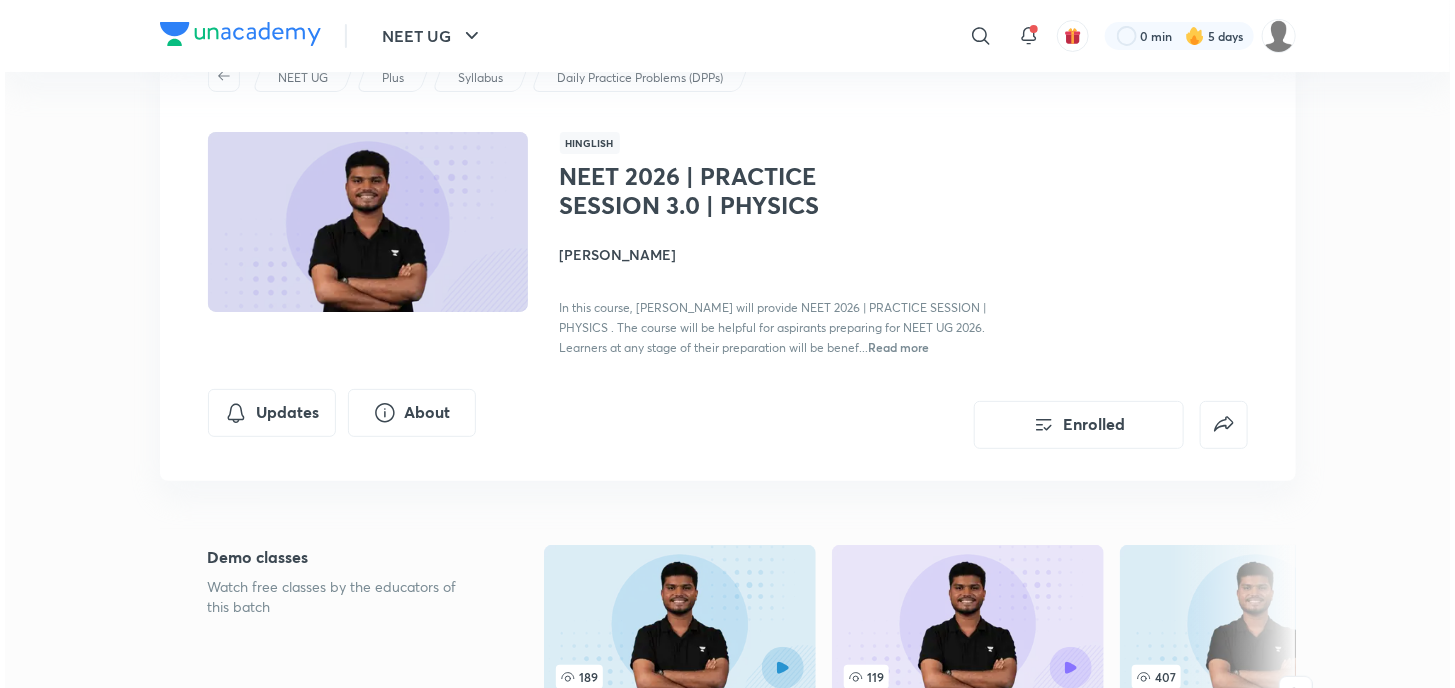 scroll, scrollTop: 0, scrollLeft: 0, axis: both 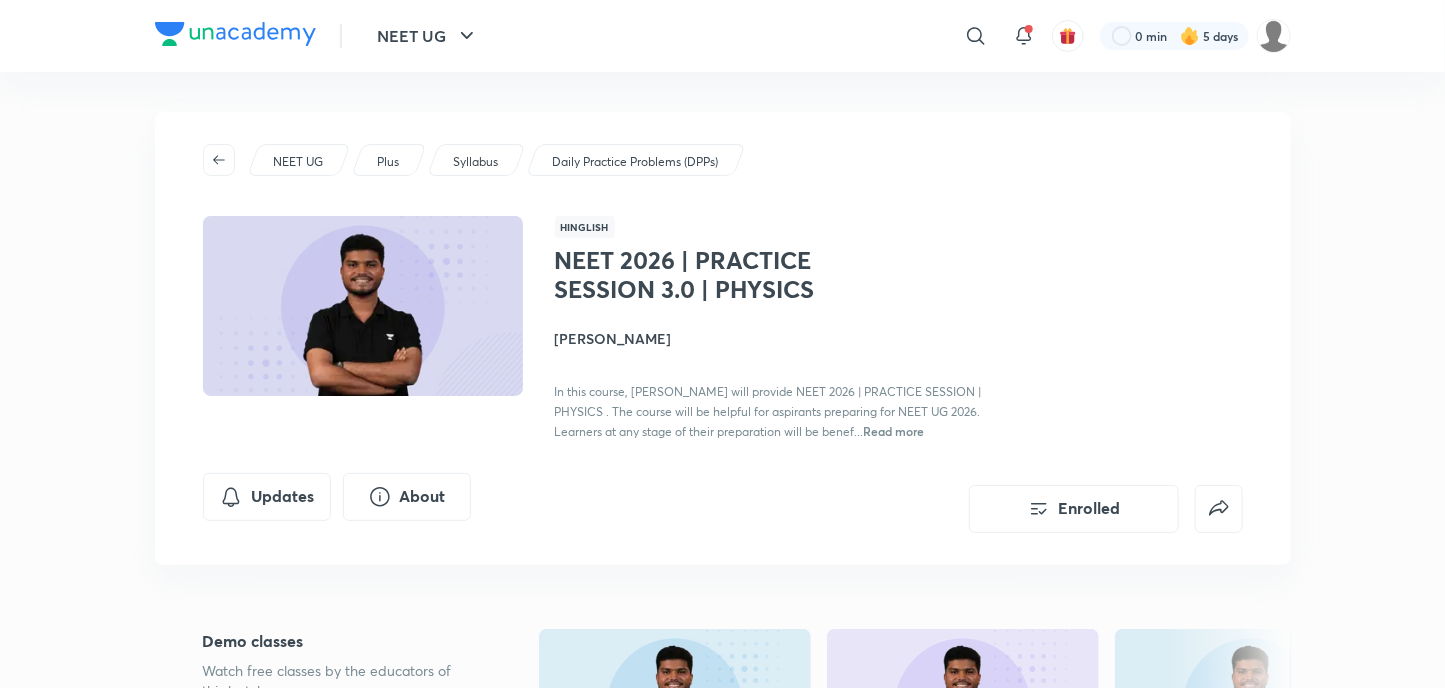 click on "Read more" at bounding box center [894, 431] 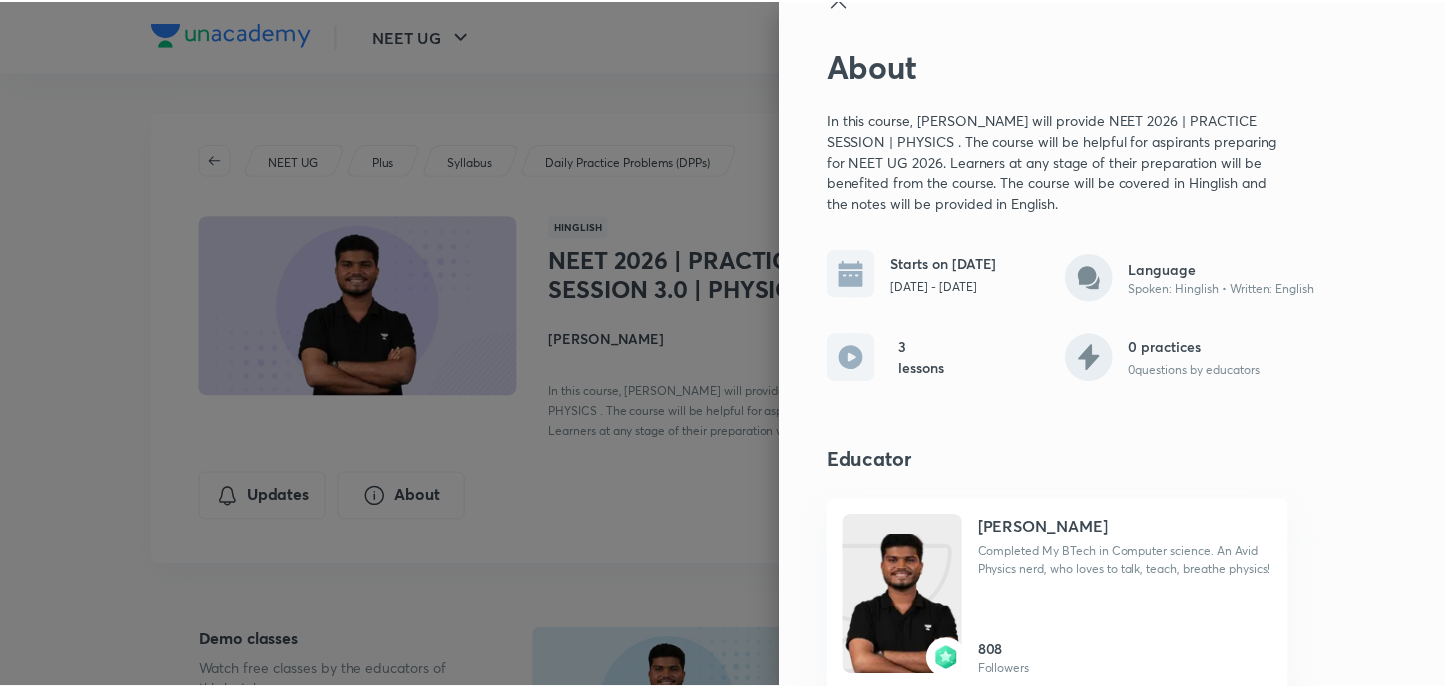scroll, scrollTop: 57, scrollLeft: 0, axis: vertical 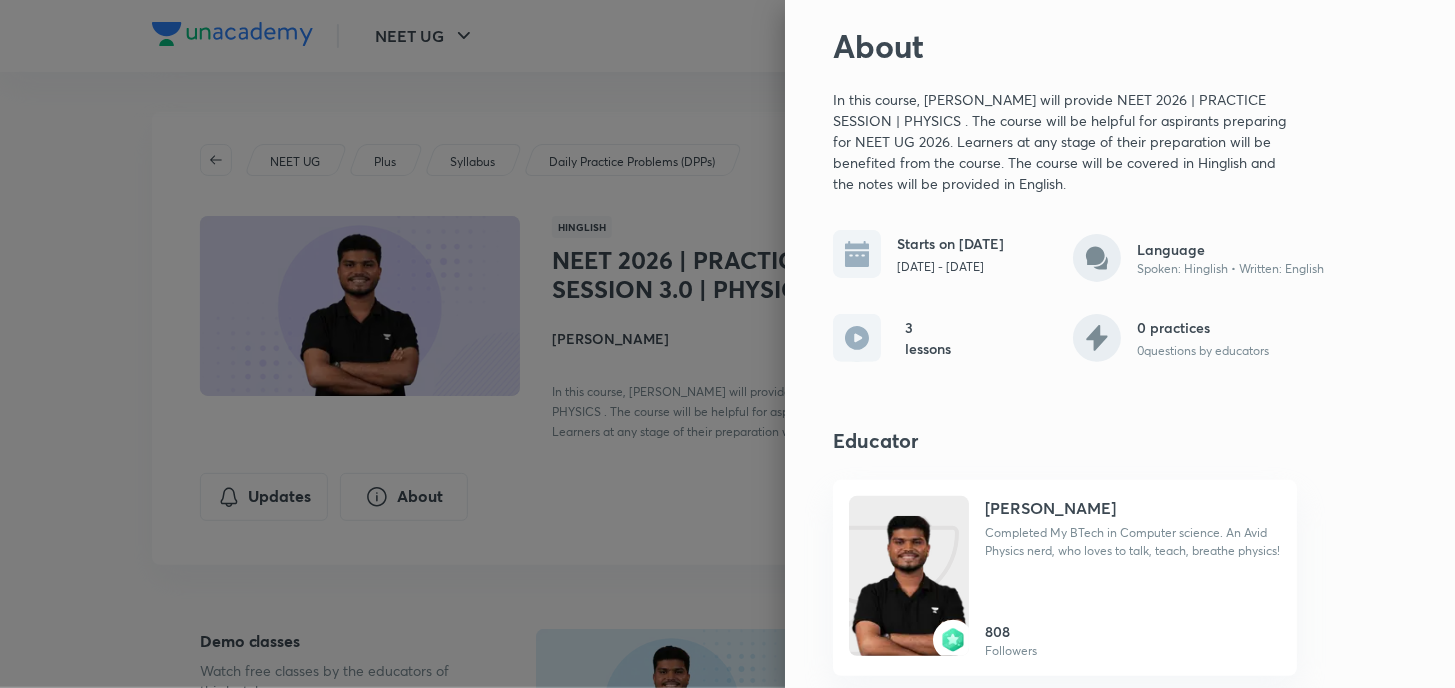 click at bounding box center [727, 344] 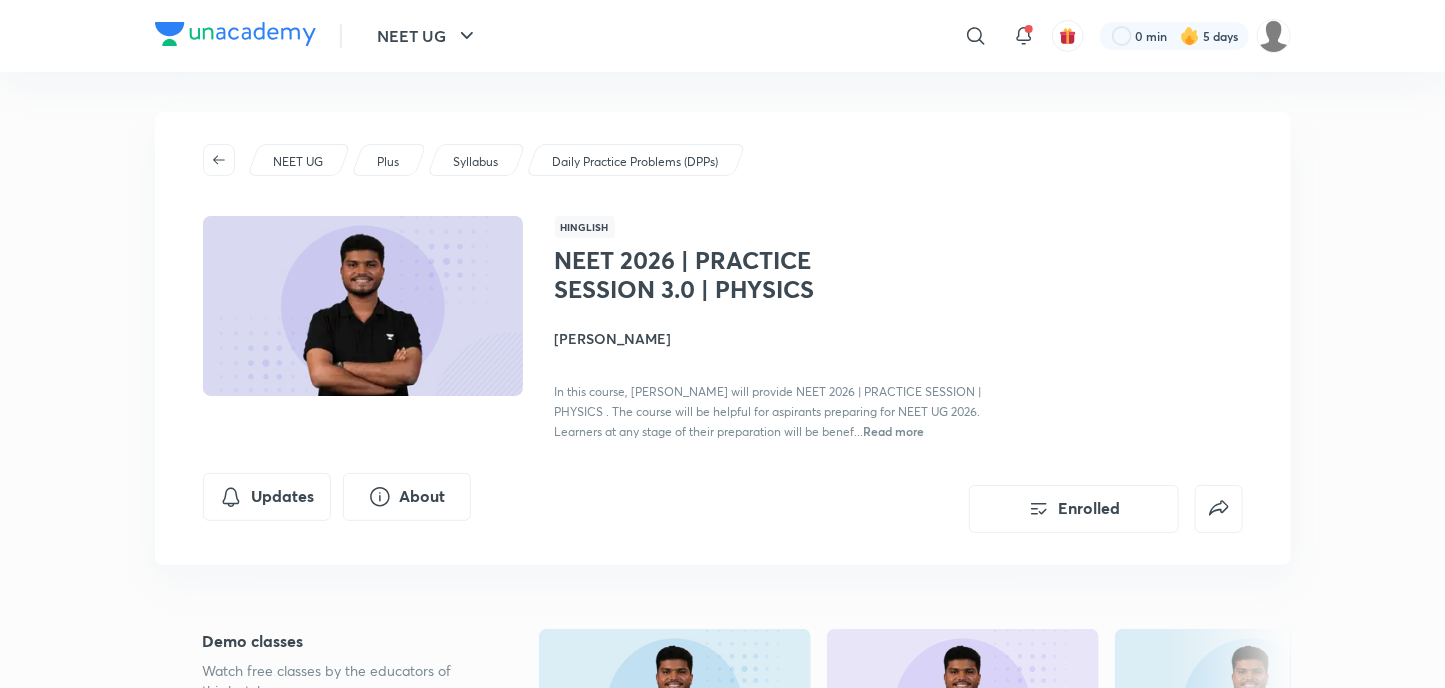 click on "Read more" at bounding box center [894, 431] 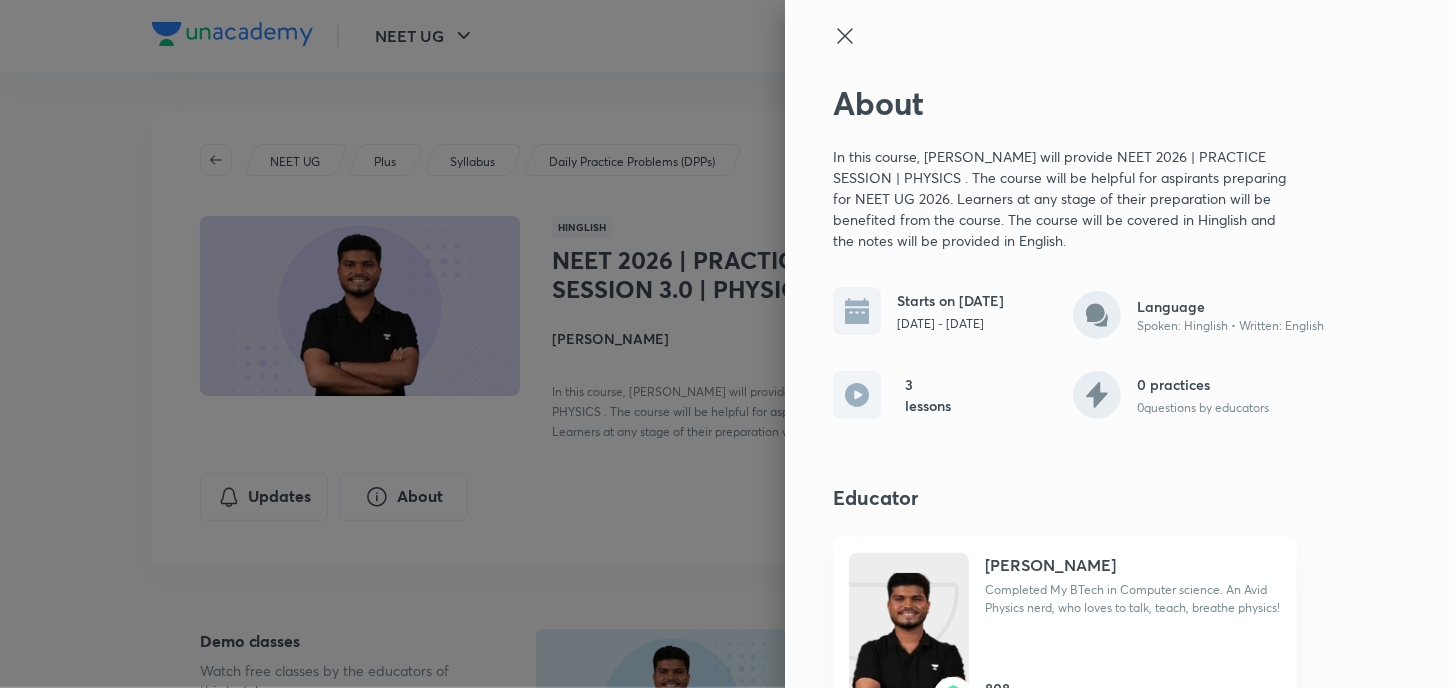 click at bounding box center [727, 344] 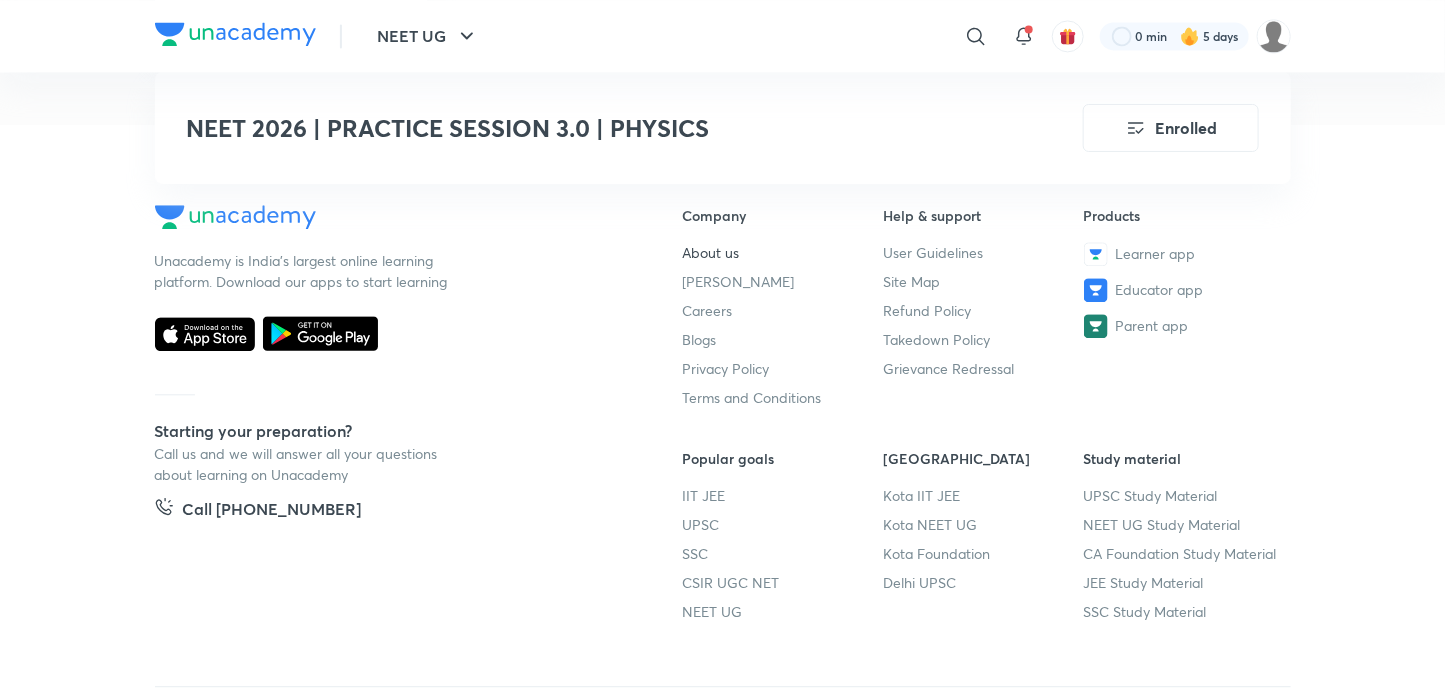 scroll, scrollTop: 1910, scrollLeft: 0, axis: vertical 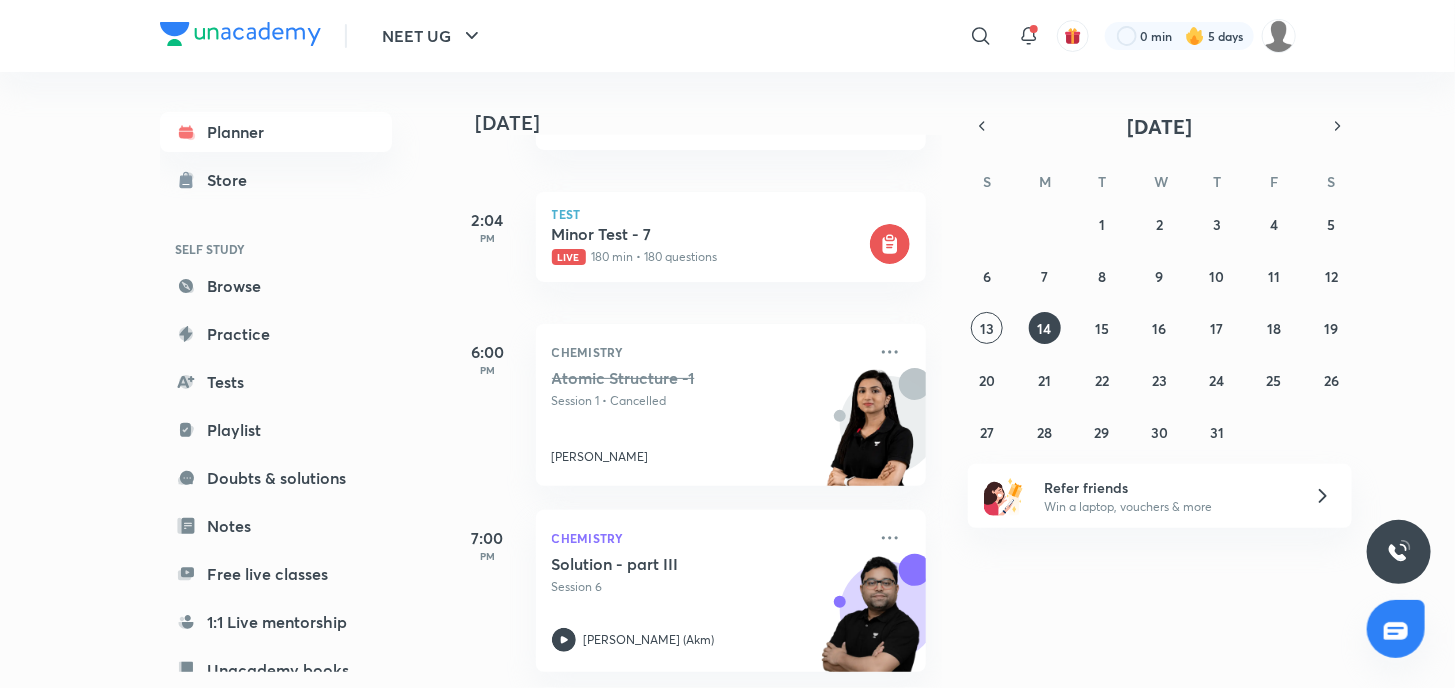 click on "Today Good afternoon, Sakshi You have 7 events today Introducing Instant solutions to your doubts Upload a picture of your doubt and get solutions from our top educators Ask a doubt 8:00 AM Biology Top MCQs- Breathing and exchange of gases Session 5 Seep Pahuja 2:00 PM Test Minor Test - 2 Live 180 min • 180 questions 2:00 PM Test Minor Test - 1 Live 180 min • 180 questions 2:02 PM Test Minor Test - 1 Live 180 min • 180 questions 2:04 PM Test Minor Test - 7 Live 180 min • 180 questions 6:00 PM Chemistry Atomic Structure -1 Session 1 • Cancelled Akansha Karnwal 7:00 PM Chemistry Solution - part III Session 6 Ajay Mishra (Akm)" at bounding box center (950, 380) 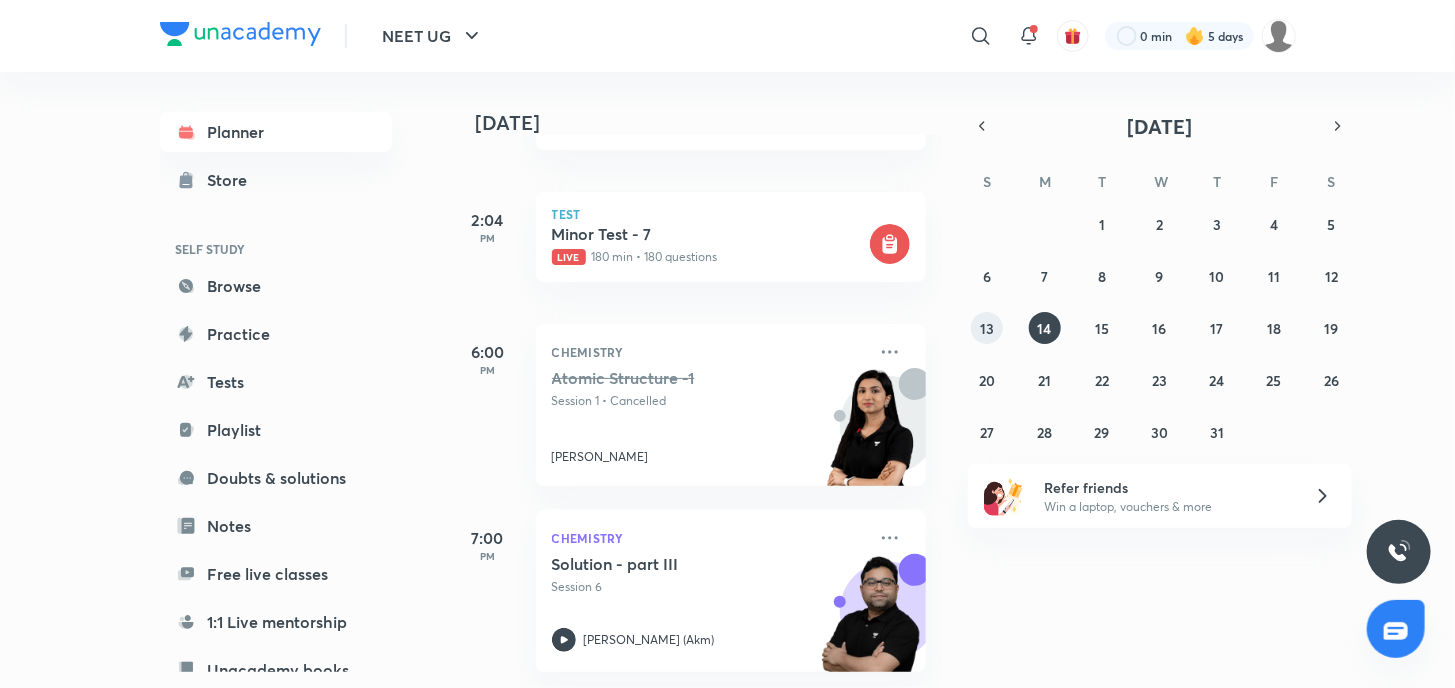 click on "13" at bounding box center (987, 328) 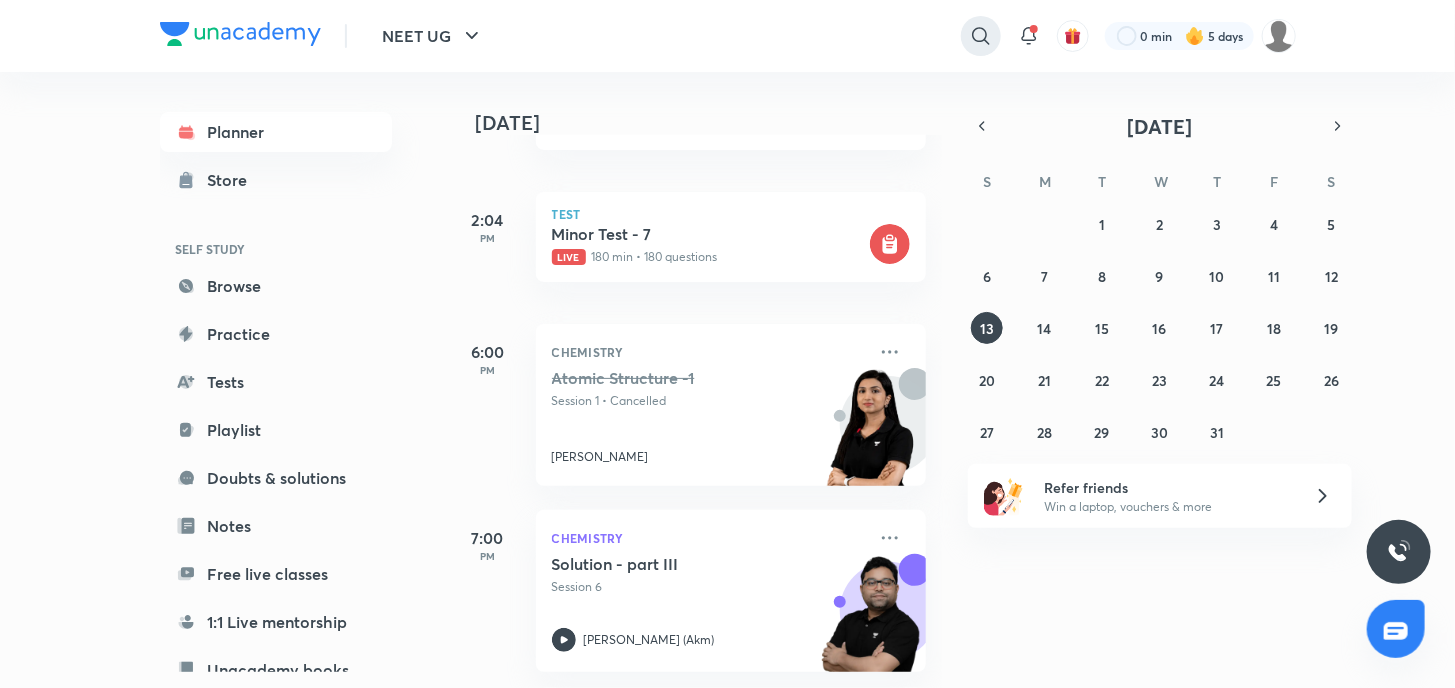 click at bounding box center [981, 36] 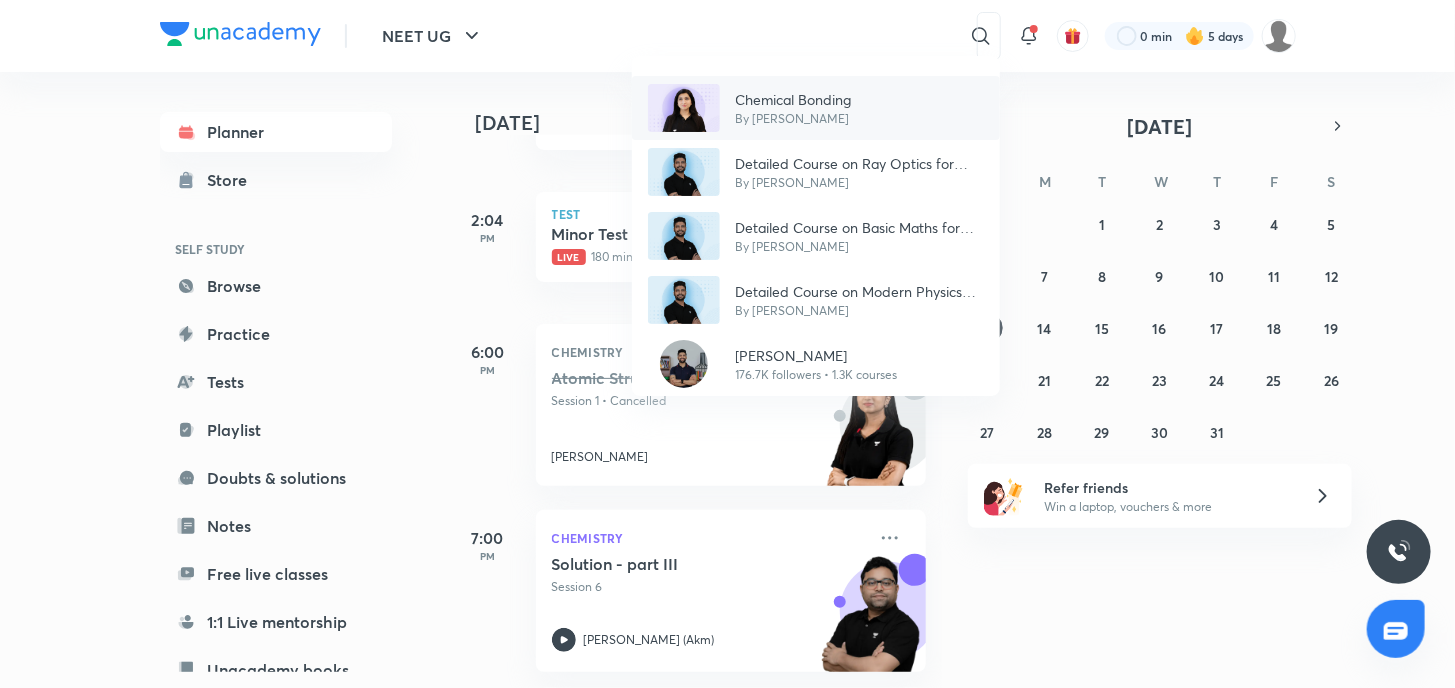 click on "By [PERSON_NAME]" at bounding box center [794, 119] 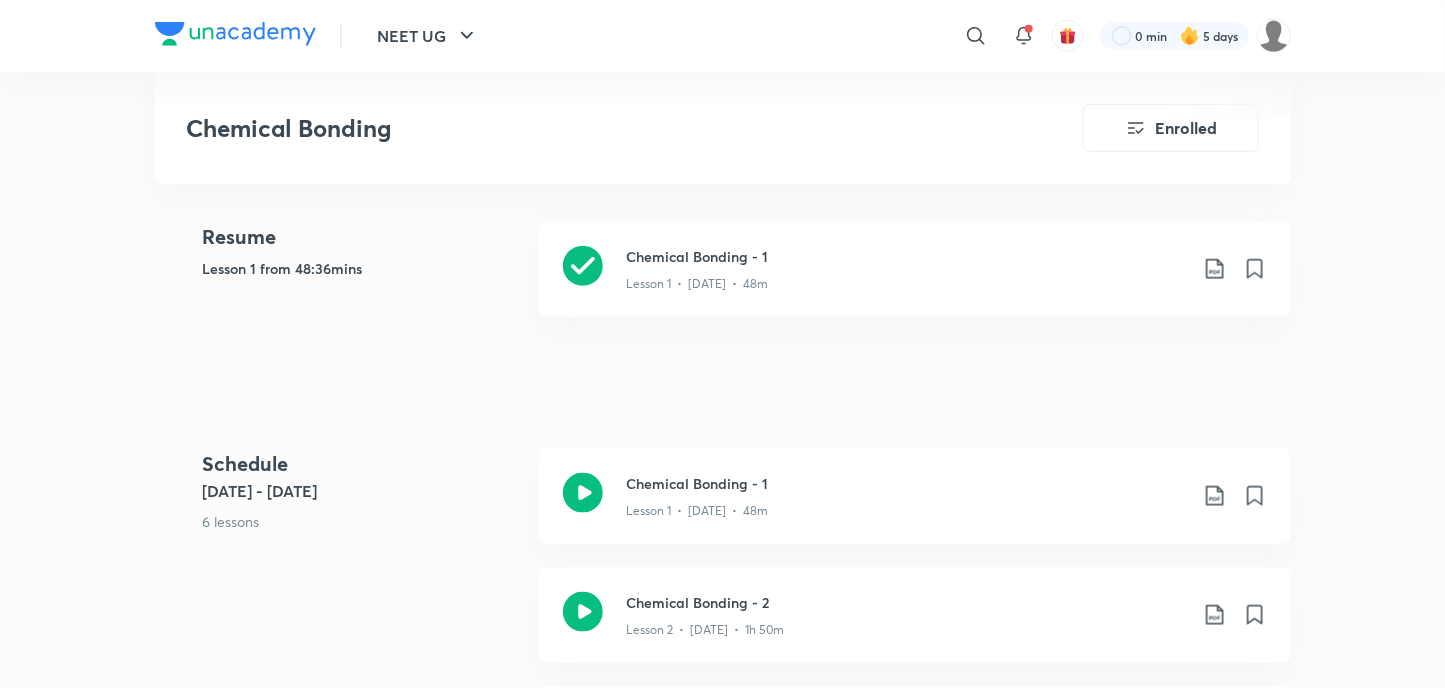 scroll, scrollTop: 800, scrollLeft: 0, axis: vertical 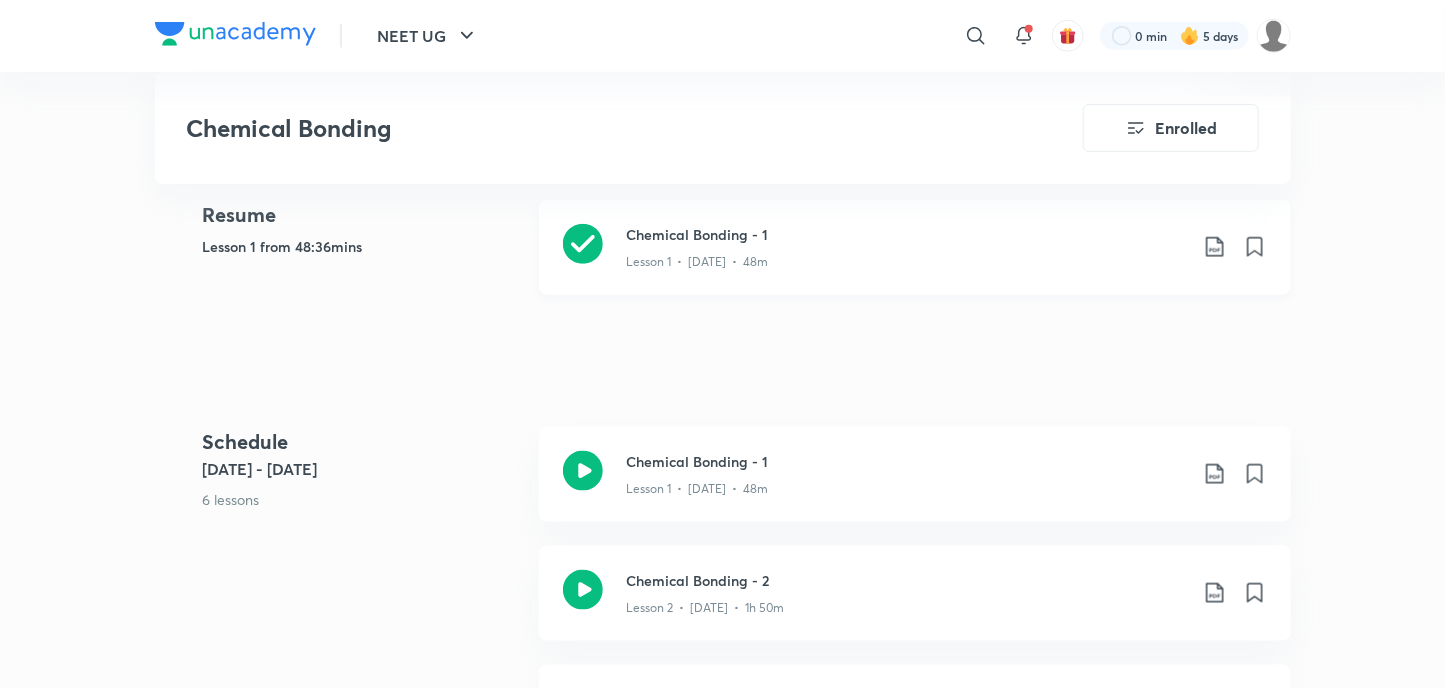 click 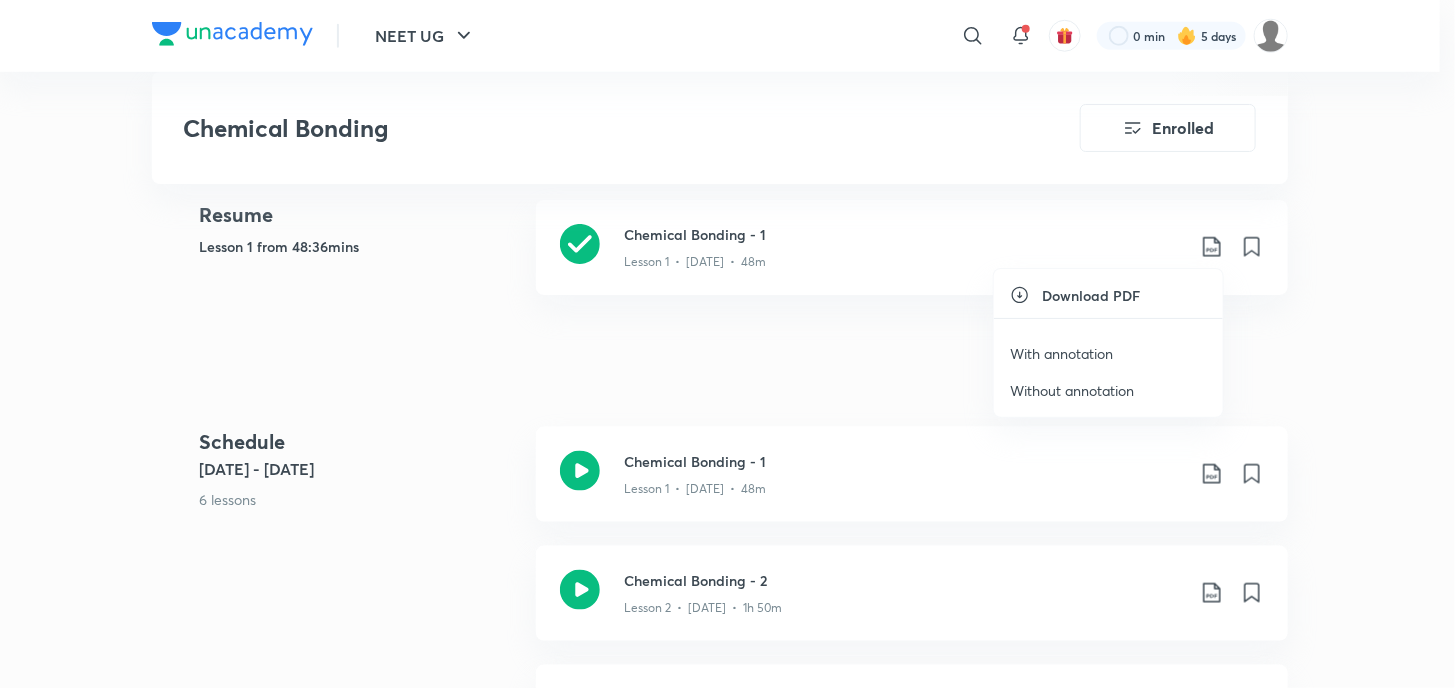 click on "With annotation" at bounding box center [1108, 353] 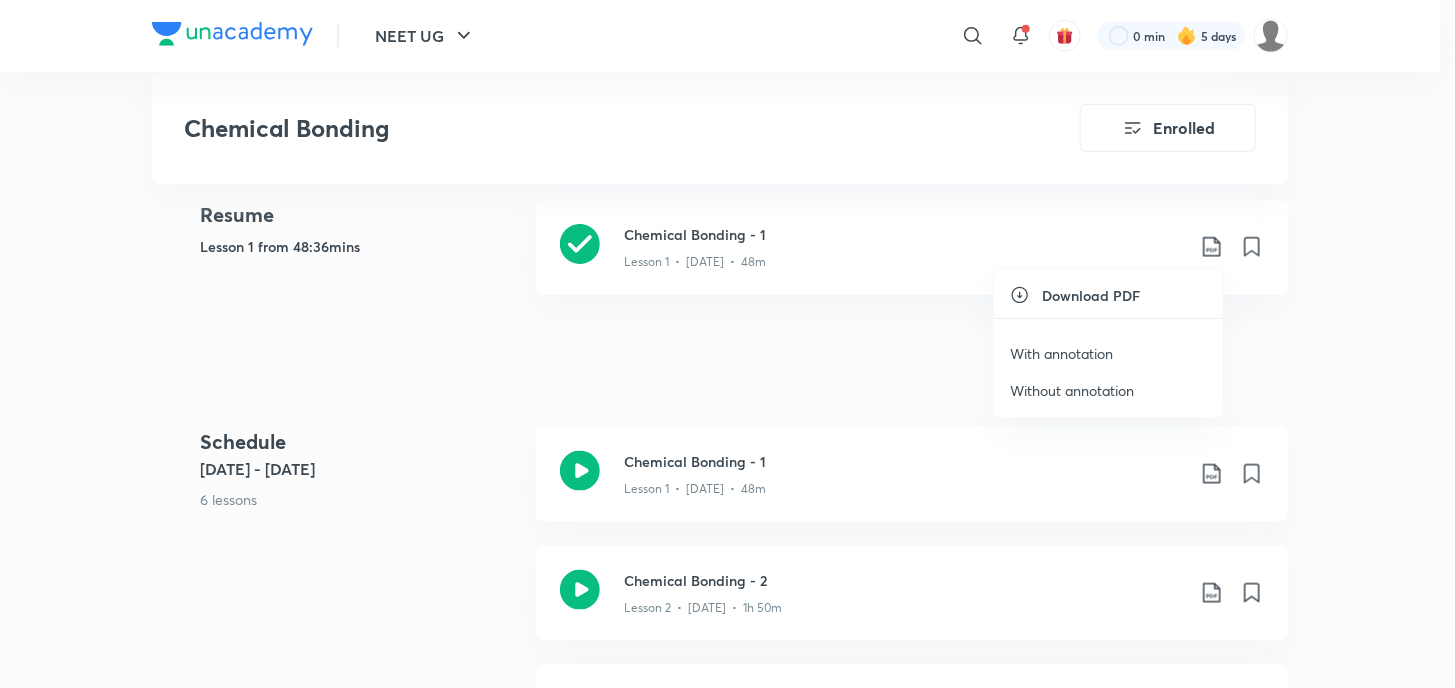 click on "With annotation" at bounding box center (1061, 353) 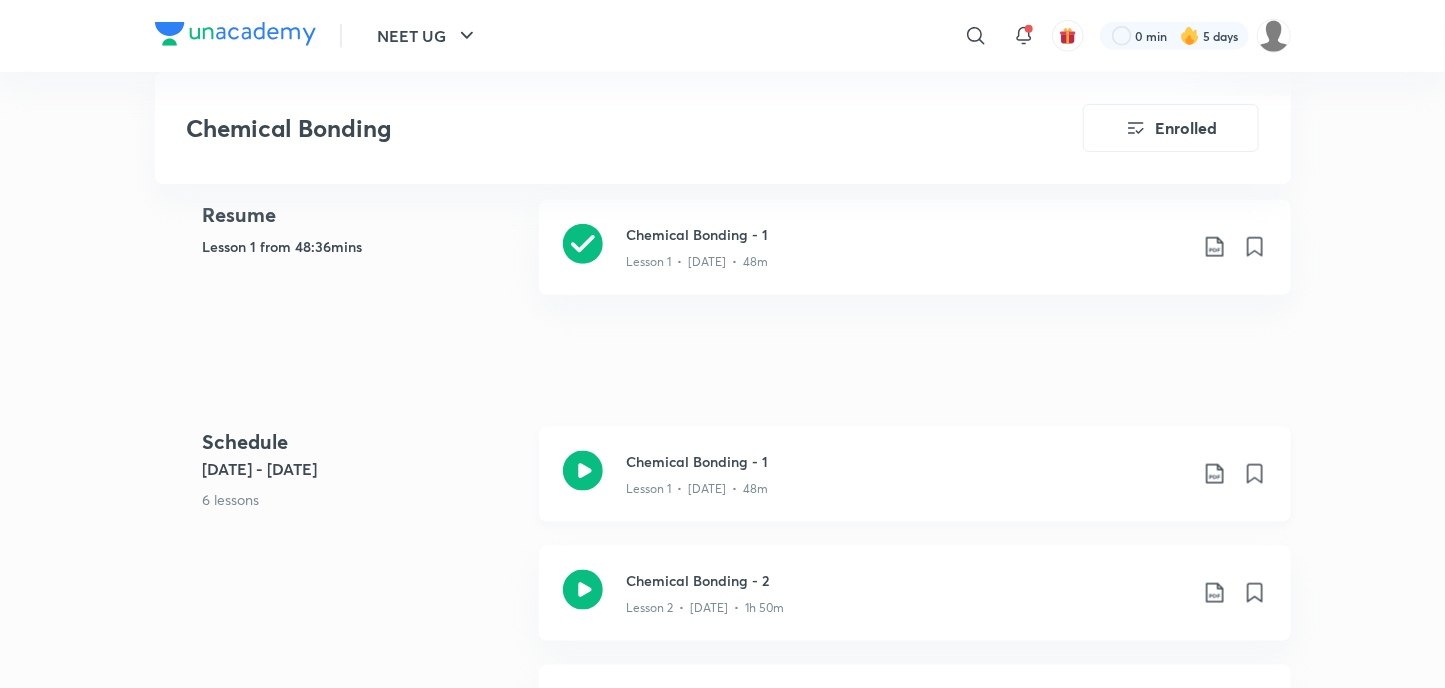 scroll, scrollTop: 900, scrollLeft: 0, axis: vertical 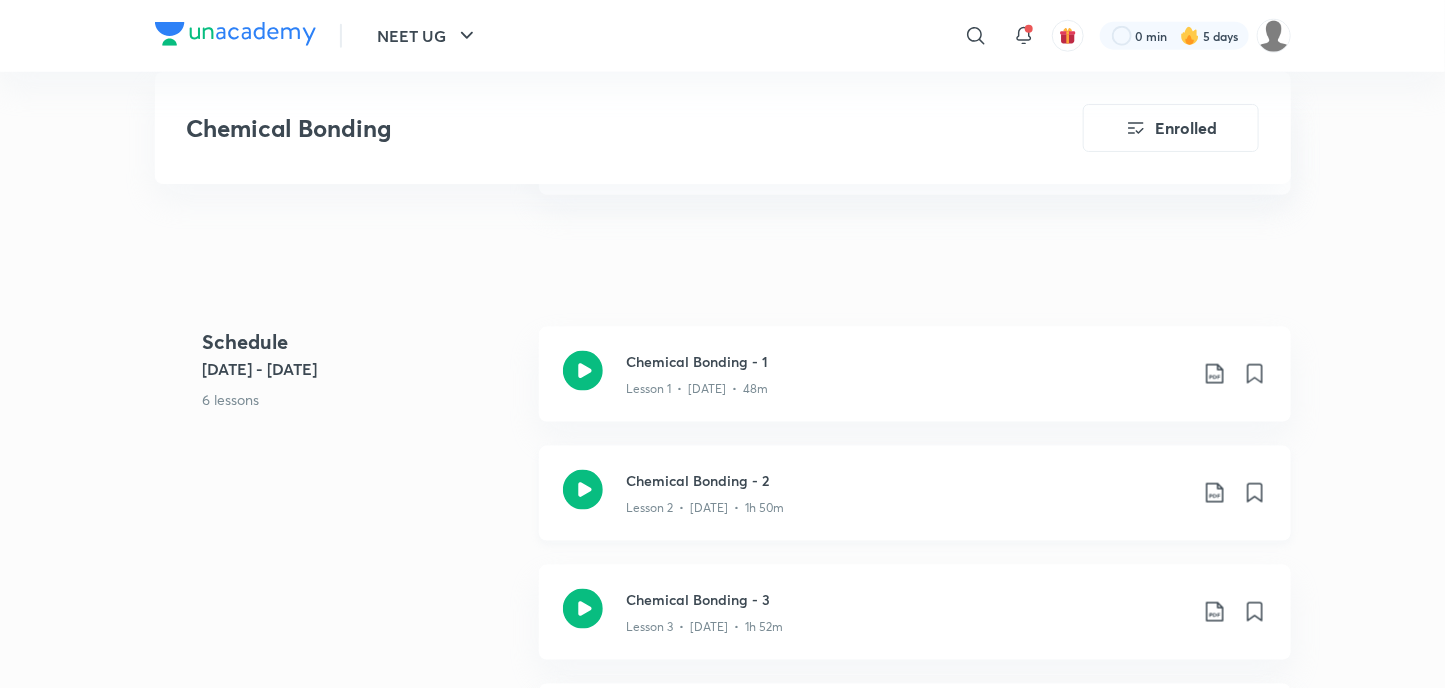 click 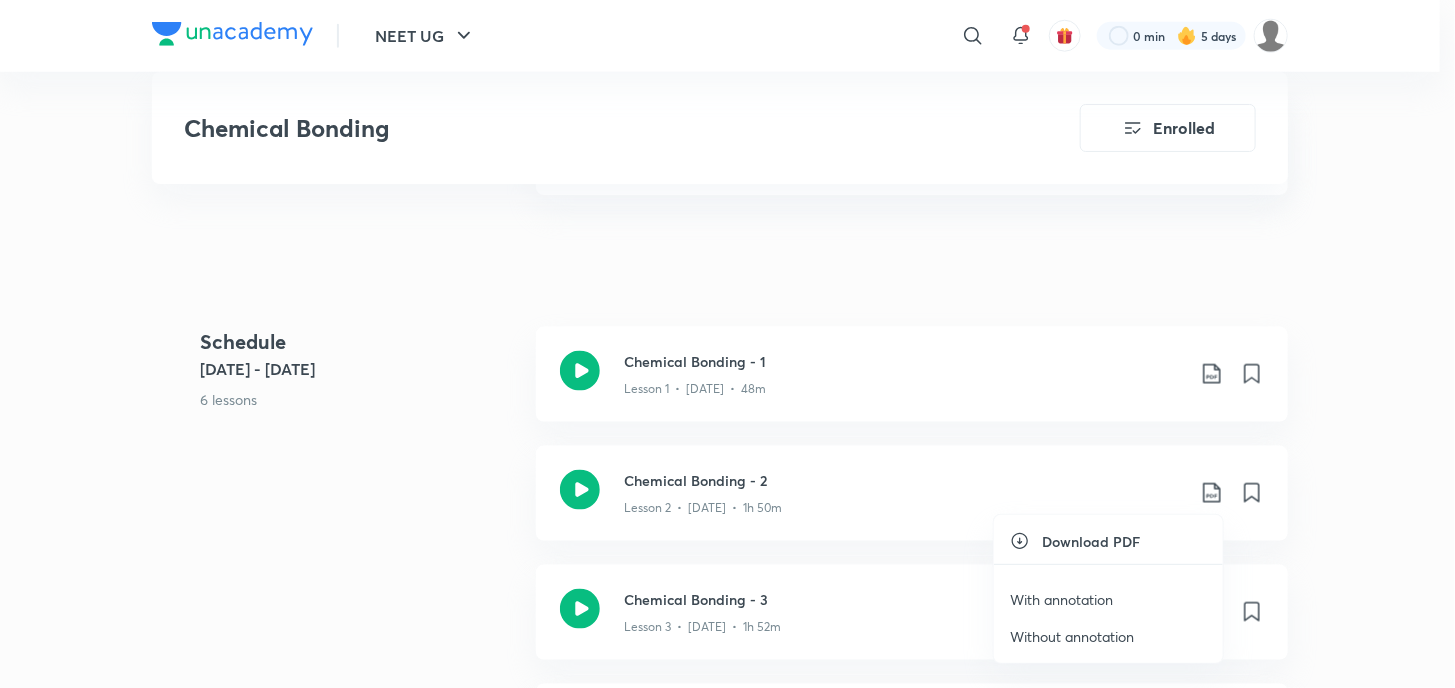 click on "With annotation" at bounding box center [1061, 599] 